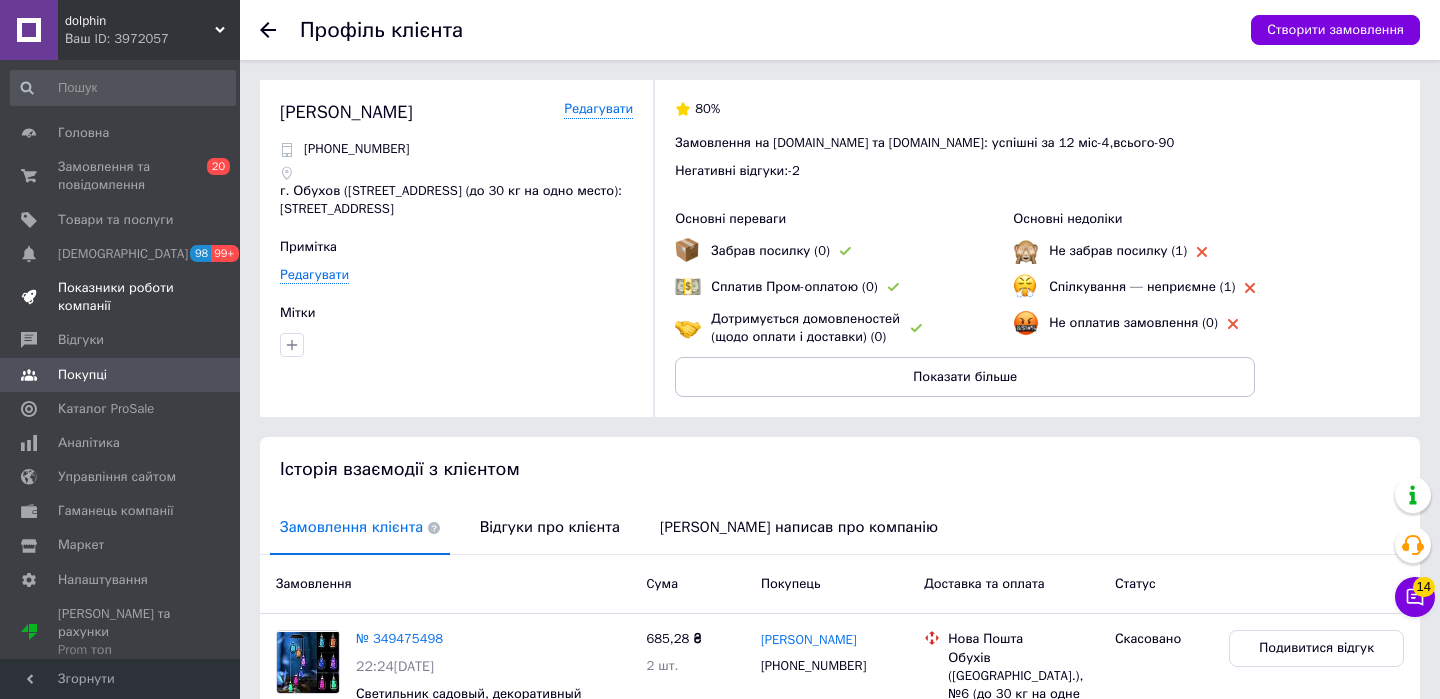 scroll, scrollTop: 295, scrollLeft: 0, axis: vertical 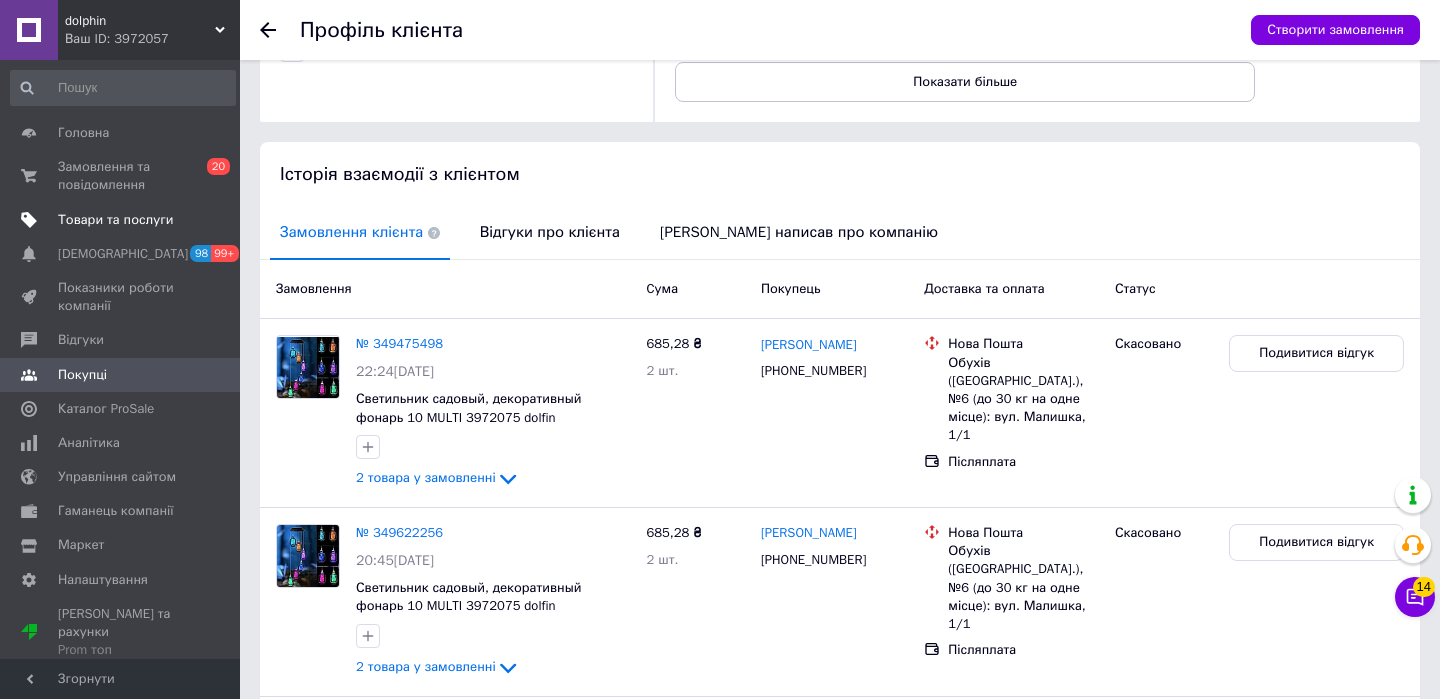 click on "Товари та послуги" at bounding box center (115, 220) 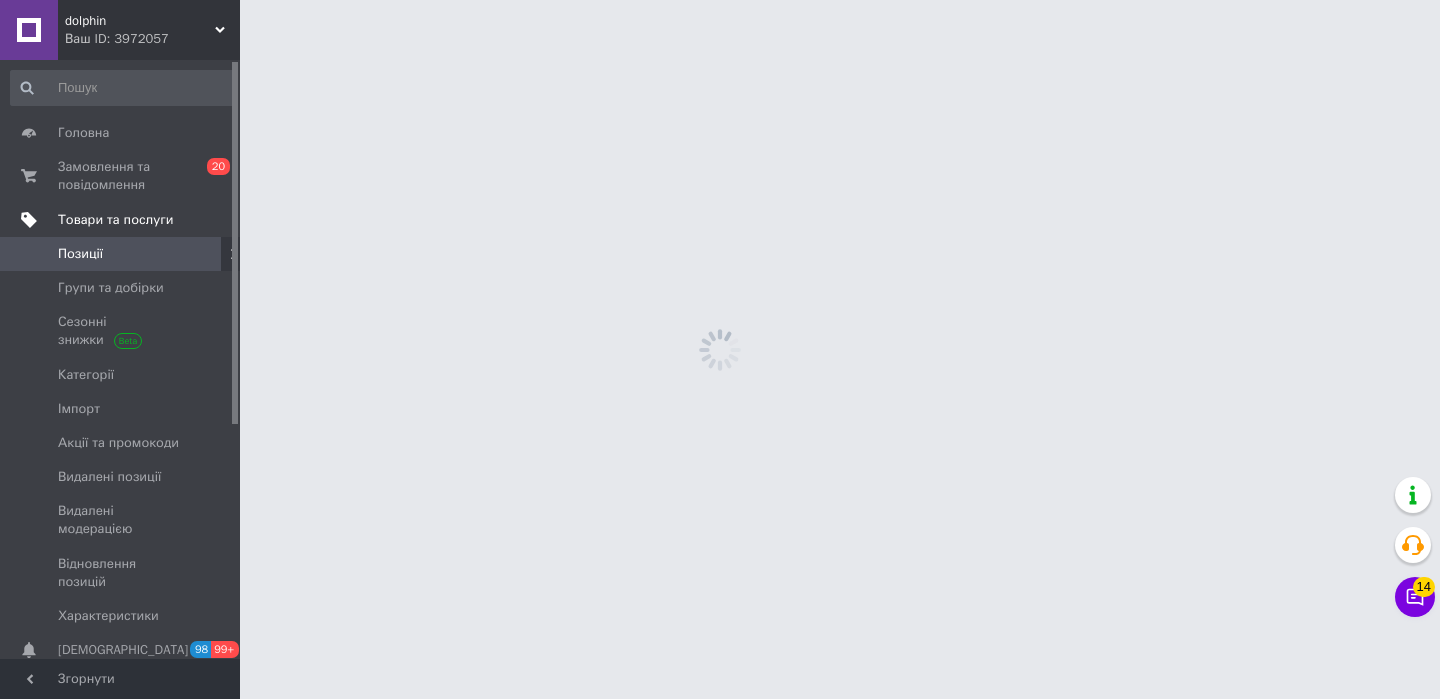 scroll, scrollTop: 0, scrollLeft: 0, axis: both 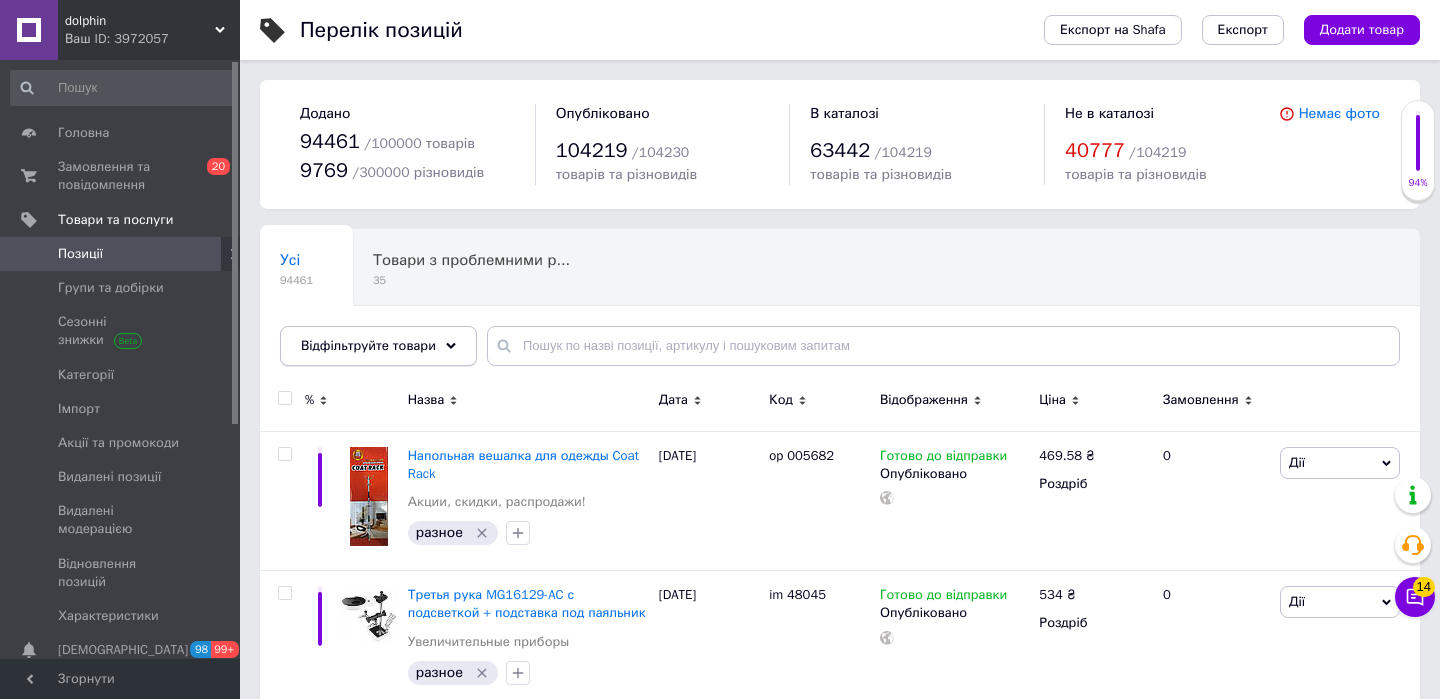 click on "Відфільтруйте товари" at bounding box center (368, 345) 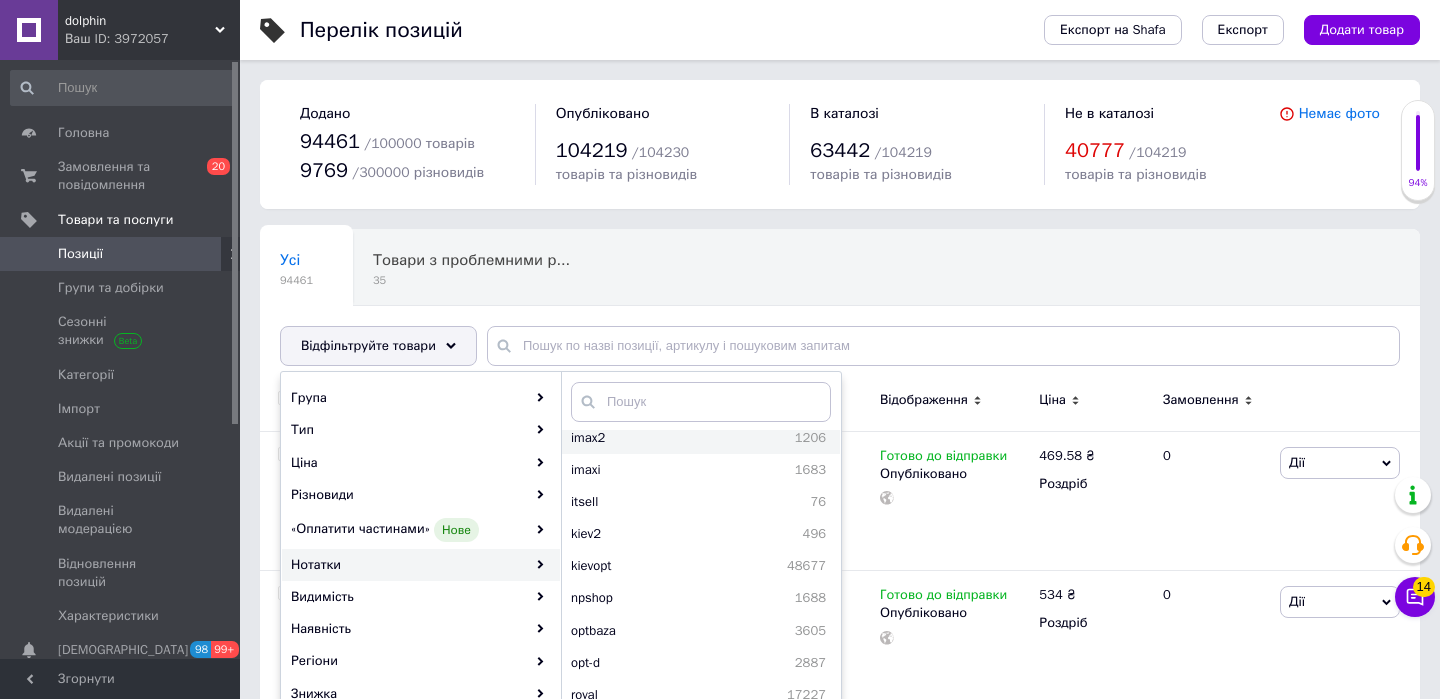 scroll, scrollTop: 83, scrollLeft: 0, axis: vertical 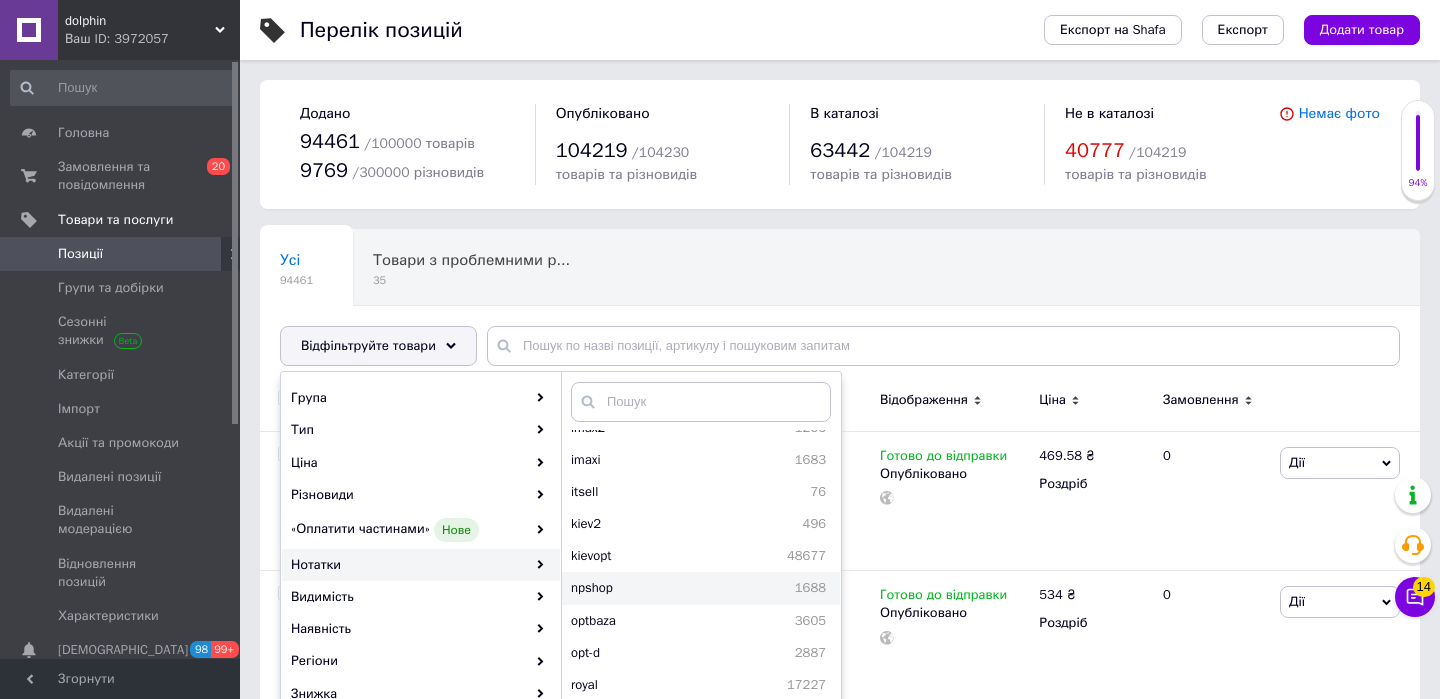 click on "npshop" at bounding box center (635, 588) 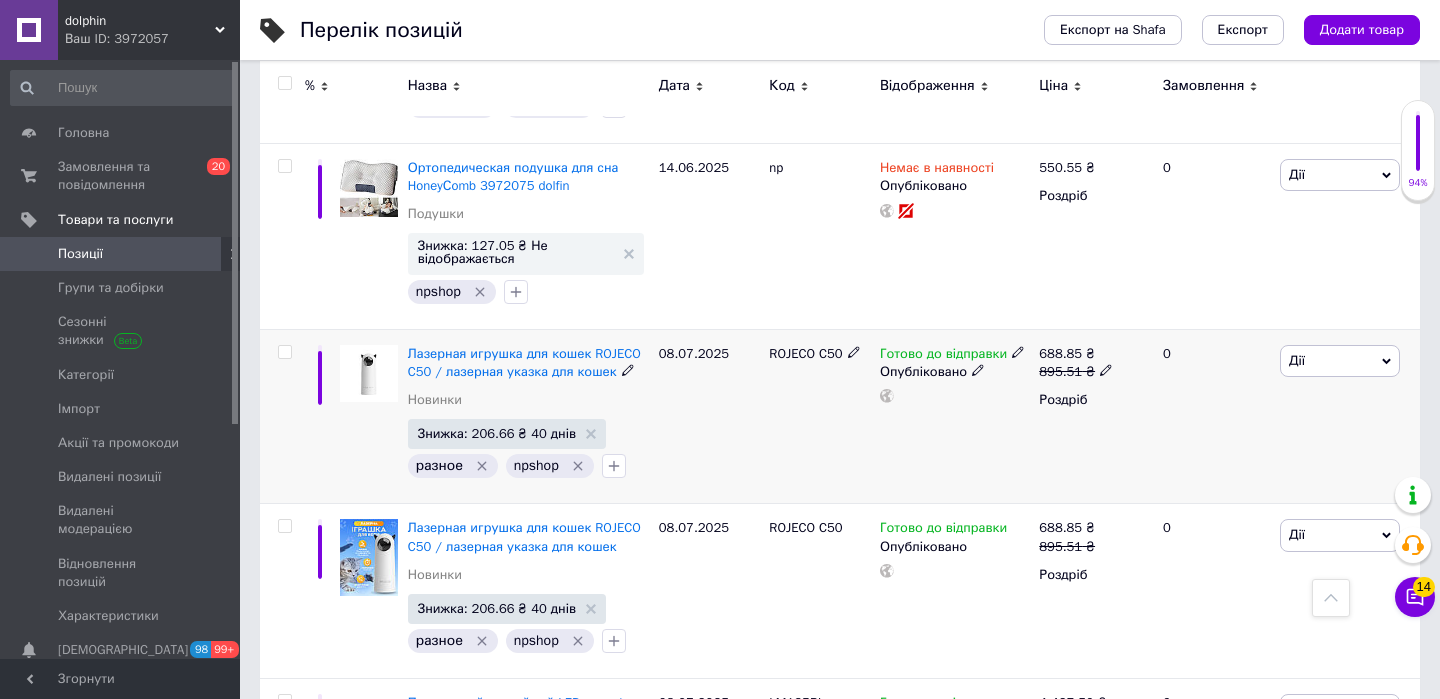 scroll, scrollTop: 2716, scrollLeft: 0, axis: vertical 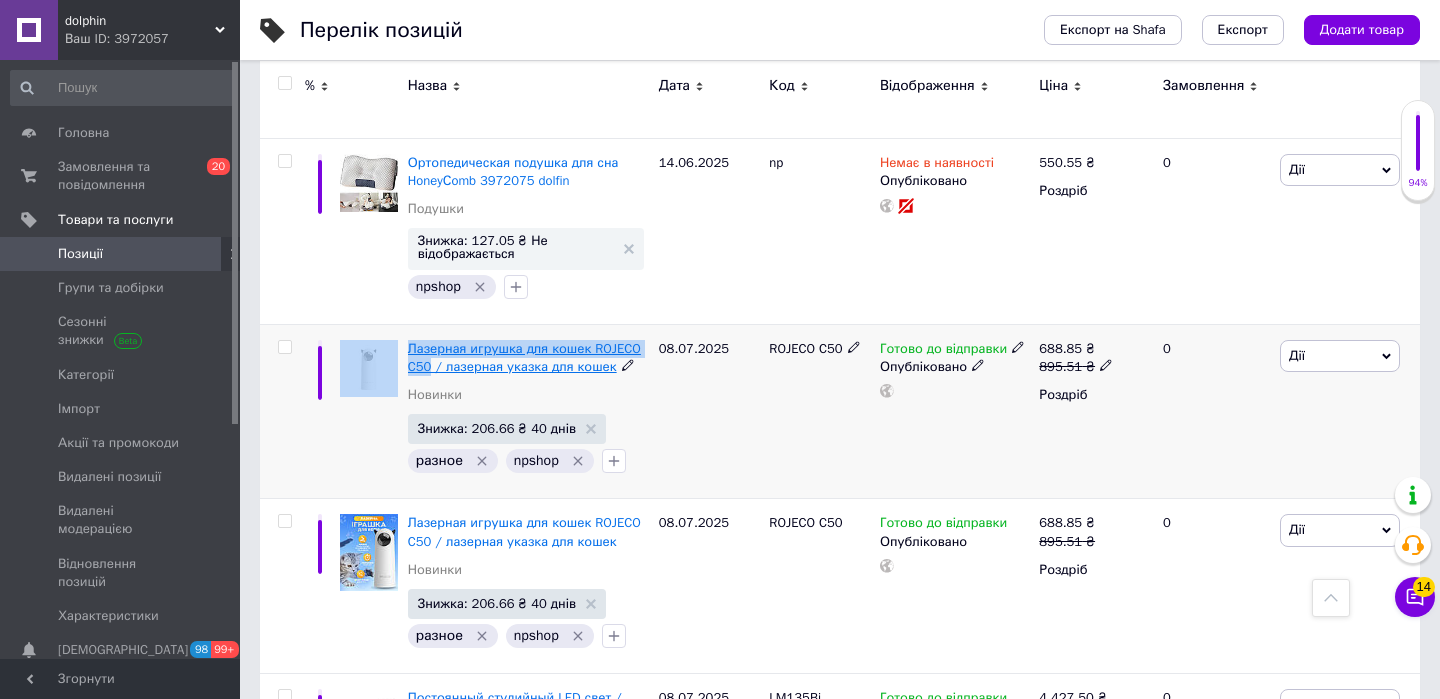 drag, startPoint x: 400, startPoint y: 364, endPoint x: 489, endPoint y: 371, distance: 89.27486 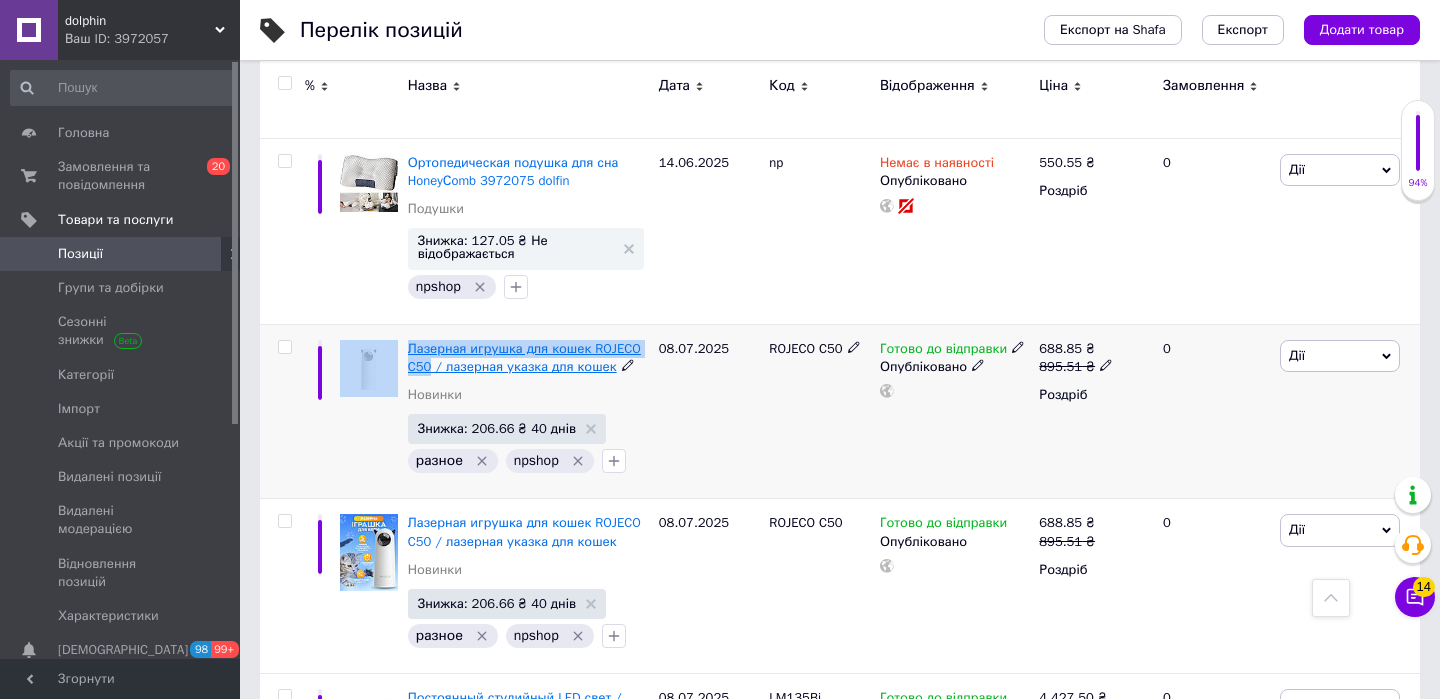 click on "Лазерная игрушка для кошек ROJECO C50 / лазерная указка для кошек Новинки Знижка: 206.66 ₴ 40 днів разное   npshop   08.07.2025 ROJECO C50 Готово до відправки Опубліковано 688.85   ₴ 895.51   ₴ Роздріб 0 Дії Редагувати Підняти на початок групи Копіювати Знижка Подарунок Супутні Приховати Ярлик Додати на вітрину Додати в кампанію Каталог ProSale Видалити" at bounding box center [840, 411] 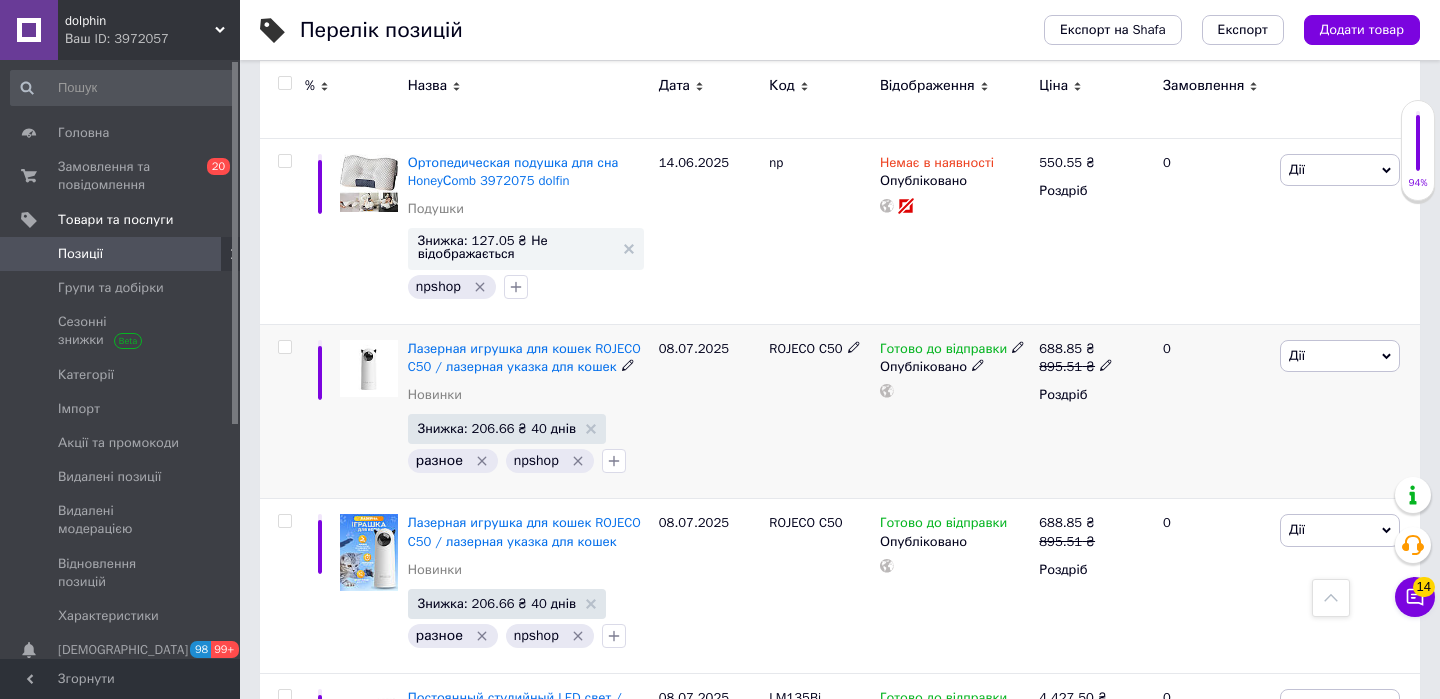 click on "Лазерная игрушка для кошек ROJECO C50 / лазерная указка для кошек" at bounding box center (528, 358) 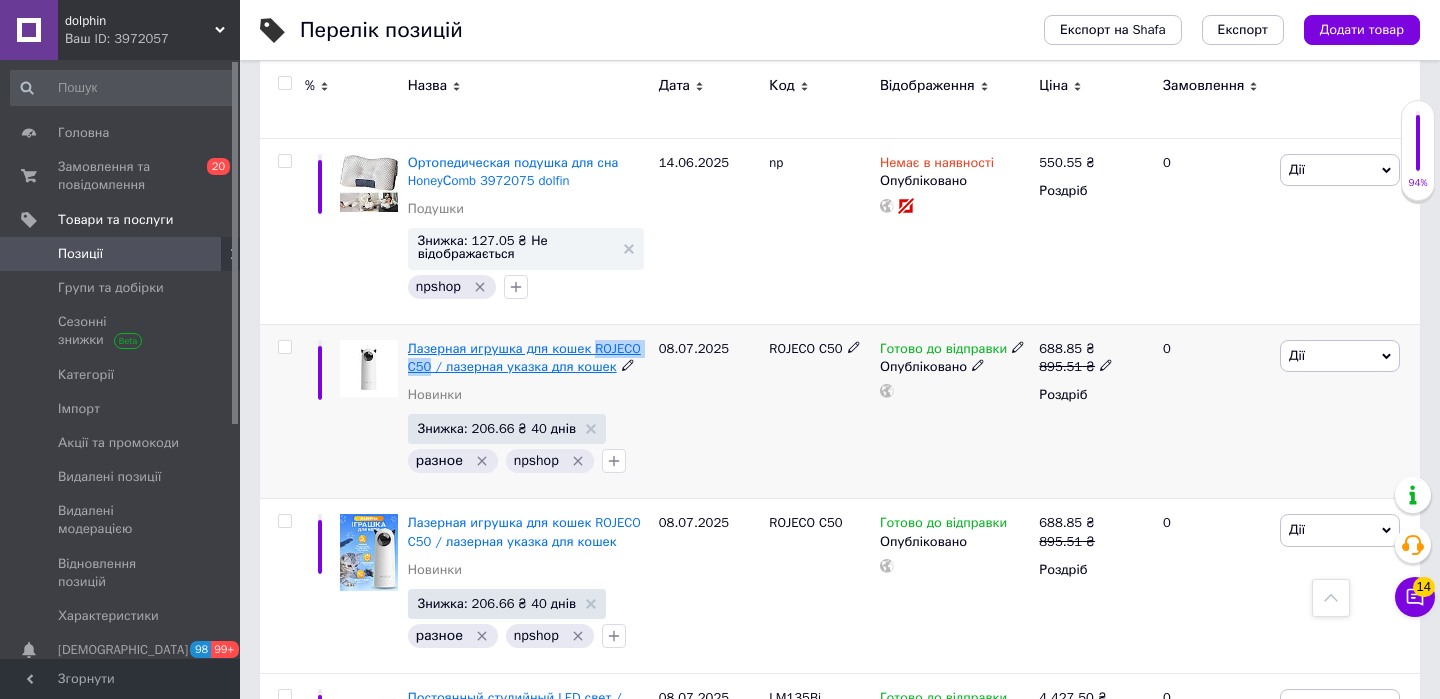 drag, startPoint x: 404, startPoint y: 365, endPoint x: 487, endPoint y: 368, distance: 83.0542 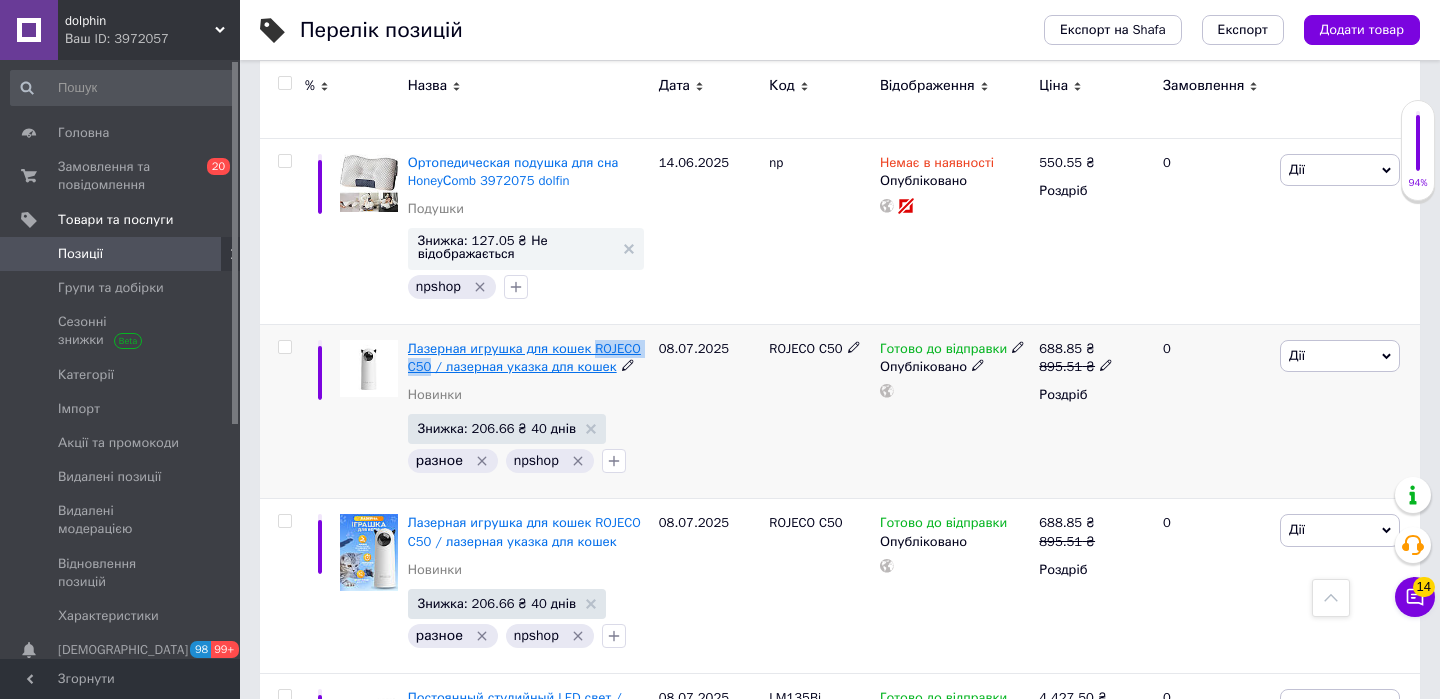 click on "Лазерная игрушка для кошек ROJECO C50 / лазерная указка для кошек Новинки Знижка: 206.66 ₴ 40 днів разное   npshop" at bounding box center (528, 411) 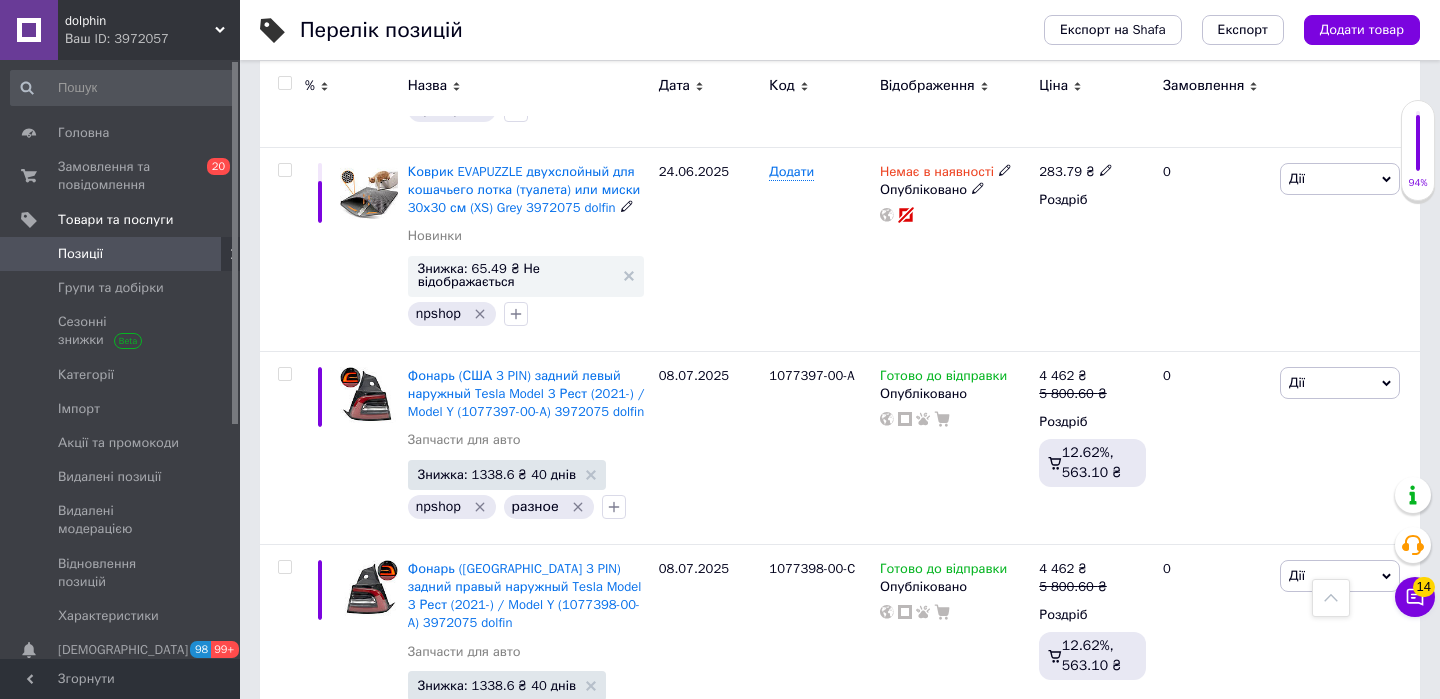 scroll, scrollTop: 3846, scrollLeft: 0, axis: vertical 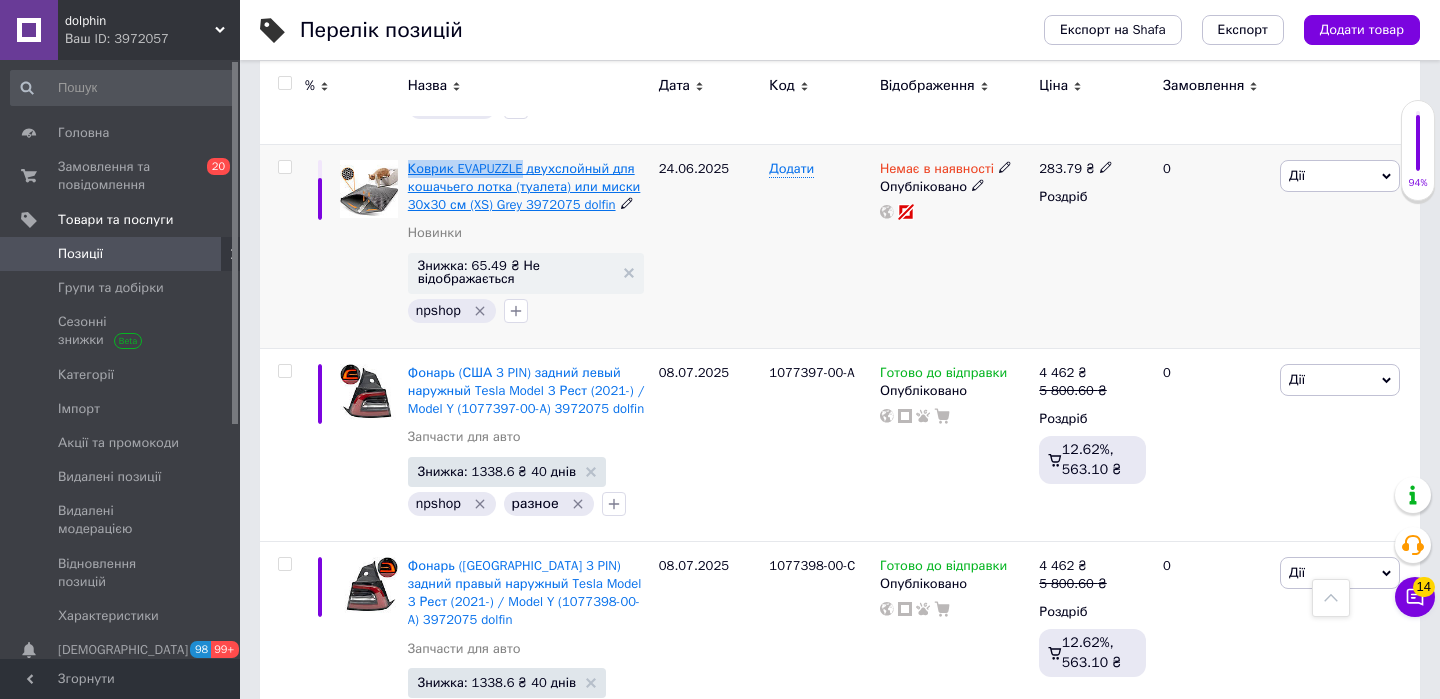 drag, startPoint x: 405, startPoint y: 201, endPoint x: 531, endPoint y: 211, distance: 126.3962 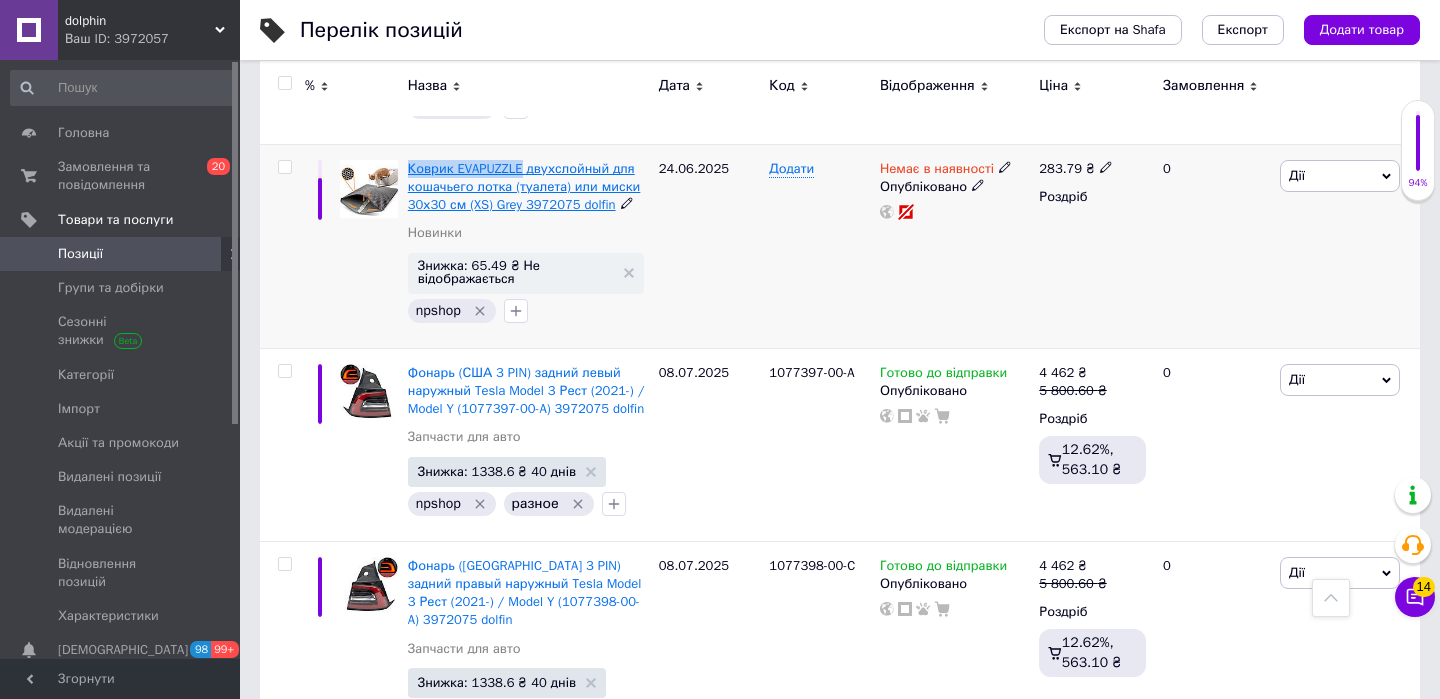 click on "Коврик EVAPUZZLE двухслойный для кошачьего лотка (туалета) или миски 30х30 см (XS) Grey 3972075 dolfin Новинки Знижка: 65.49 ₴ Не відображається npshop" at bounding box center (528, 246) 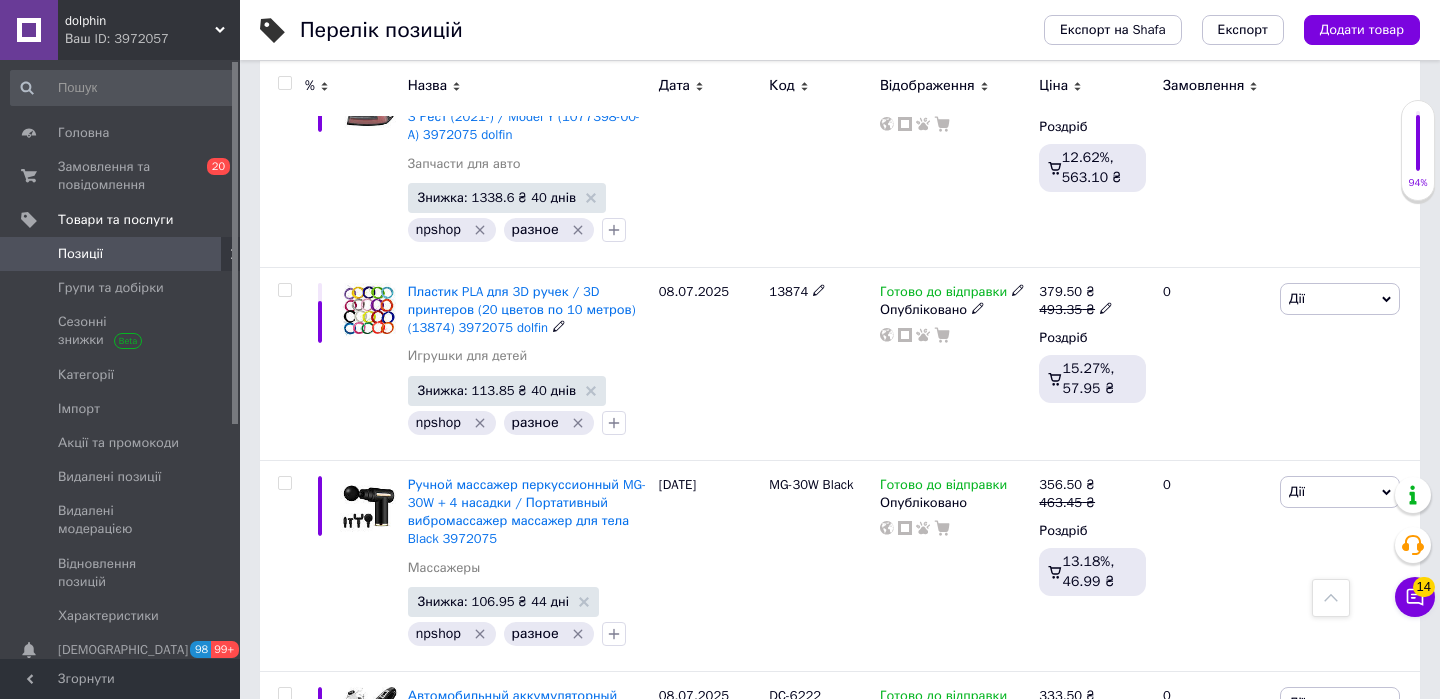 scroll, scrollTop: 4336, scrollLeft: 0, axis: vertical 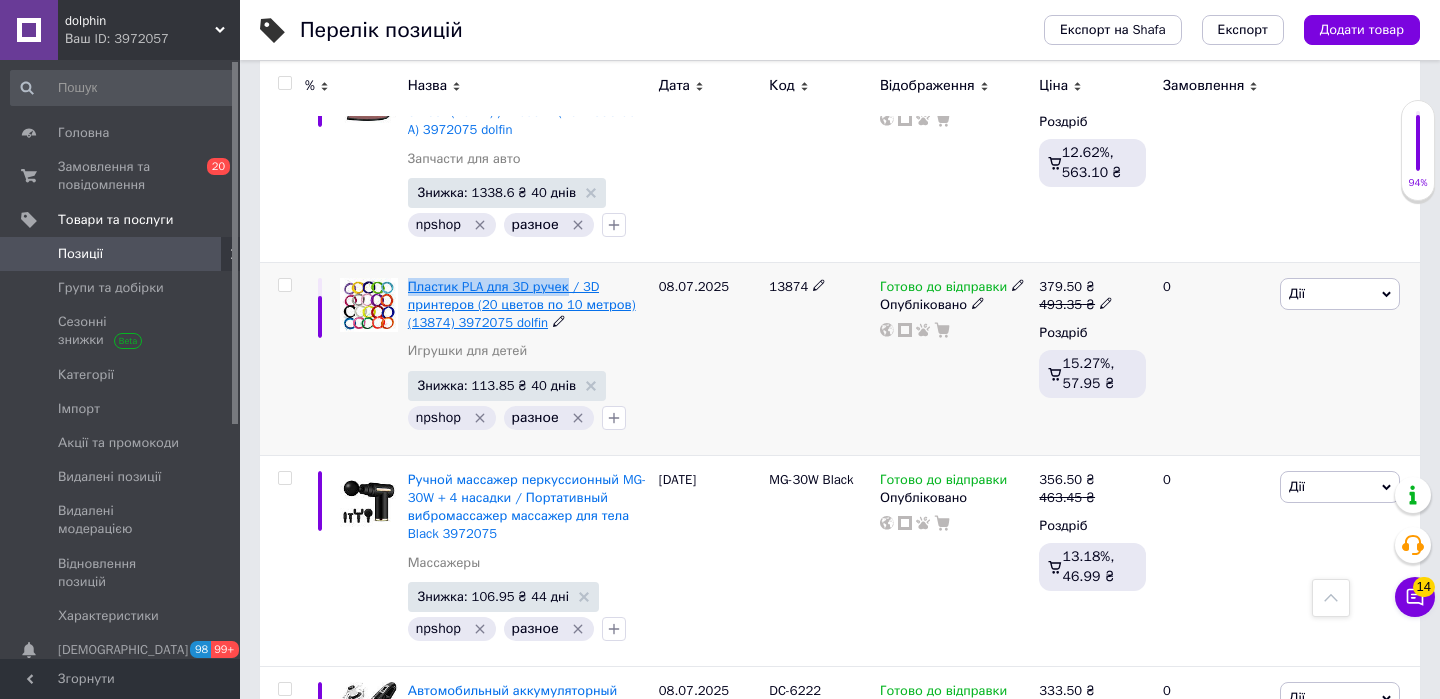 drag, startPoint x: 403, startPoint y: 337, endPoint x: 574, endPoint y: 338, distance: 171.00293 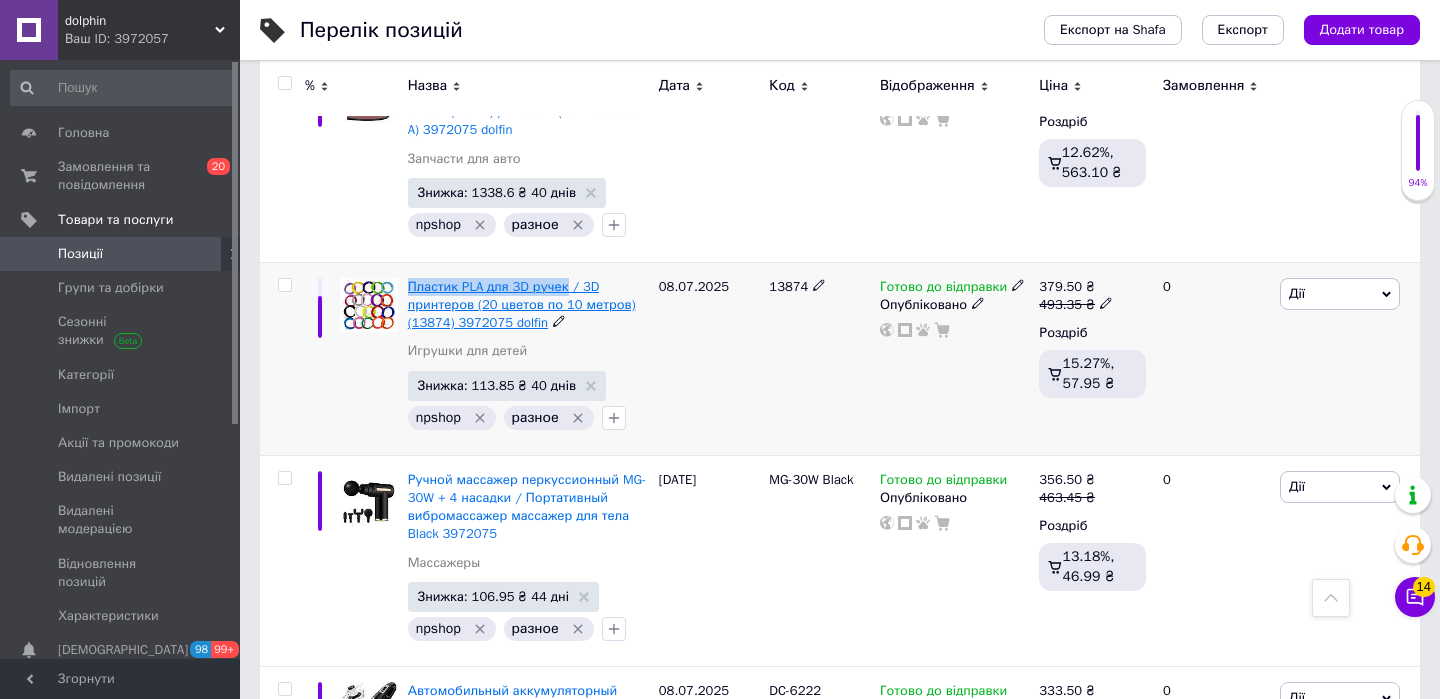 click on "Пластик PLA для 3D ручек / 3D принтеров (20 цветов по 10 метров) (13874) 3972075 dolfin Игрушки для детей Знижка: 113.85 ₴ 40 днів npshop   разное" at bounding box center (528, 358) 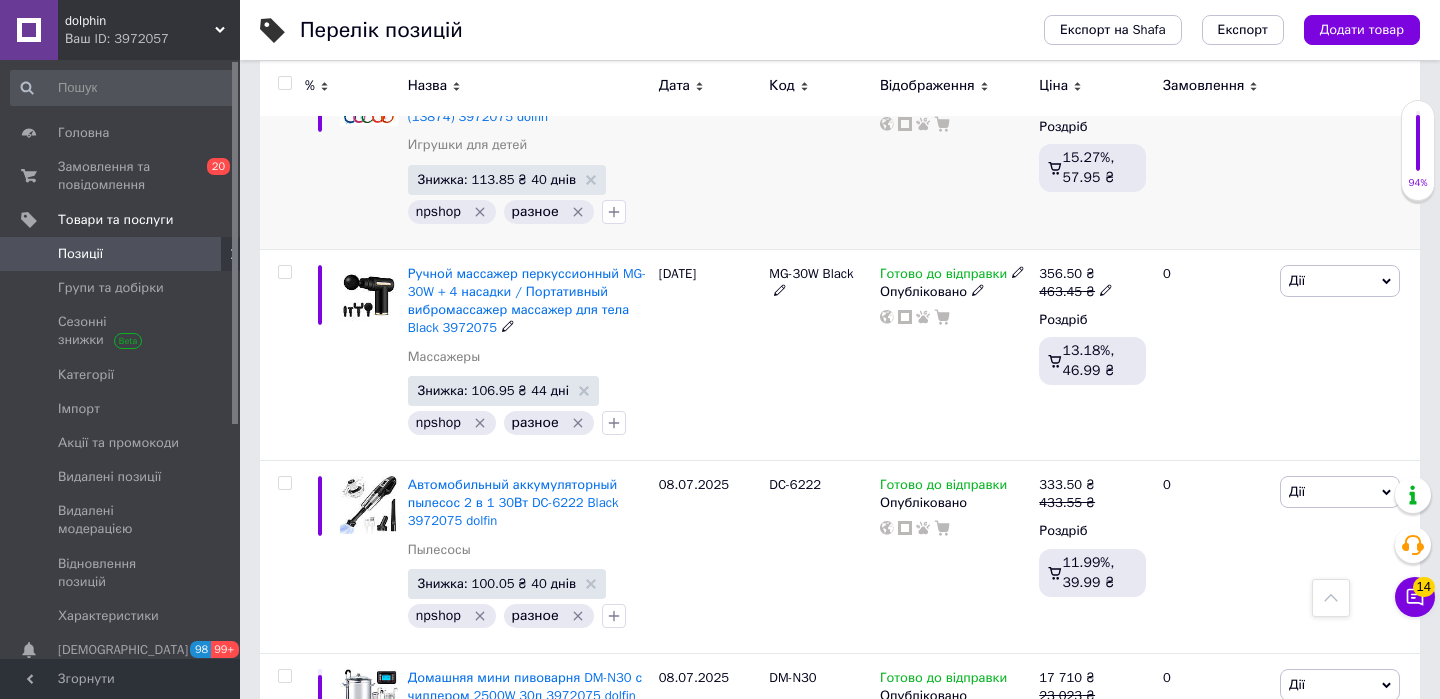 scroll, scrollTop: 4547, scrollLeft: 0, axis: vertical 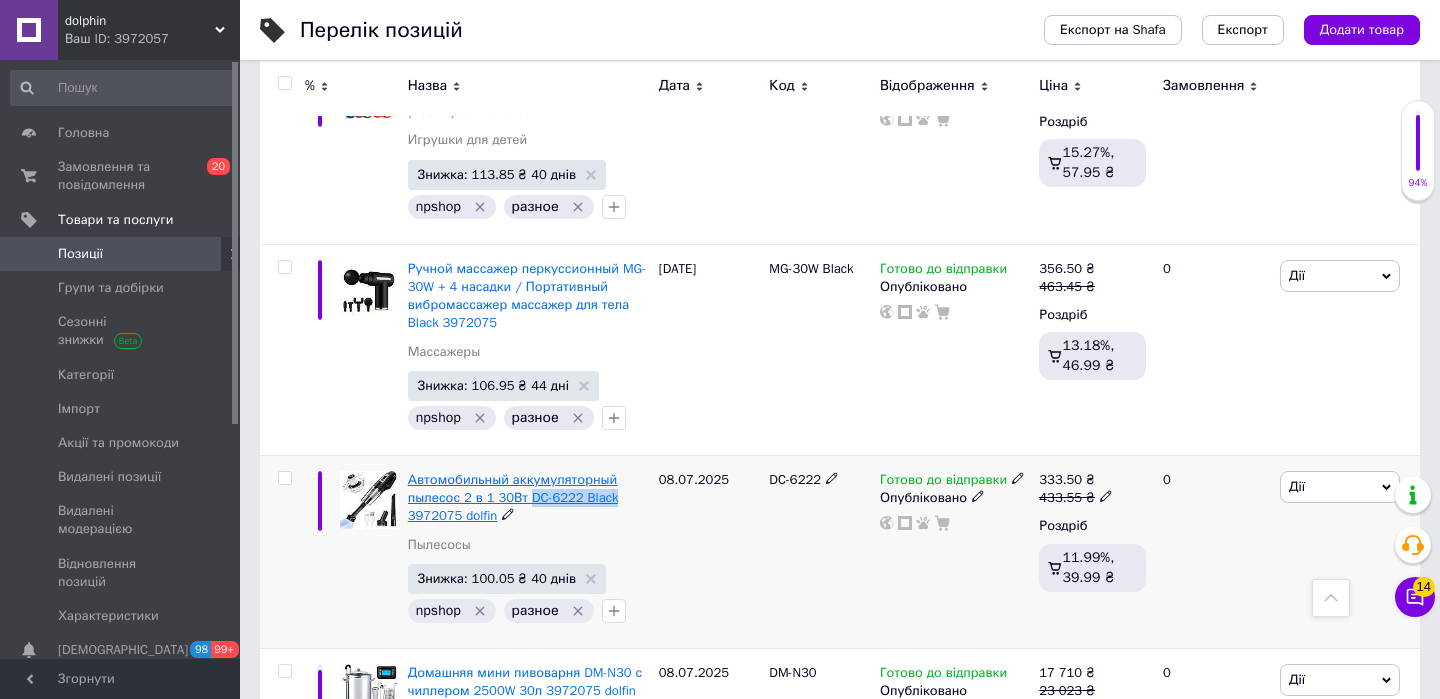 drag, startPoint x: 633, startPoint y: 551, endPoint x: 534, endPoint y: 551, distance: 99 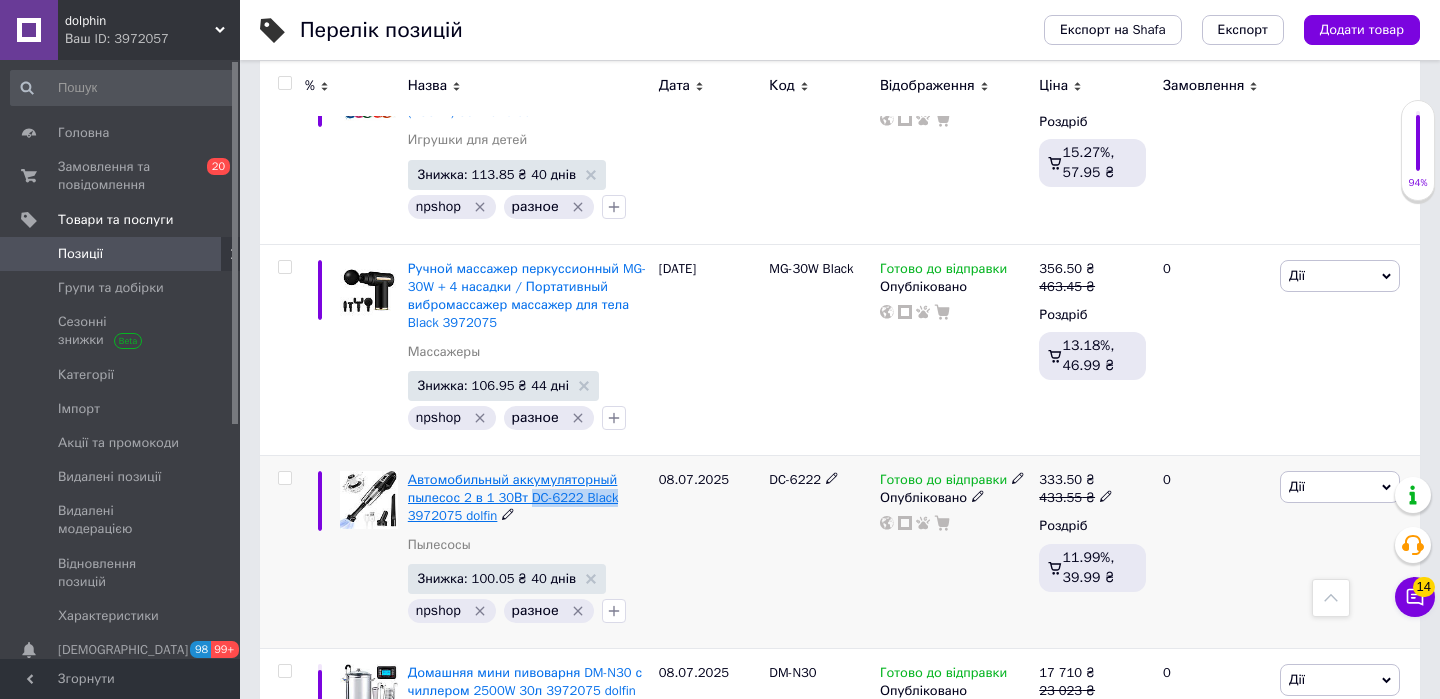 click on "Автомобильный аккумуляторный пылесос 2 в 1 30Вт DC-6222 Black 3972075 dolfin" at bounding box center (528, 498) 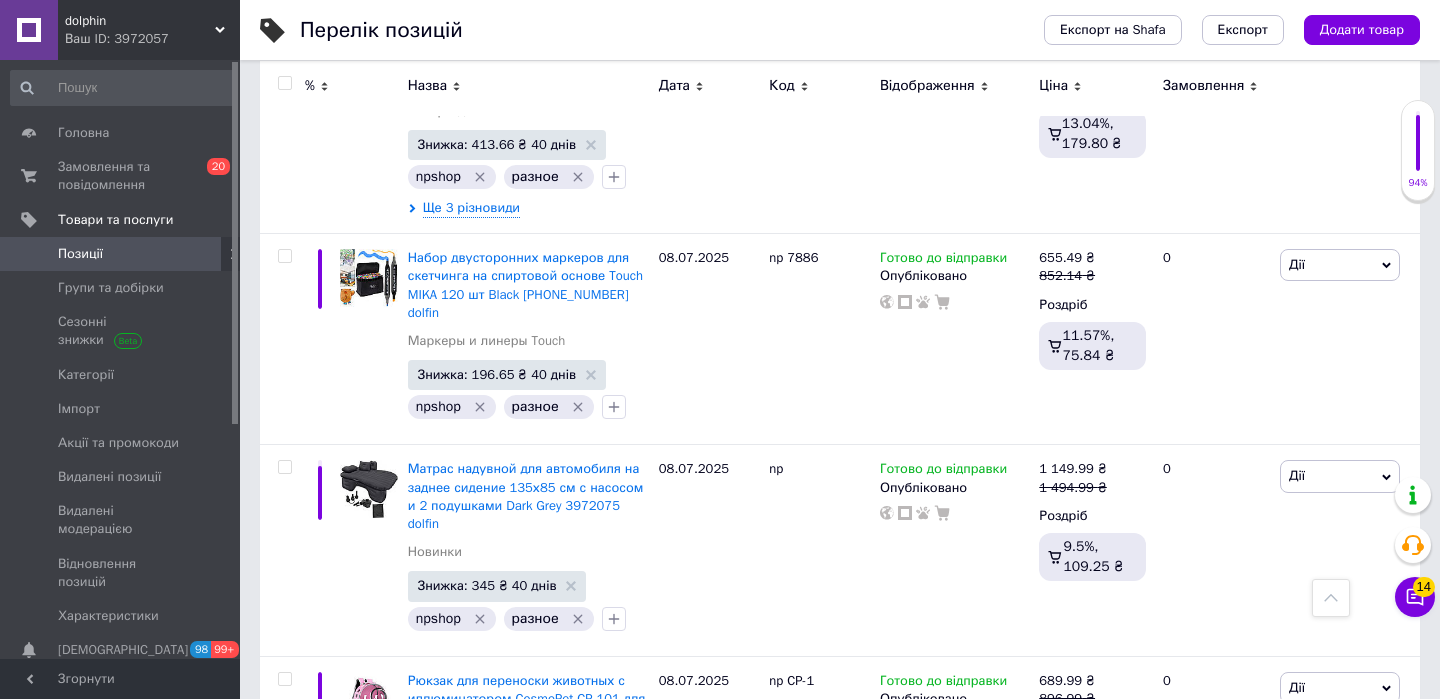 scroll, scrollTop: 7643, scrollLeft: 0, axis: vertical 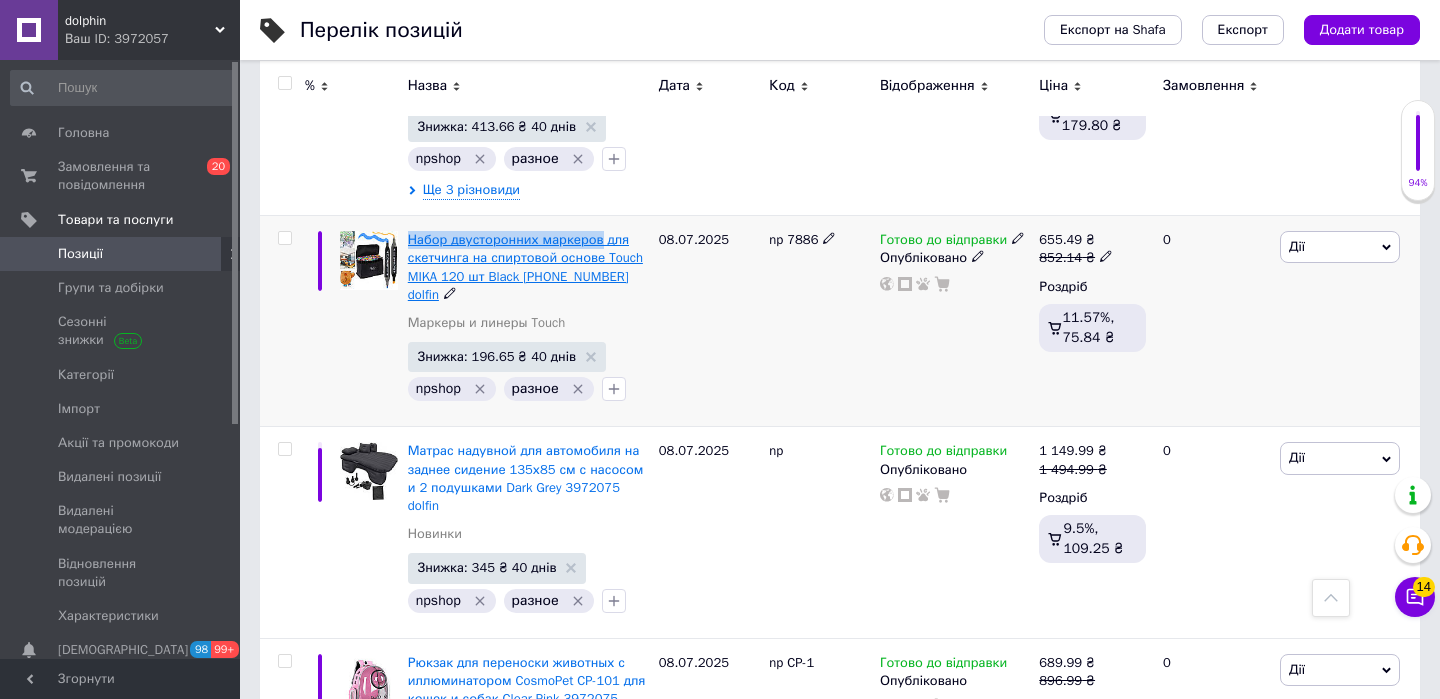 drag, startPoint x: 404, startPoint y: 363, endPoint x: 604, endPoint y: 366, distance: 200.02249 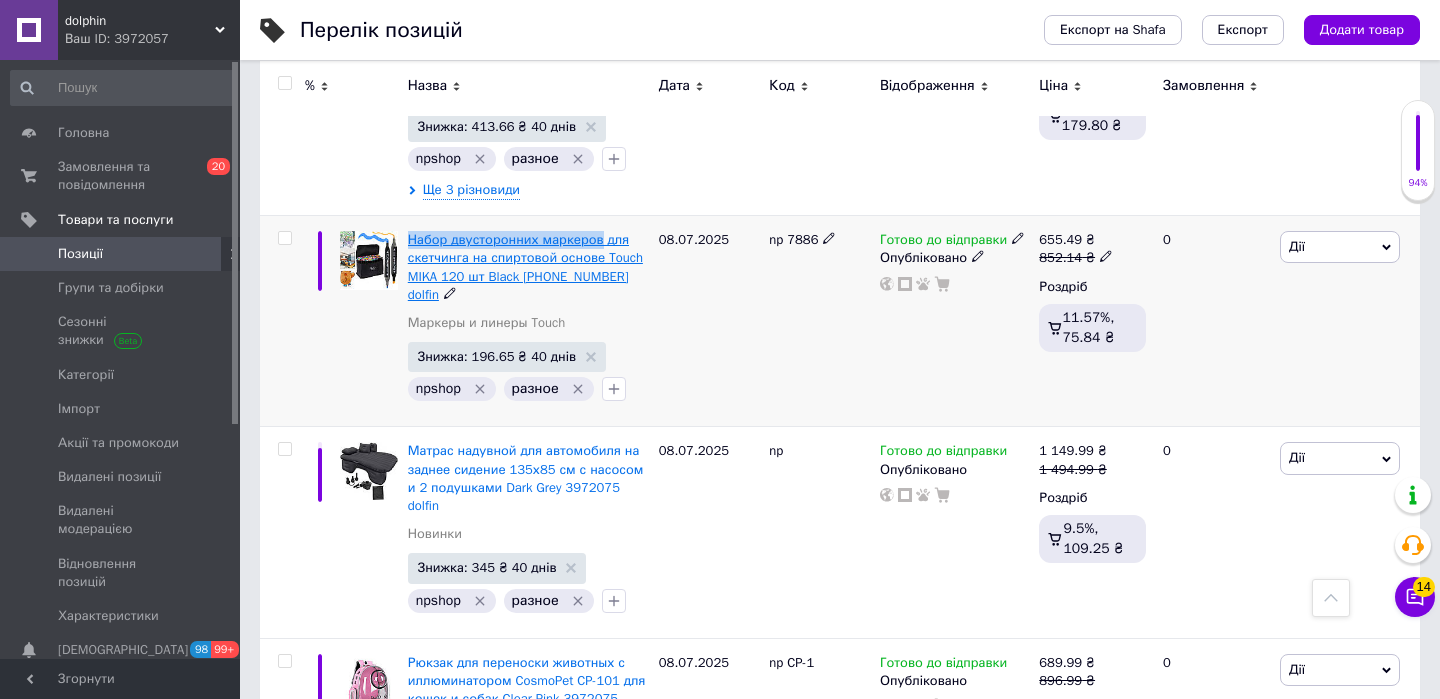 click on "Набор двусторонних маркеров для скетчинга на спиртовой основе Touch MIKA 120 шт Black (7886) 3972075 dolfin Маркеры и линеры Touch Знижка: 196.65 ₴ 40 днів npshop   разное" at bounding box center [528, 321] 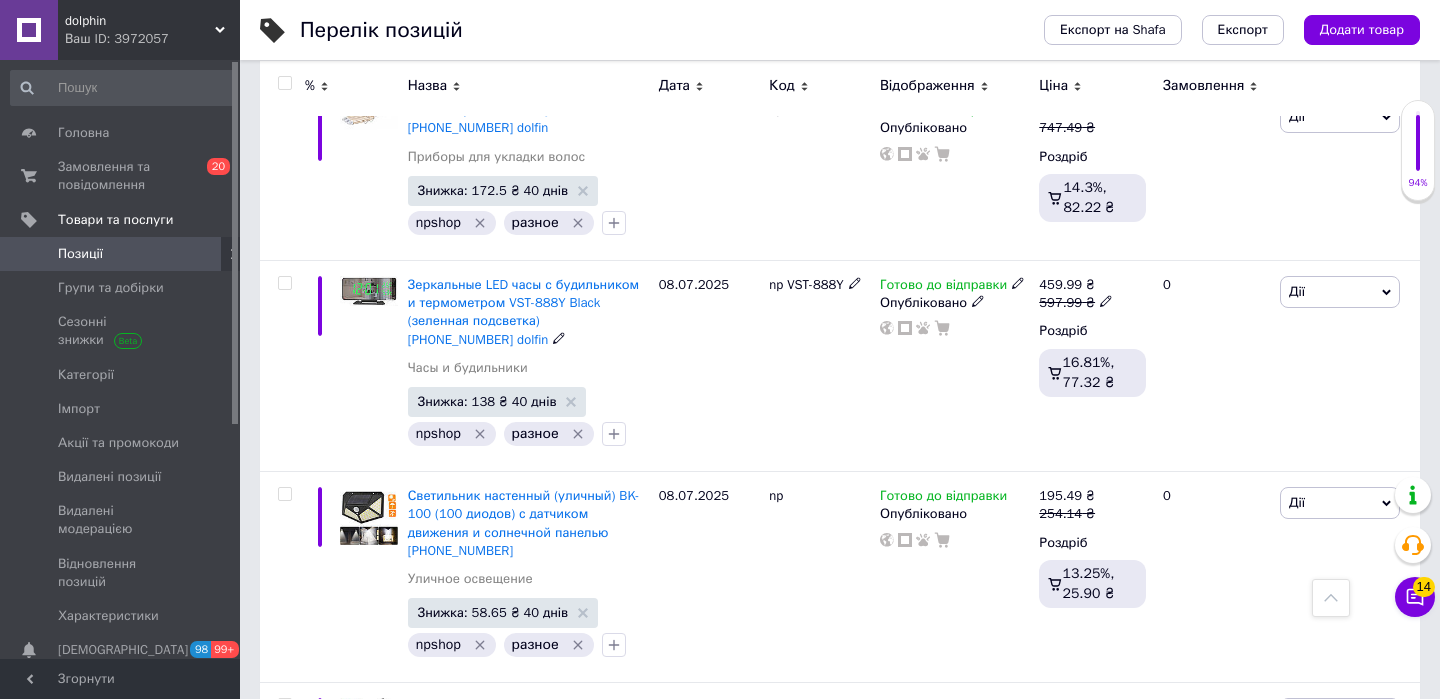 scroll, scrollTop: 16262, scrollLeft: 0, axis: vertical 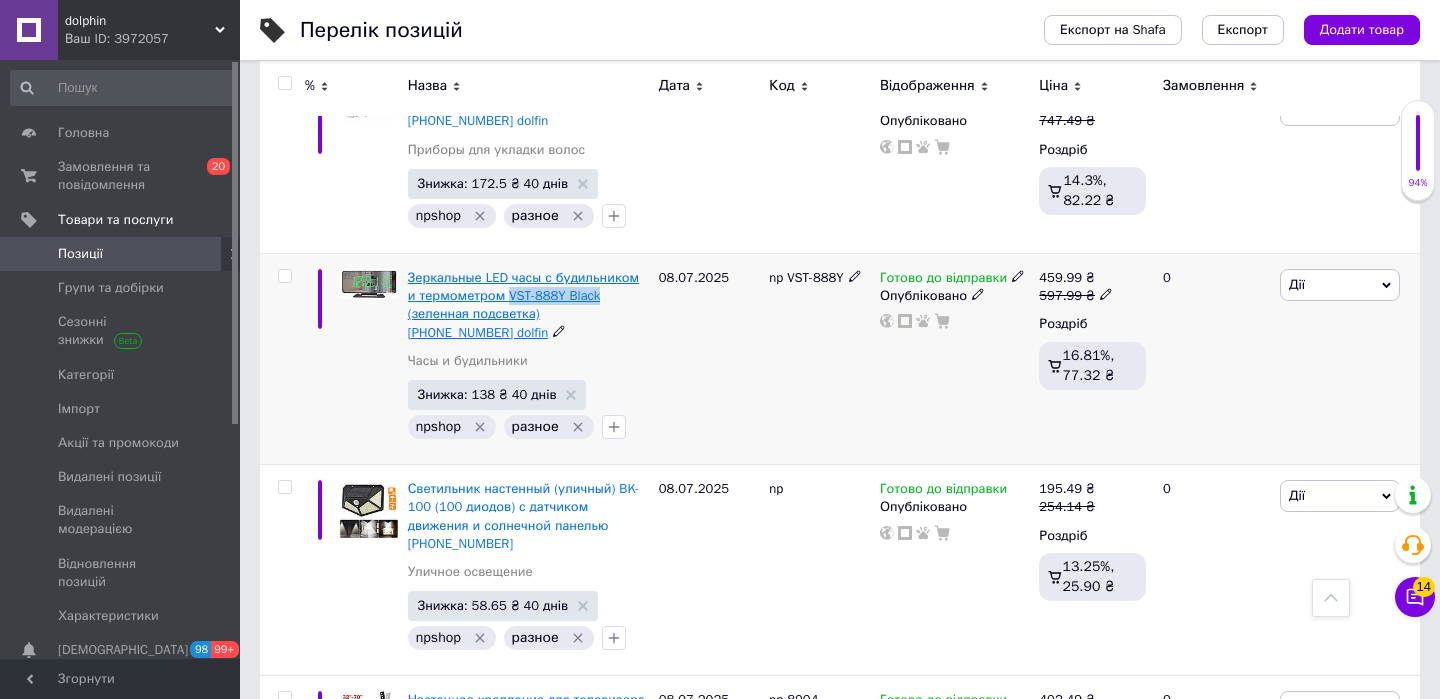 drag, startPoint x: 616, startPoint y: 421, endPoint x: 510, endPoint y: 426, distance: 106.11786 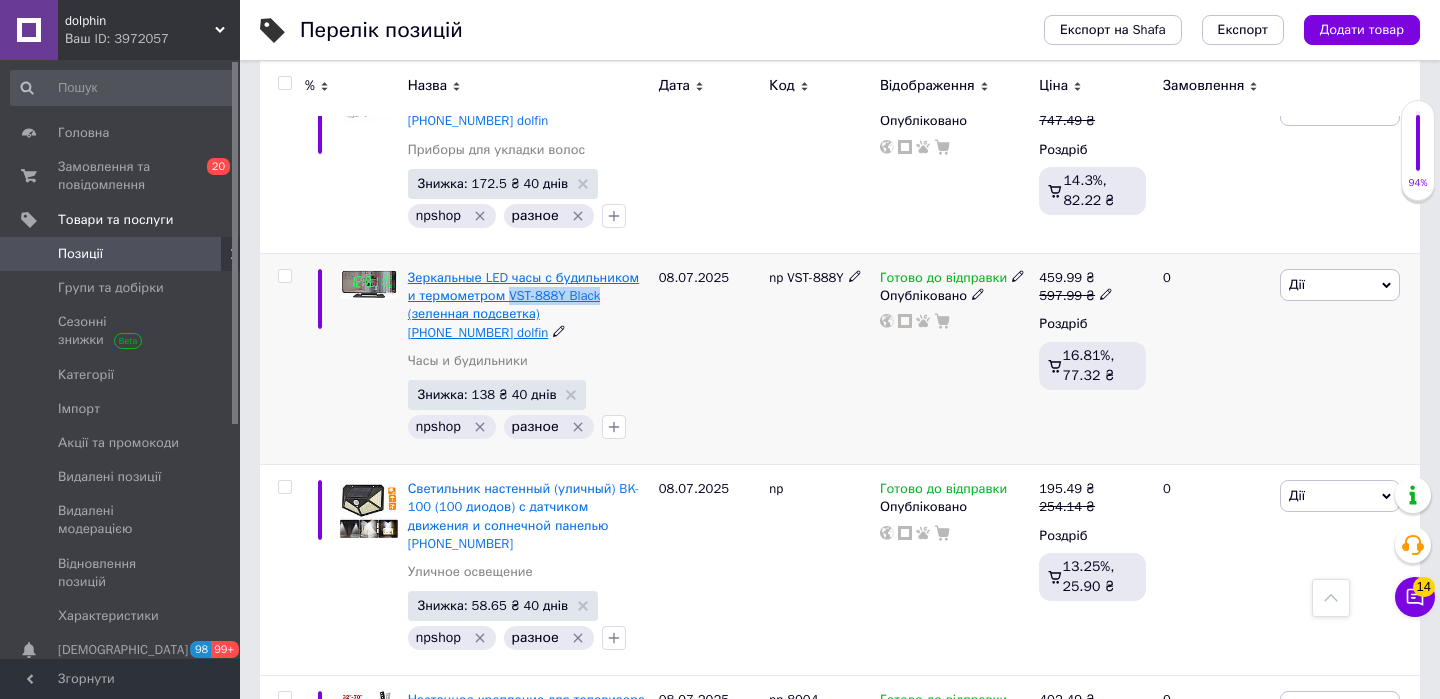click on "Зеркальные LED часы с будильником и термометром VST-888Y Black (зеленная подсветка) [PHONE_NUMBER] dolfin" at bounding box center [528, 305] 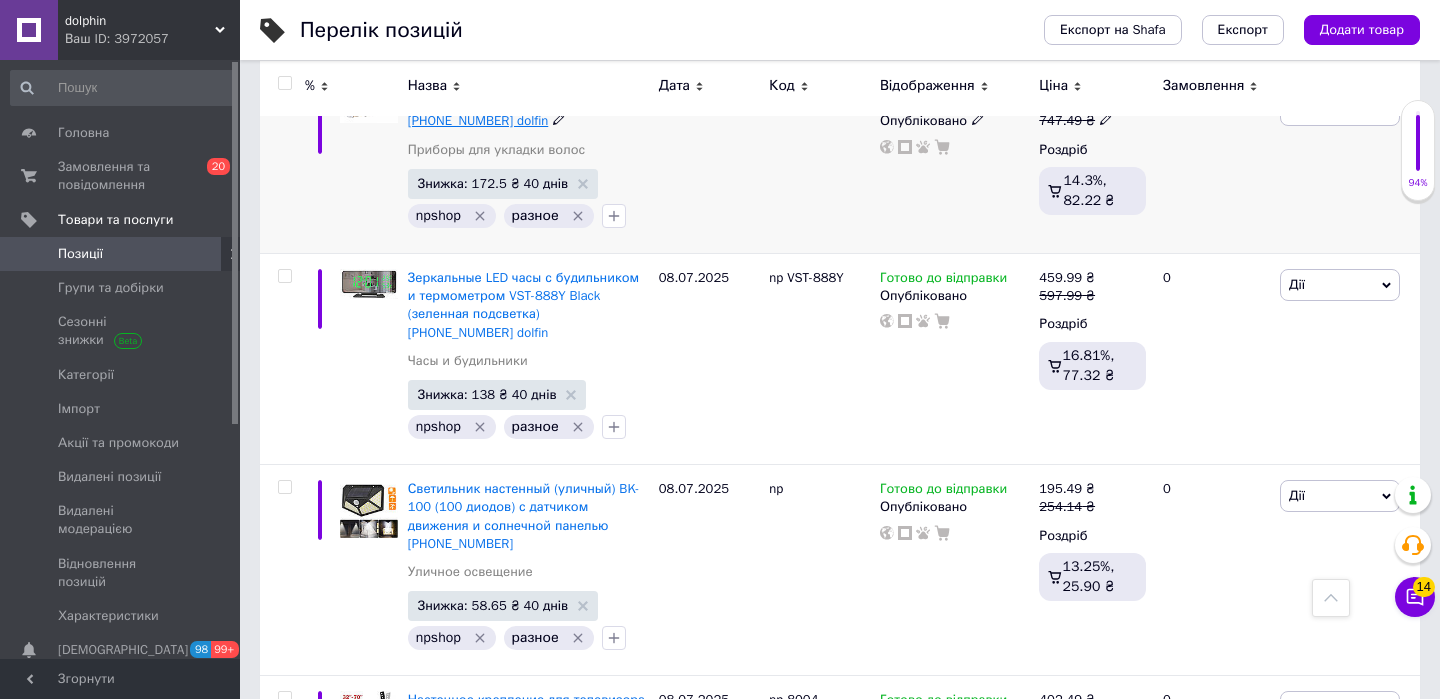 drag, startPoint x: 626, startPoint y: 230, endPoint x: 559, endPoint y: 231, distance: 67.00746 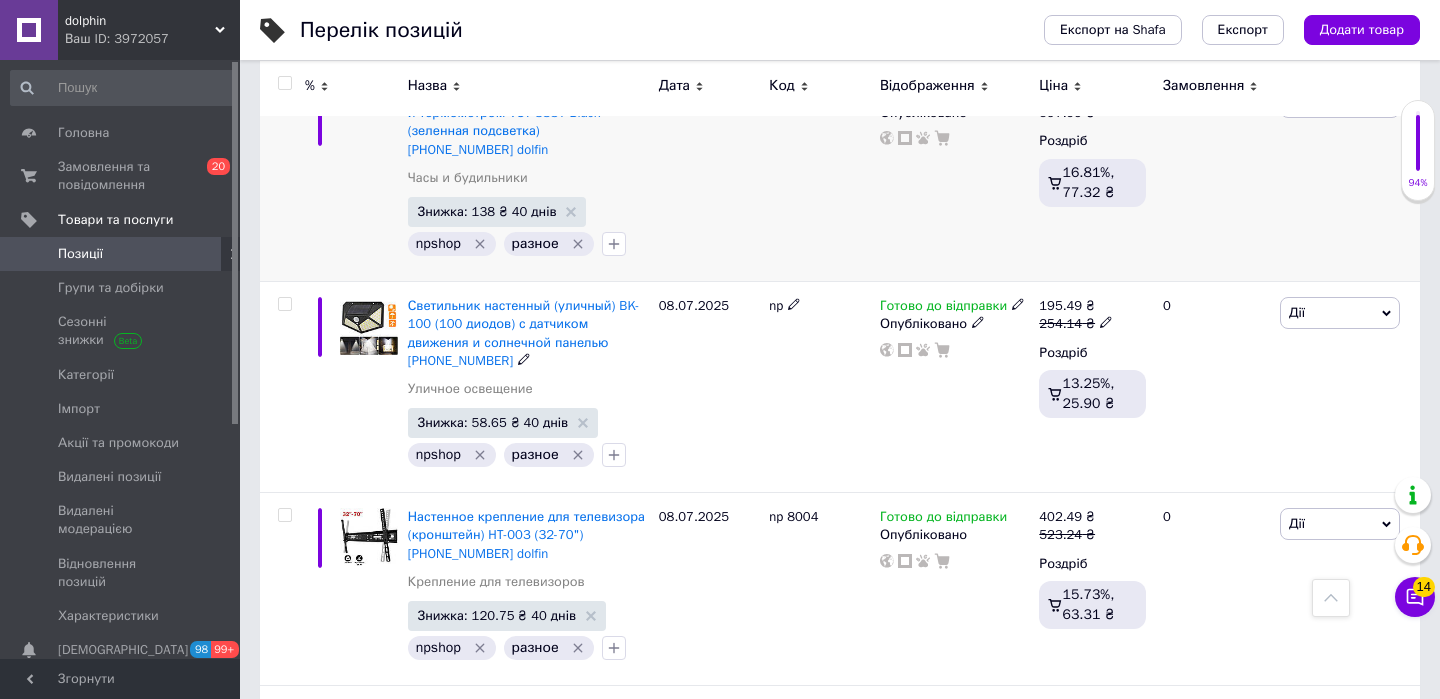 scroll, scrollTop: 16471, scrollLeft: 0, axis: vertical 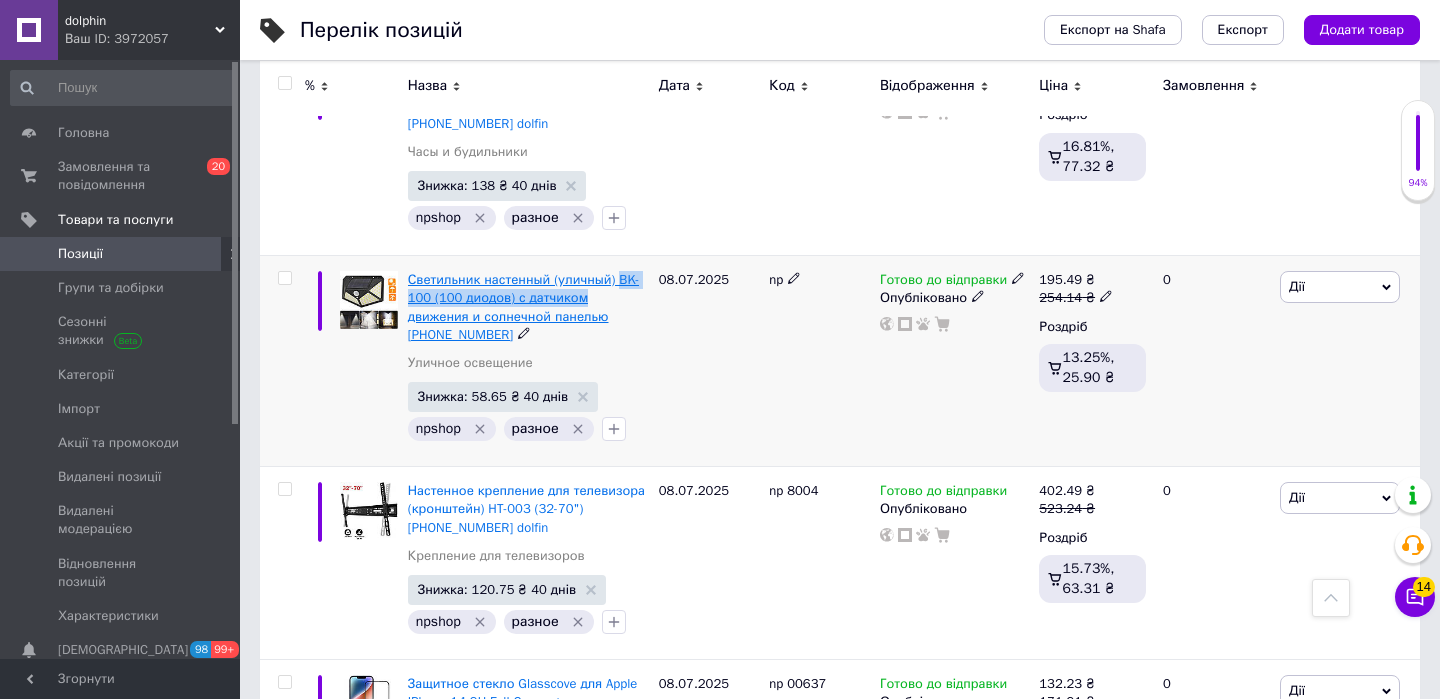 drag, startPoint x: 596, startPoint y: 425, endPoint x: 626, endPoint y: 407, distance: 34.98571 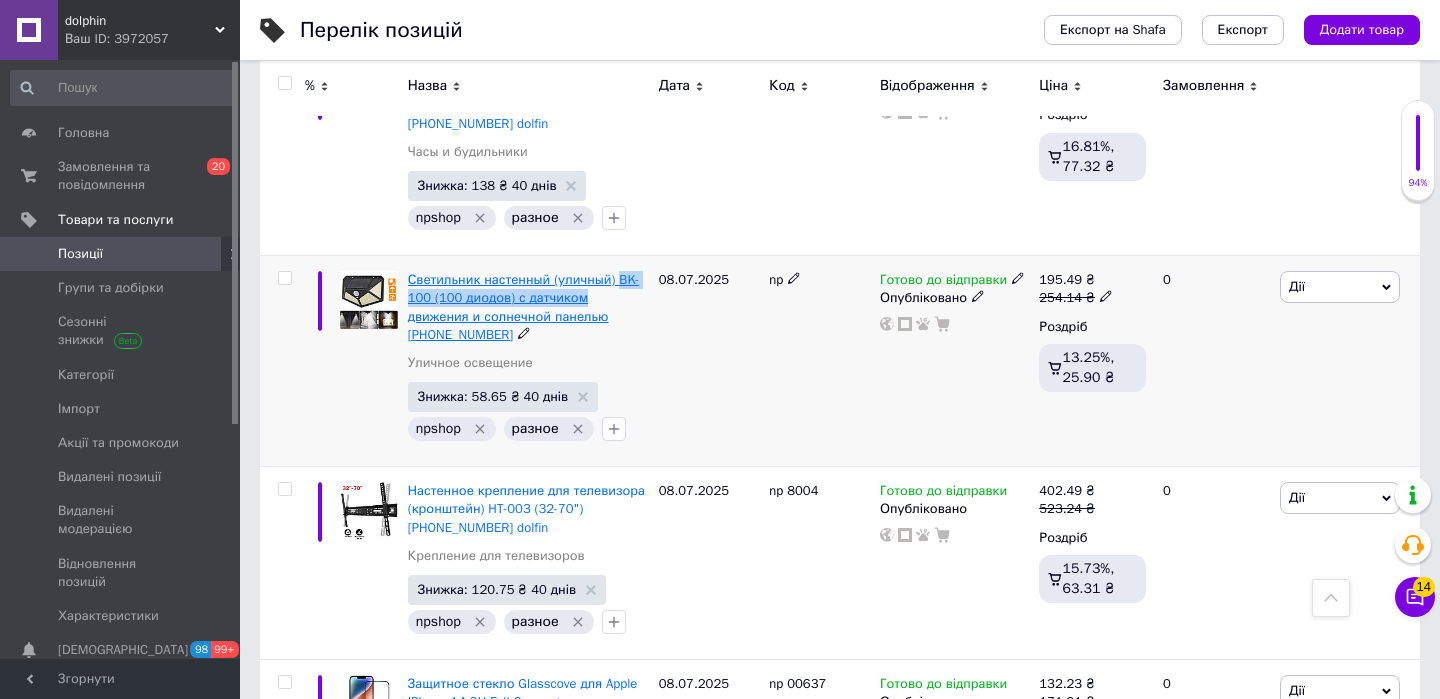 click on "Светильник настенный (уличный) BK-100 (100 диодов) с датчиком движения и солнечной панелью [PHONE_NUMBER]" at bounding box center [528, 307] 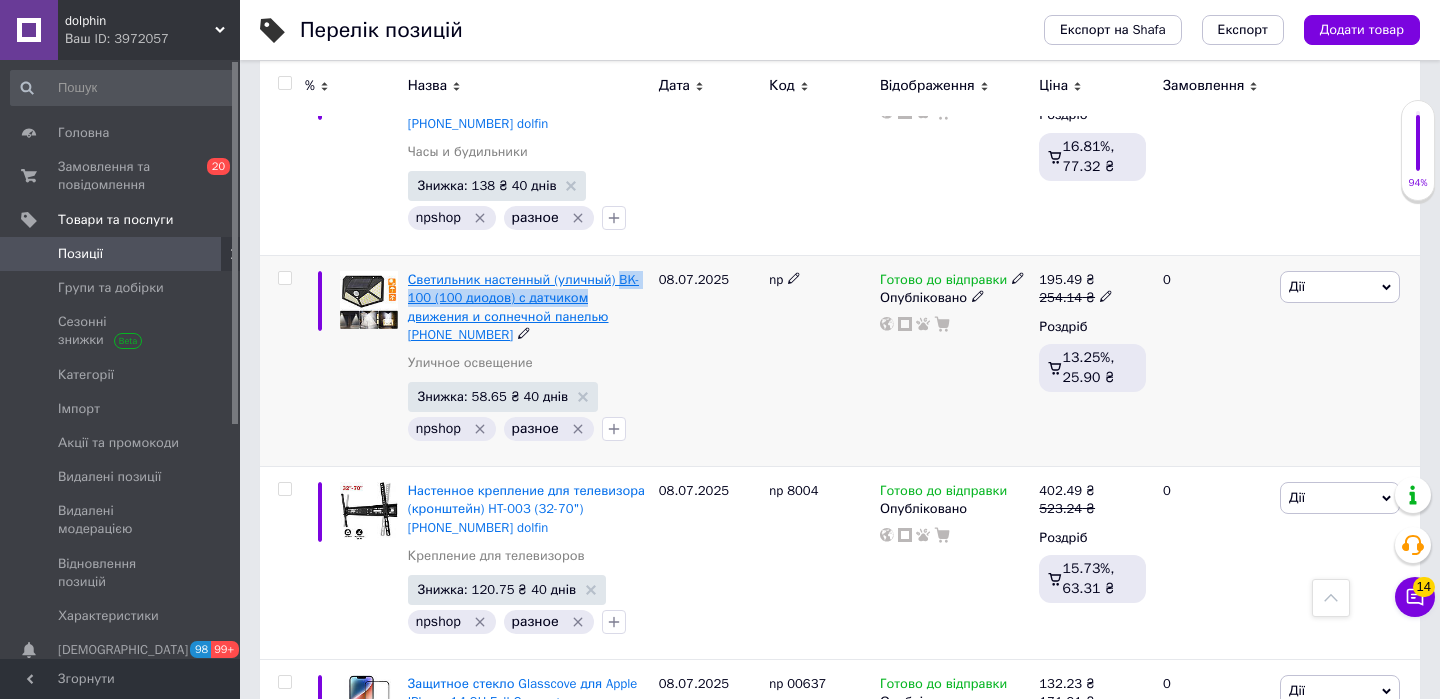 copy on "BK-100 (100 диодов) с датчиком" 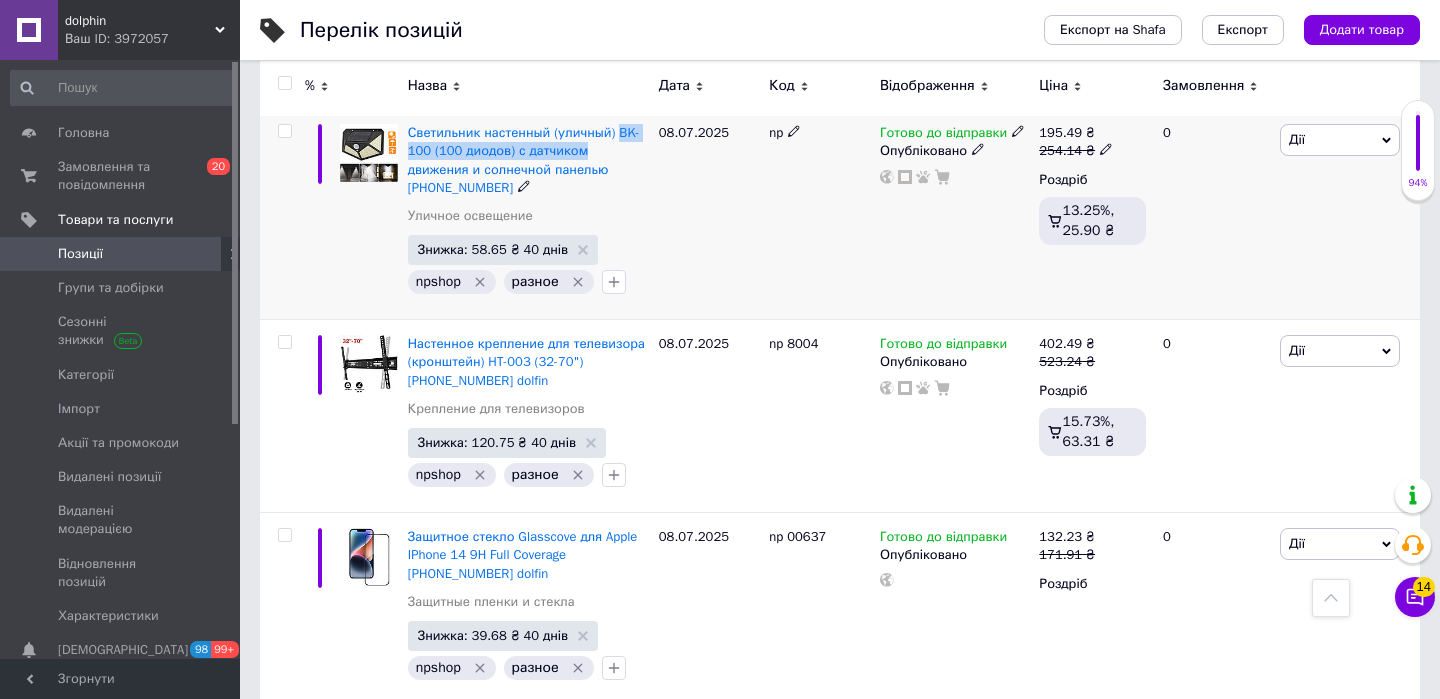 scroll, scrollTop: 16623, scrollLeft: 0, axis: vertical 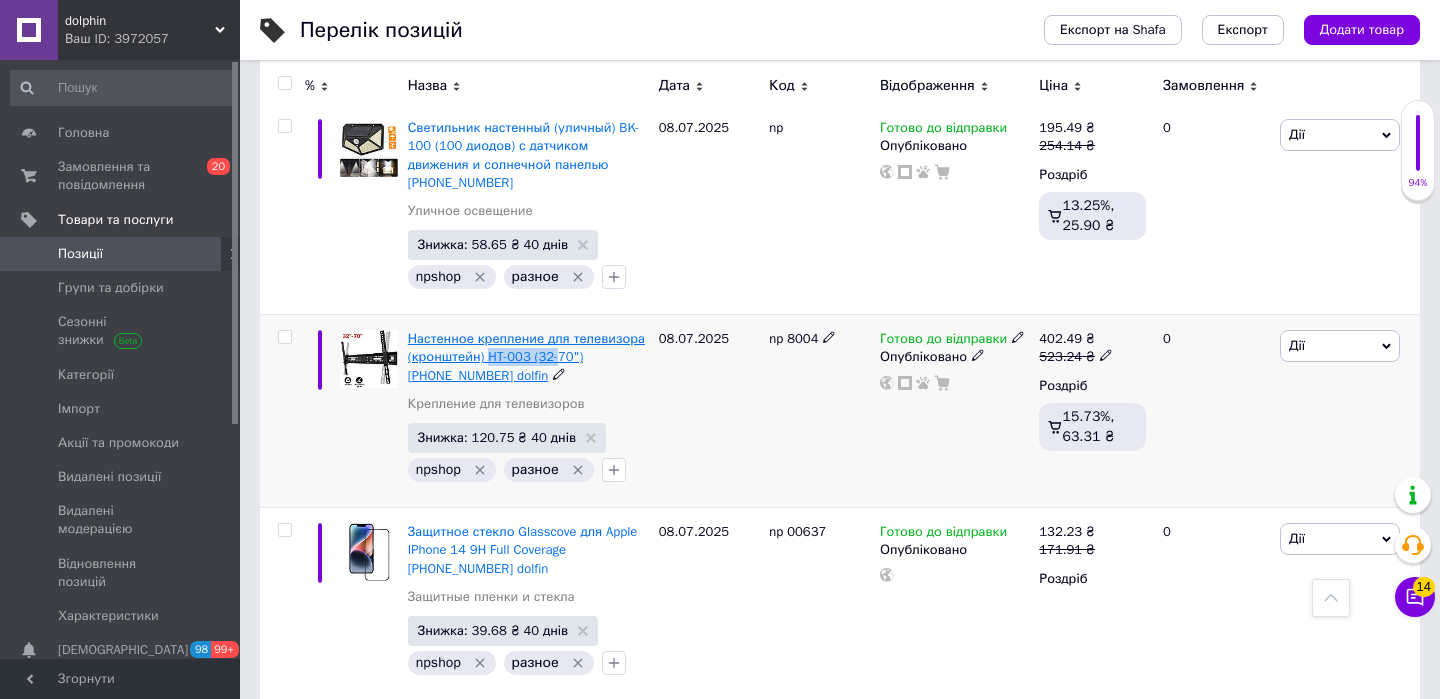 drag, startPoint x: 652, startPoint y: 487, endPoint x: 567, endPoint y: 486, distance: 85.00588 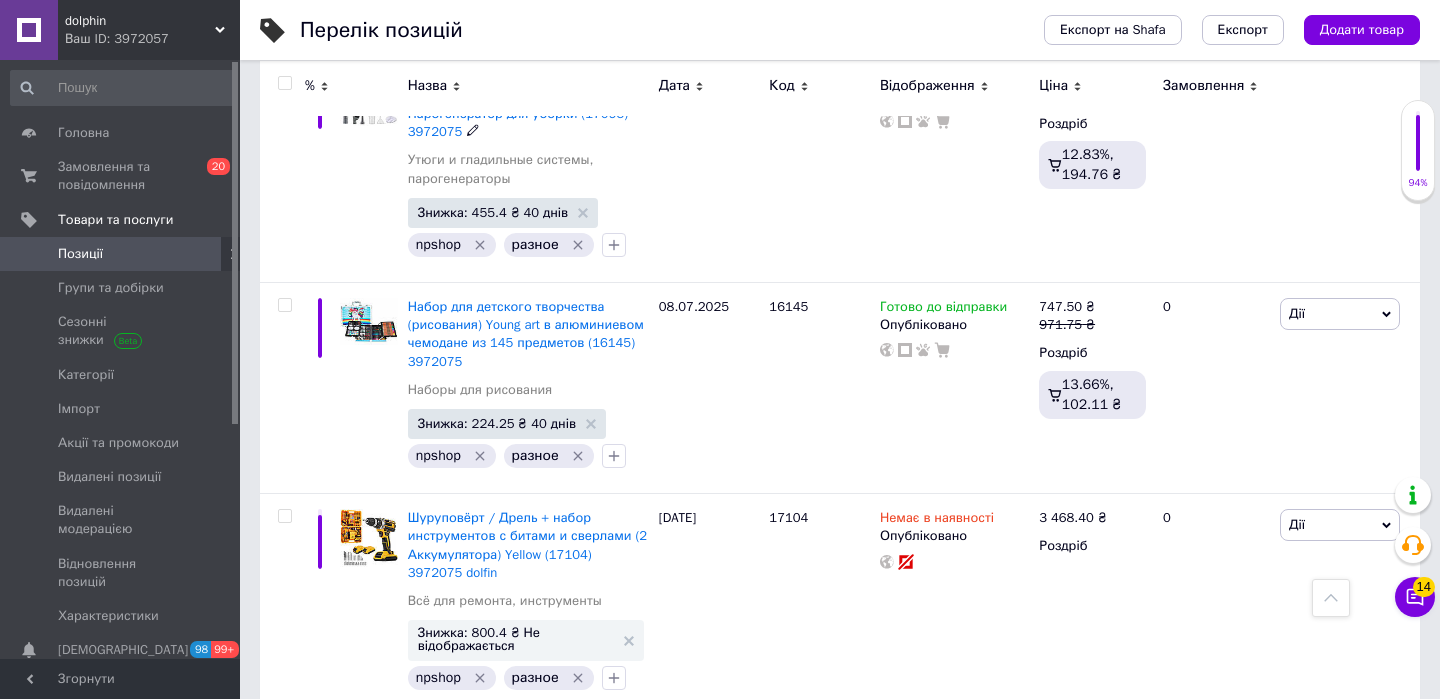scroll, scrollTop: 18051, scrollLeft: 0, axis: vertical 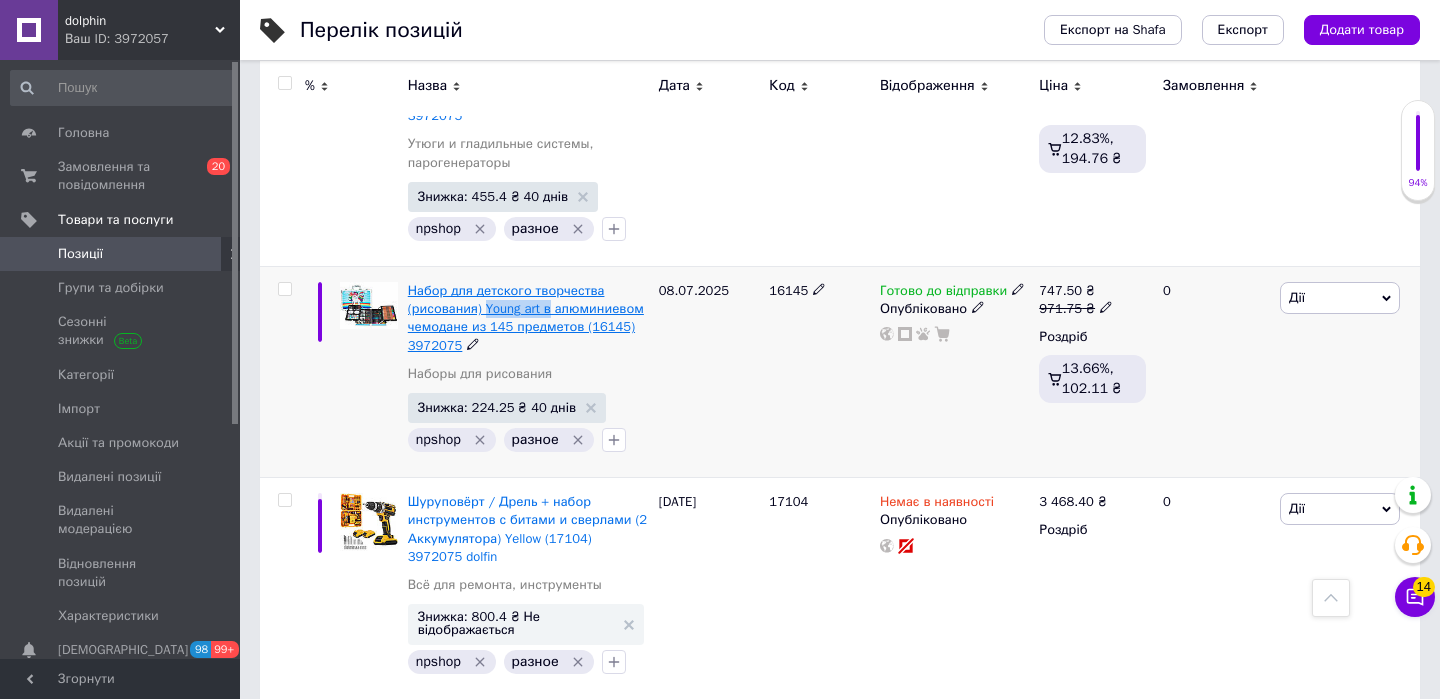 drag, startPoint x: 565, startPoint y: 437, endPoint x: 493, endPoint y: 434, distance: 72.06247 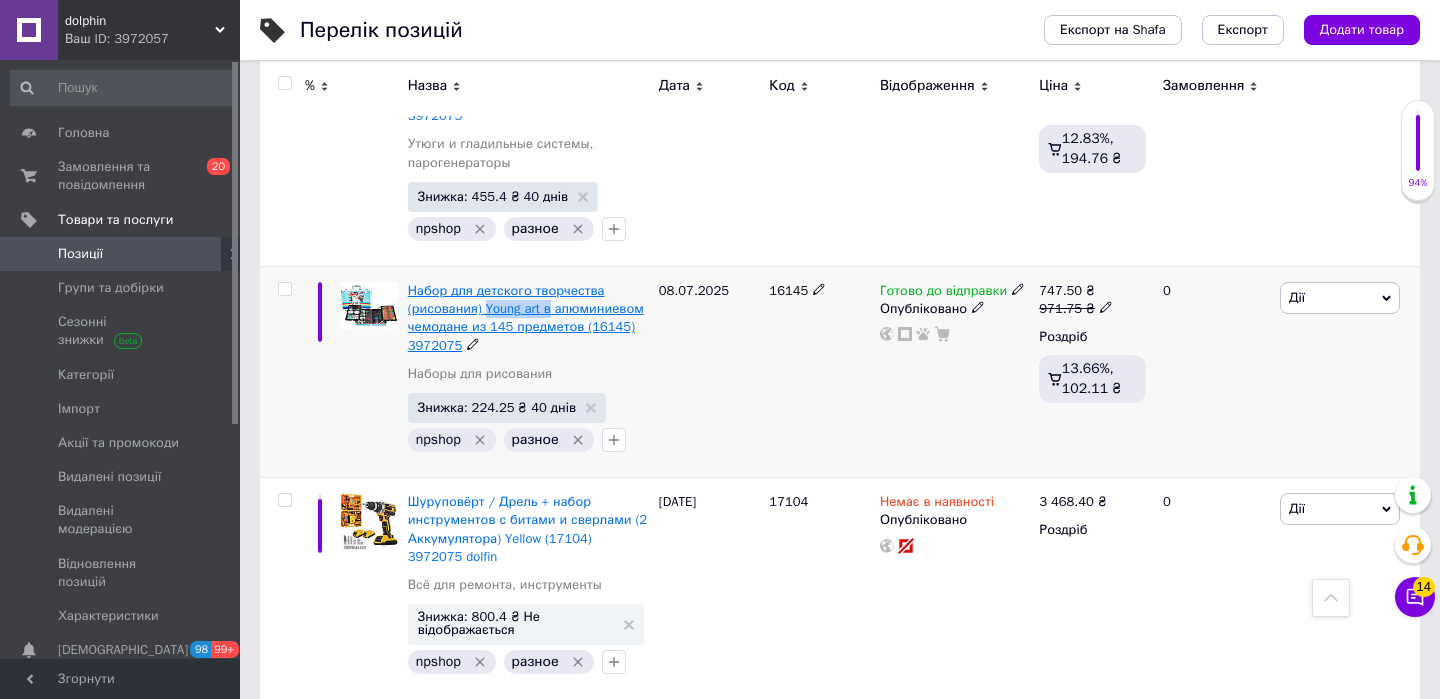 click on "Набор для детского творчества (рисования) Young art в алюминиевом чемодане из 145 предметов (16145) 3972075" at bounding box center (528, 318) 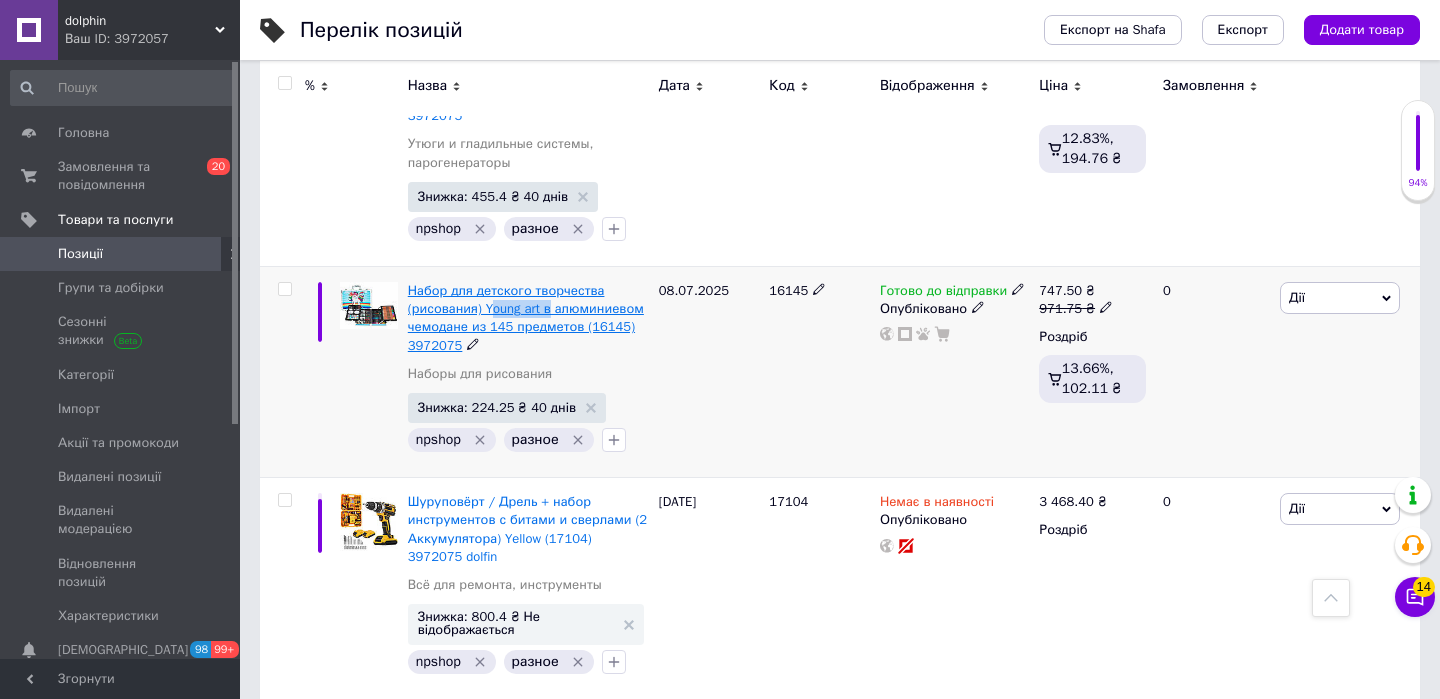 copy on "oung art в" 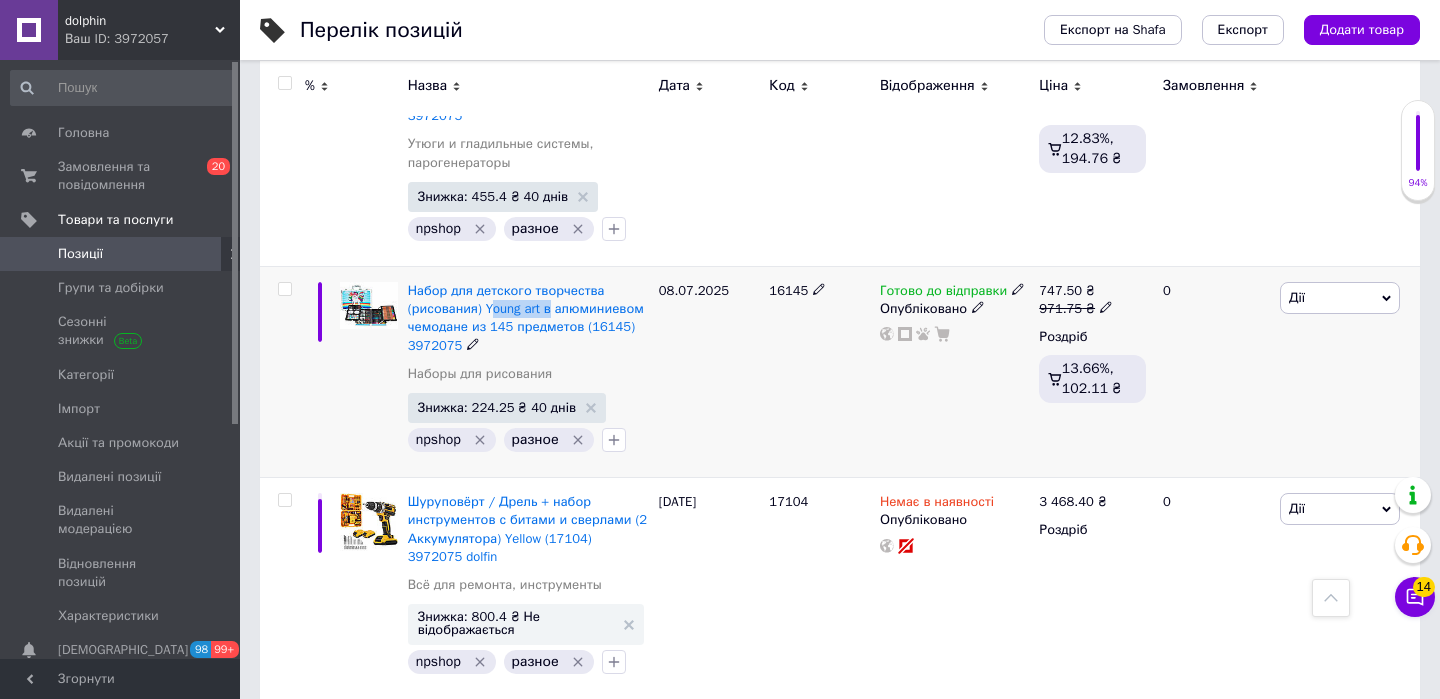 click on "Набор для детского творчества (рисования) Young art в алюминиевом чемодане из 145 предметов (16145) 3972075" at bounding box center [528, 318] 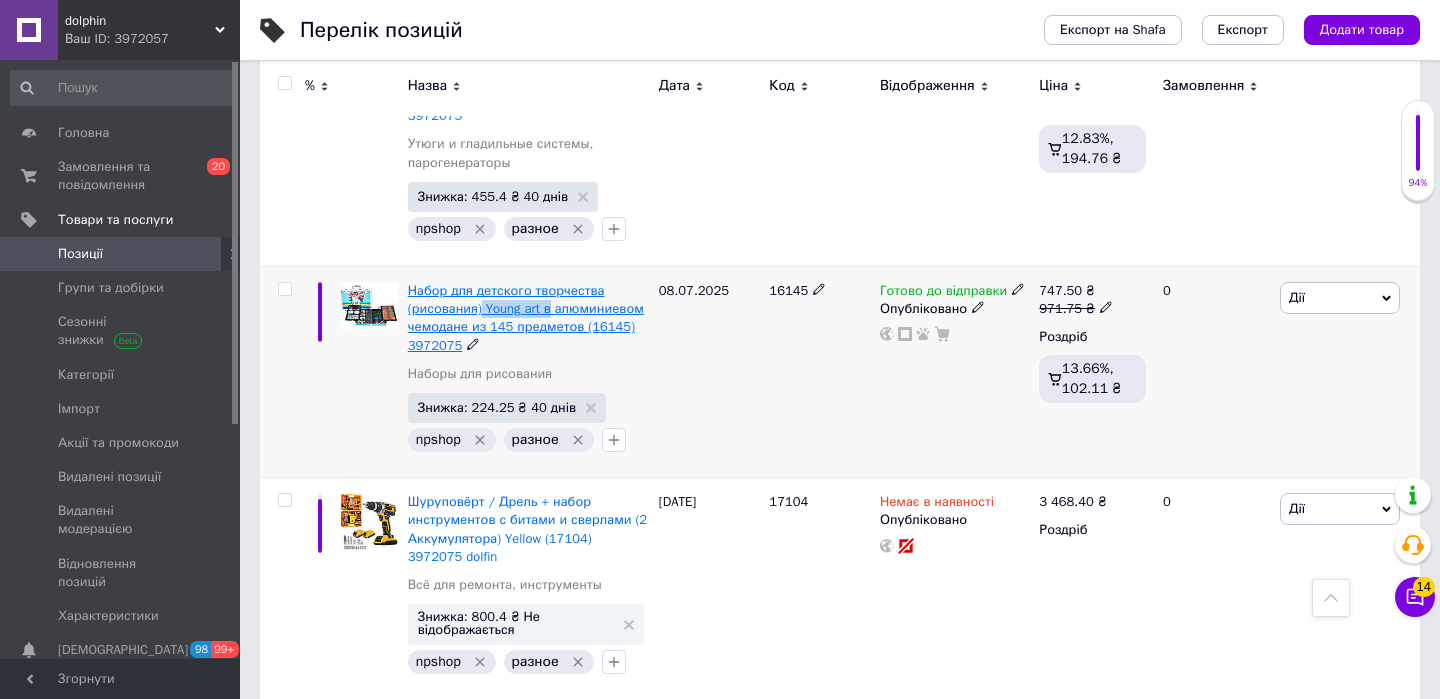 drag, startPoint x: 564, startPoint y: 436, endPoint x: 485, endPoint y: 437, distance: 79.00633 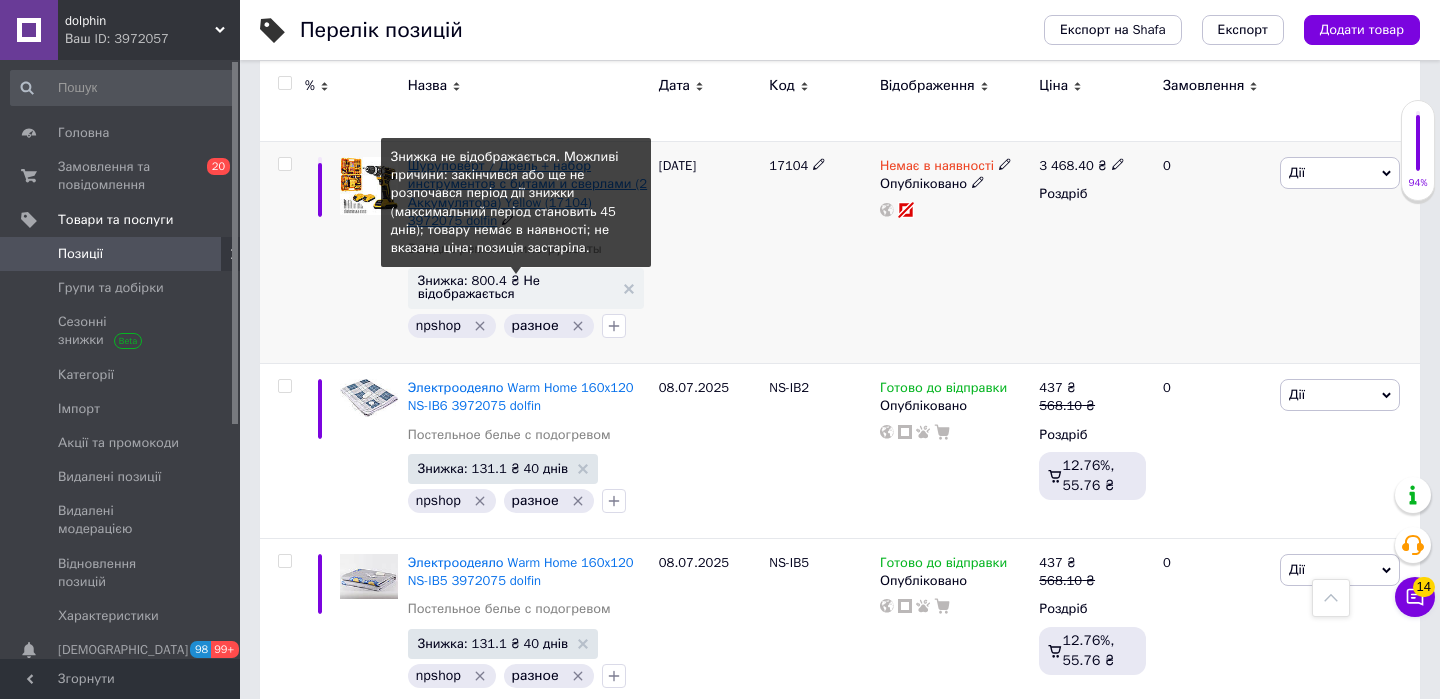 scroll, scrollTop: 18404, scrollLeft: 0, axis: vertical 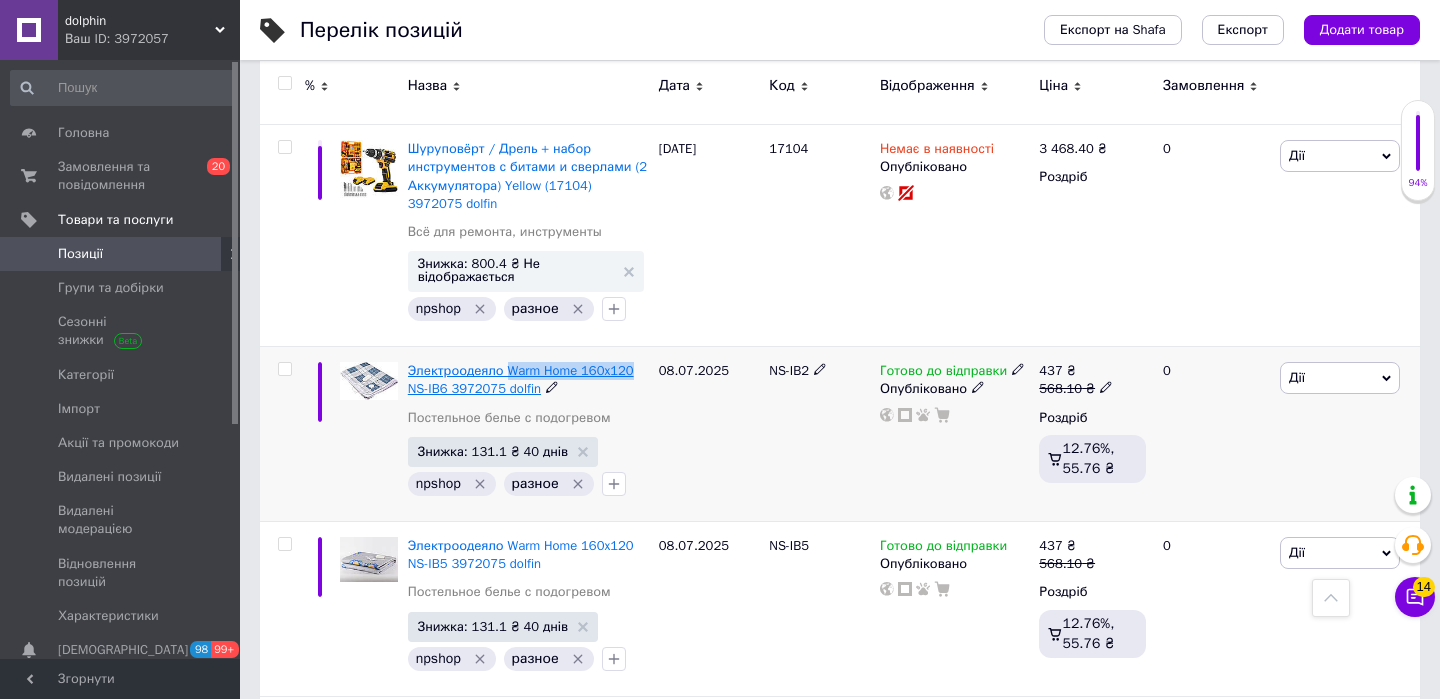 drag, startPoint x: 647, startPoint y: 496, endPoint x: 514, endPoint y: 498, distance: 133.01503 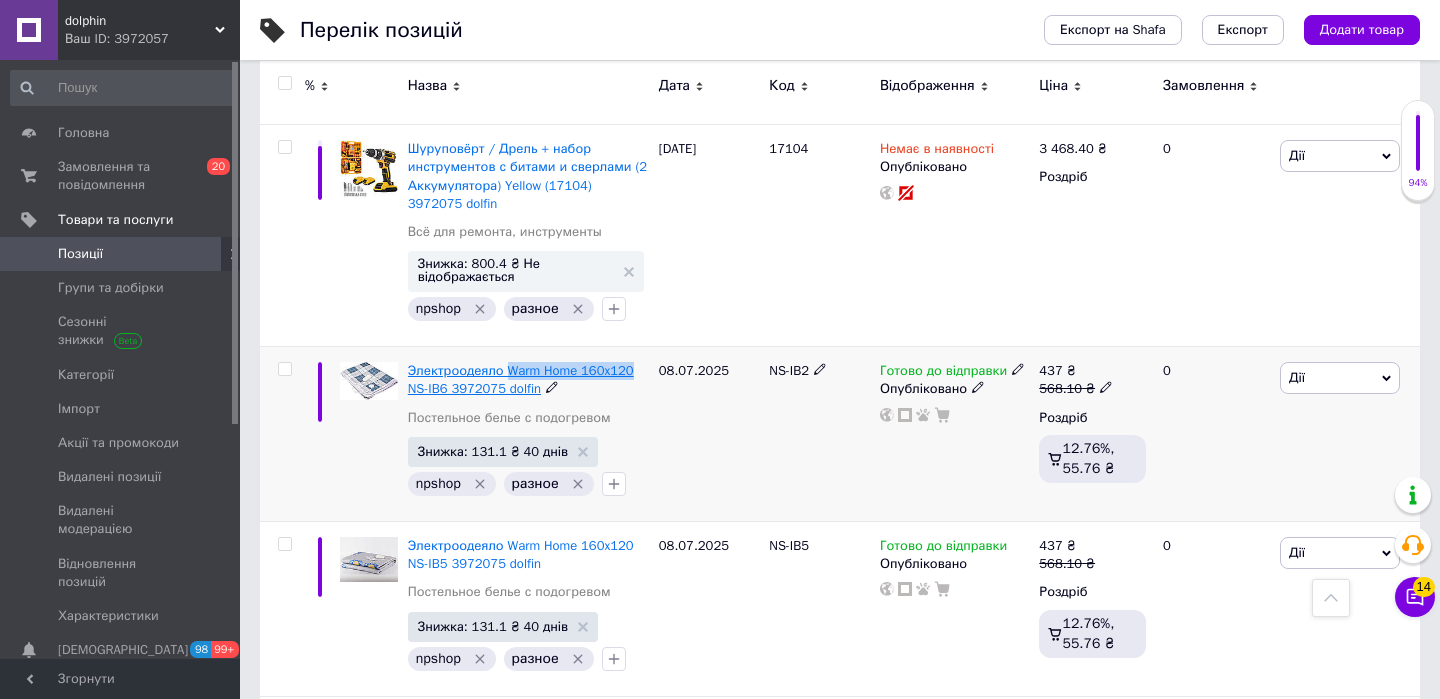 click on "Электроодеяло Warm Home 160x120 NS-IB6 3972075 dolfin" at bounding box center [528, 380] 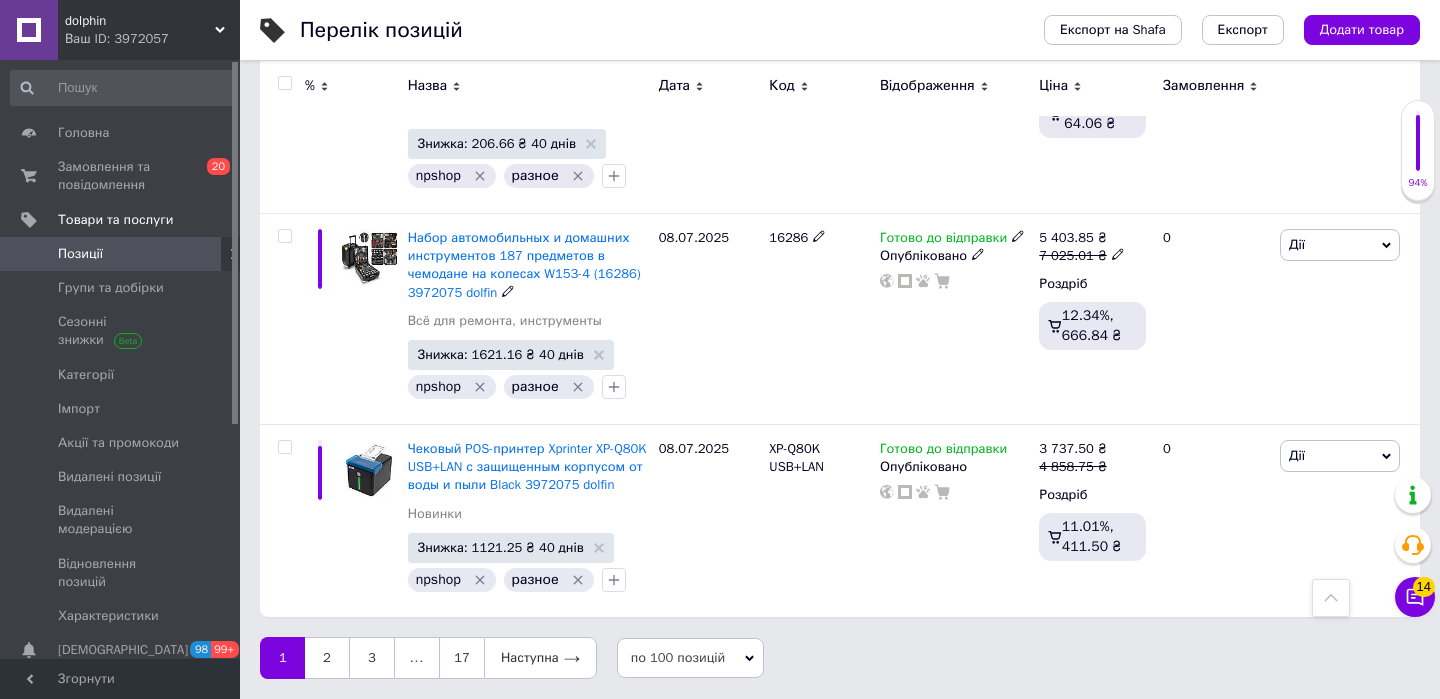 scroll, scrollTop: 19658, scrollLeft: 0, axis: vertical 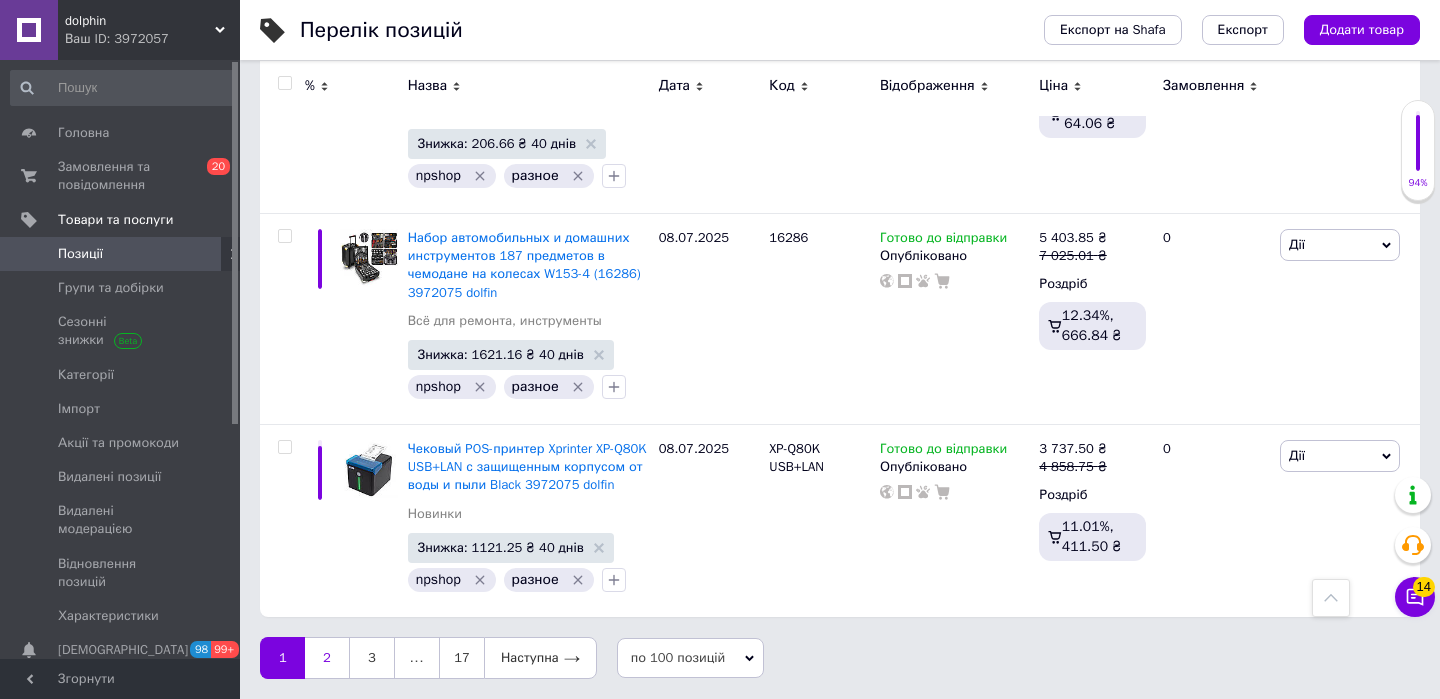 click on "2" at bounding box center (327, 658) 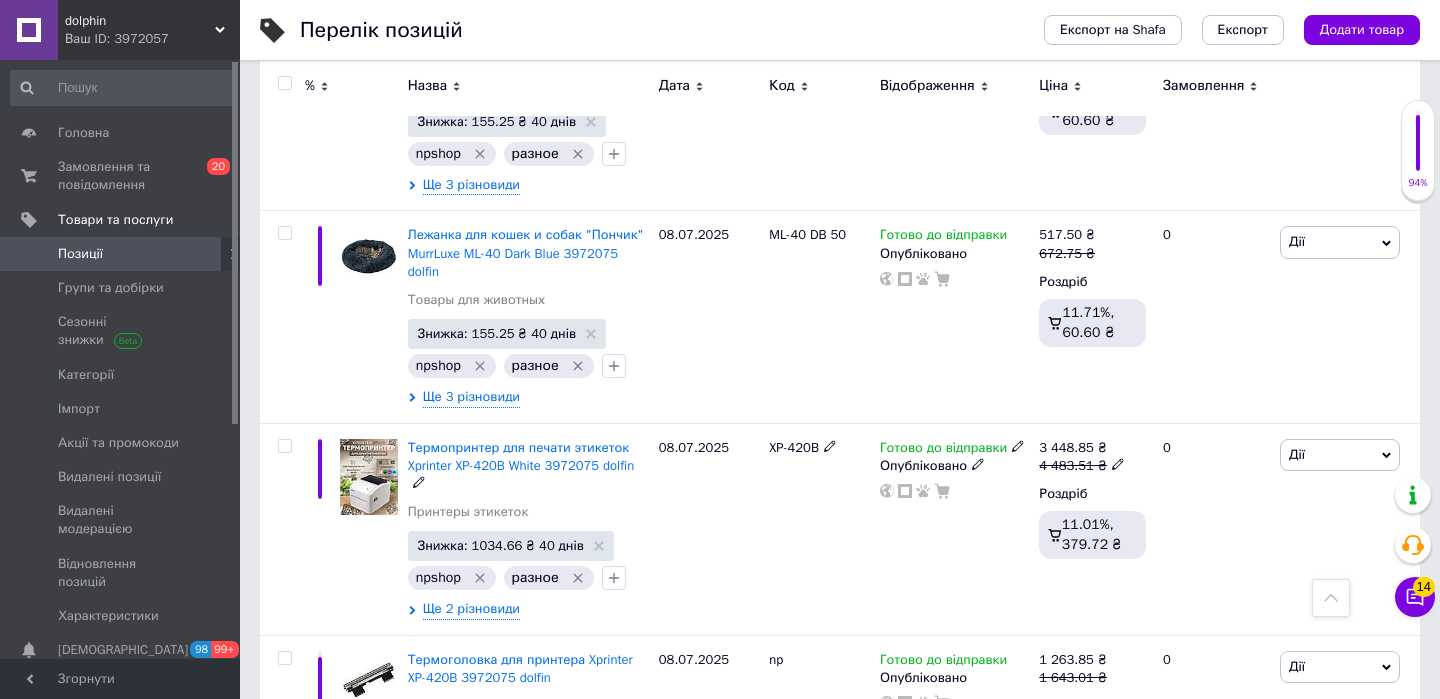 scroll, scrollTop: 1590, scrollLeft: 0, axis: vertical 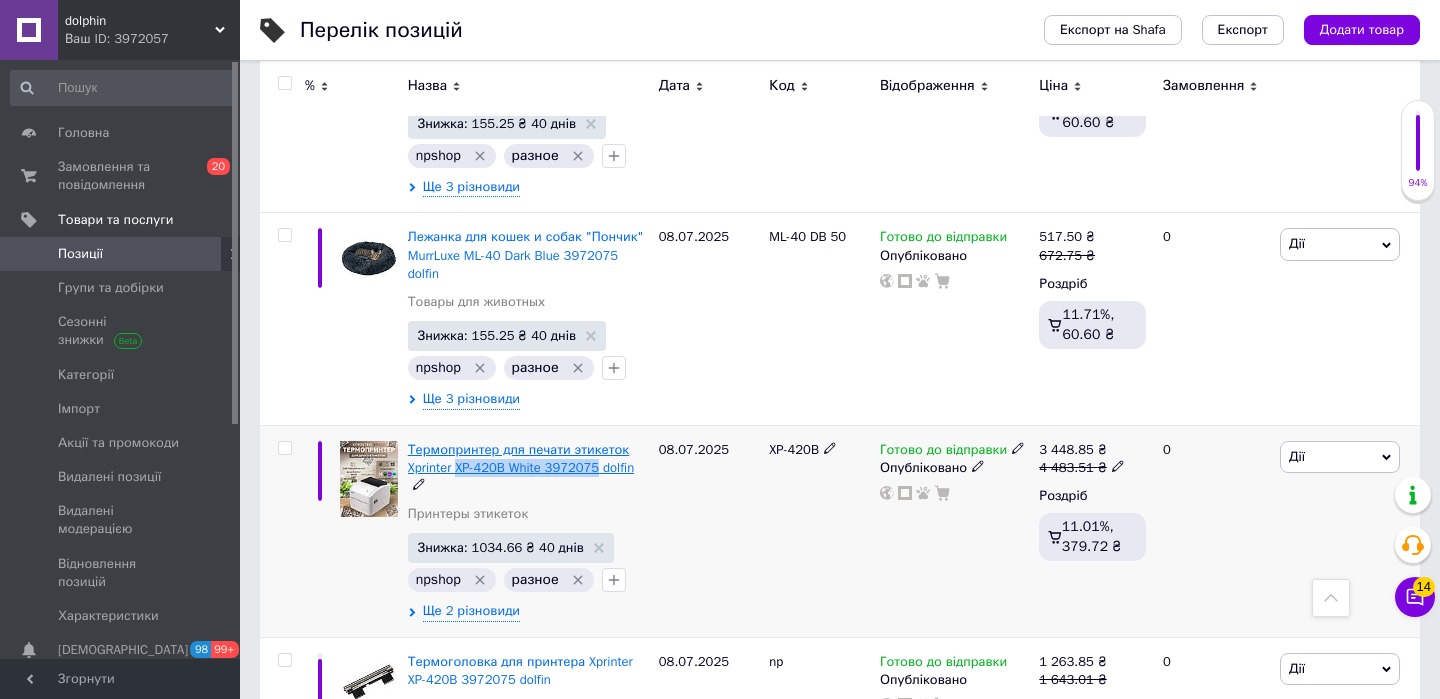 drag, startPoint x: 623, startPoint y: 469, endPoint x: 460, endPoint y: 467, distance: 163.01227 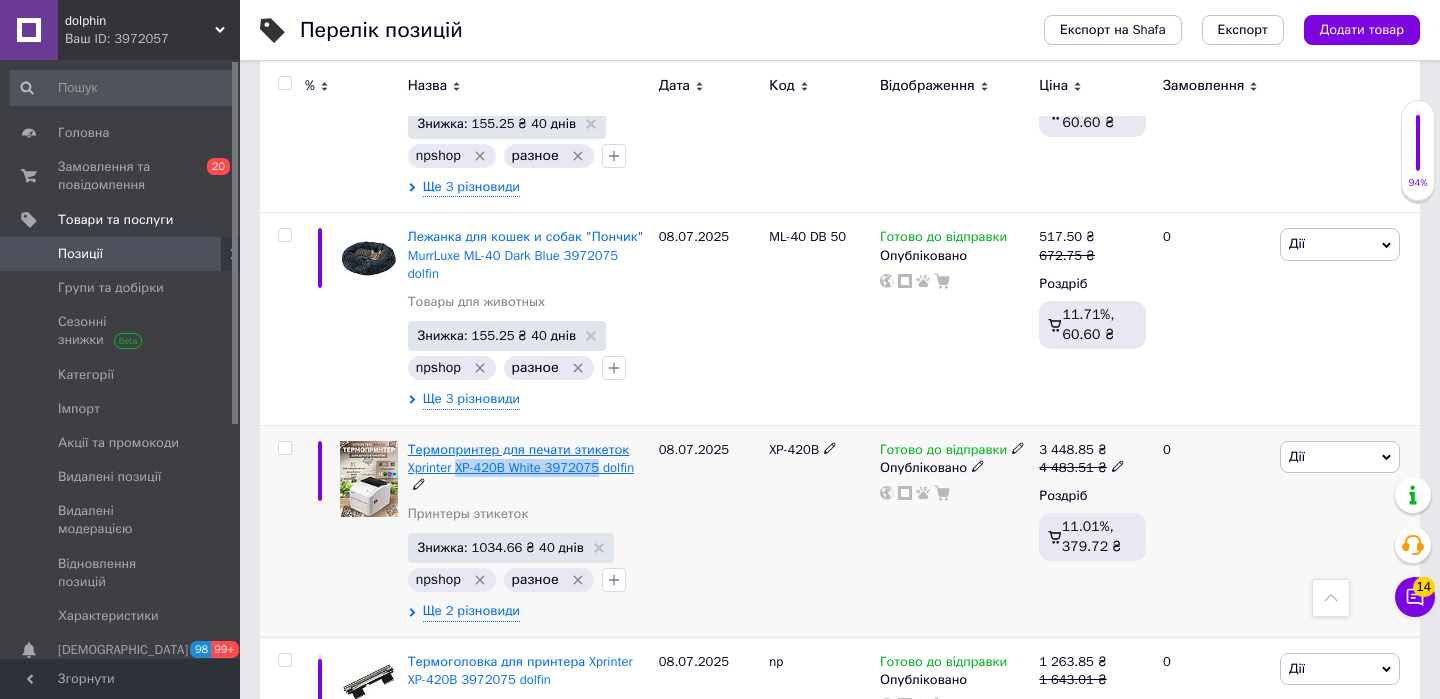 click on "Термопринтер для печати этикеток Xprinter XP-420B White 3972075 dolfin" at bounding box center [528, 468] 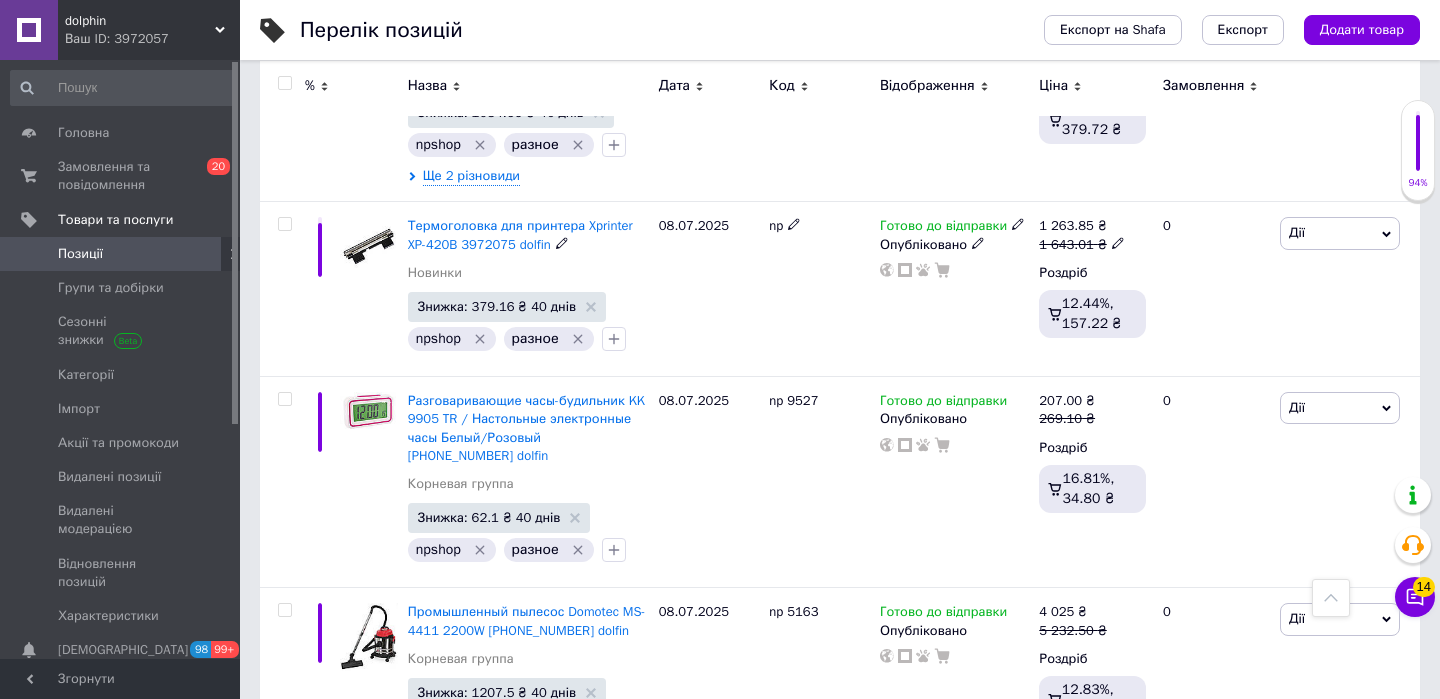 scroll, scrollTop: 2010, scrollLeft: 0, axis: vertical 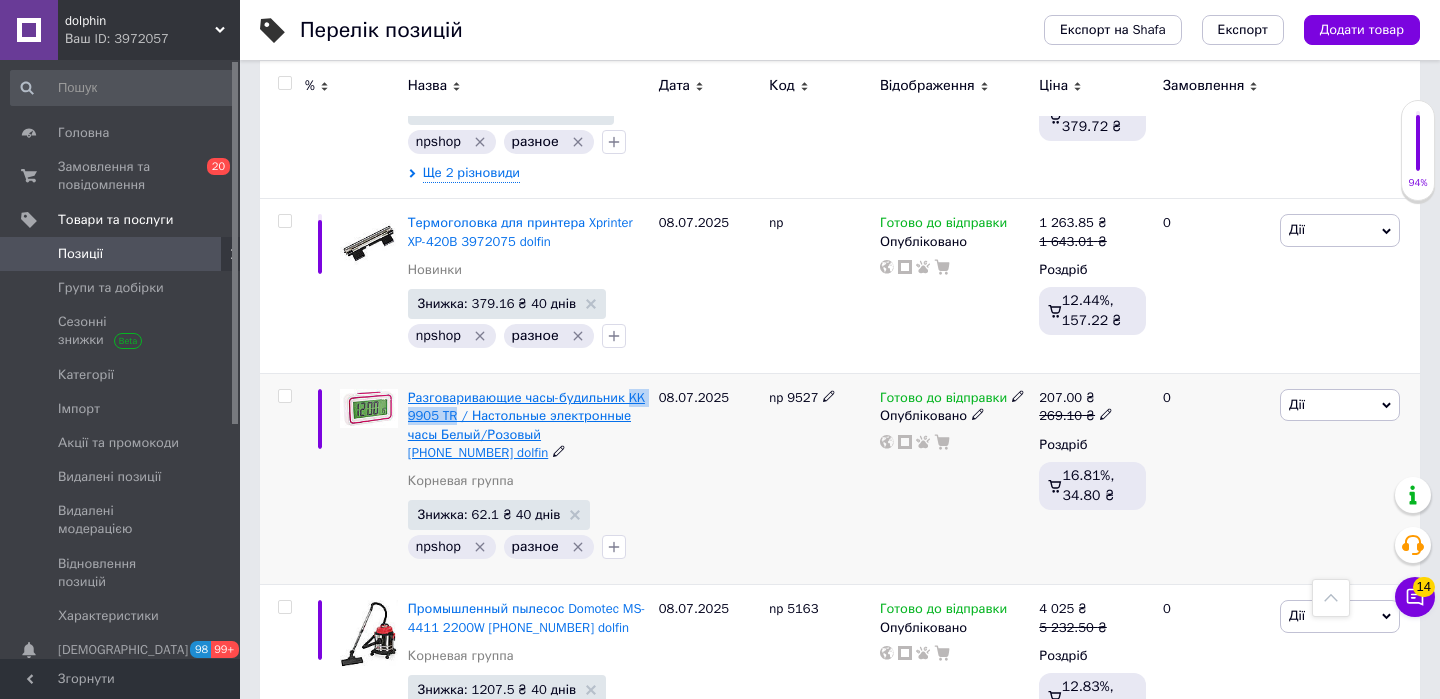 drag, startPoint x: 403, startPoint y: 433, endPoint x: 482, endPoint y: 440, distance: 79.30952 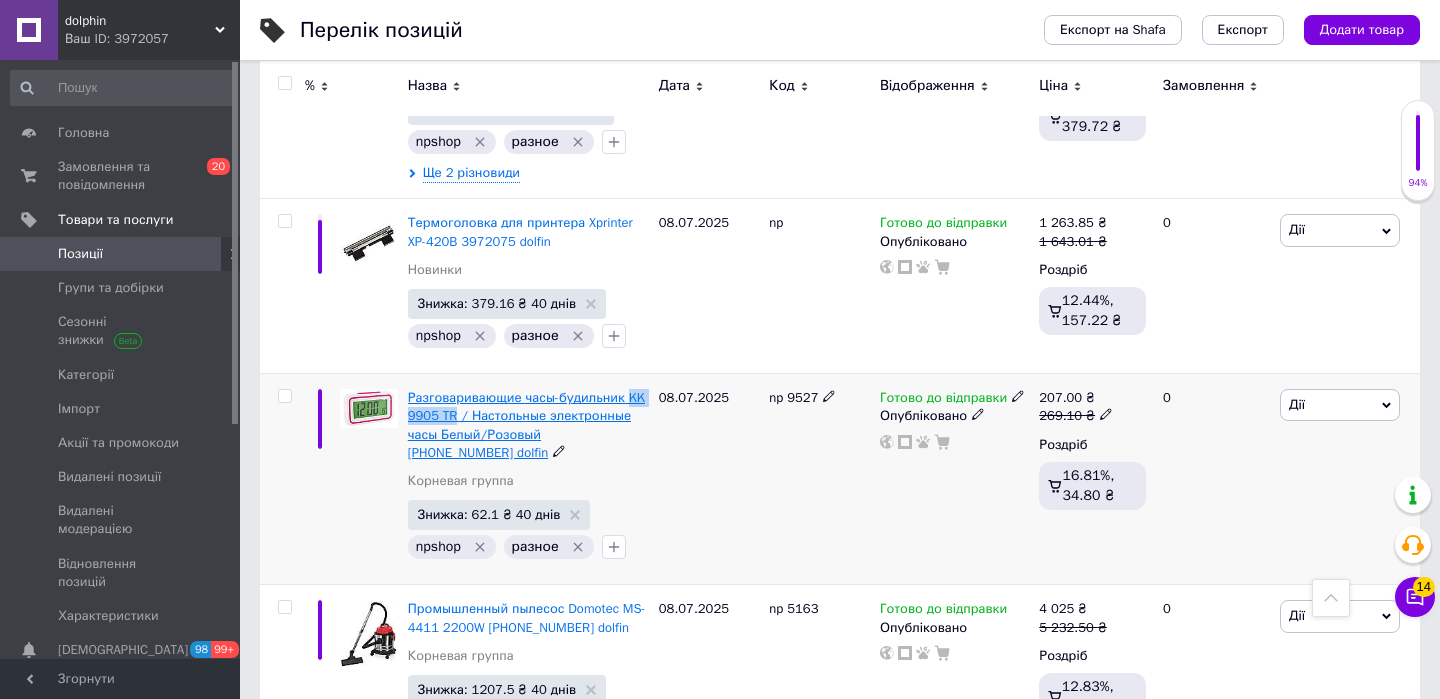 click on "Разговаривающие часы-будильник KK 9905 TR / Настольные электронные часы Белый/Розовый (1957) 3972075 dolfin Корневая группа Знижка: 62.1 ₴ 40 днів npshop   разное" at bounding box center (528, 479) 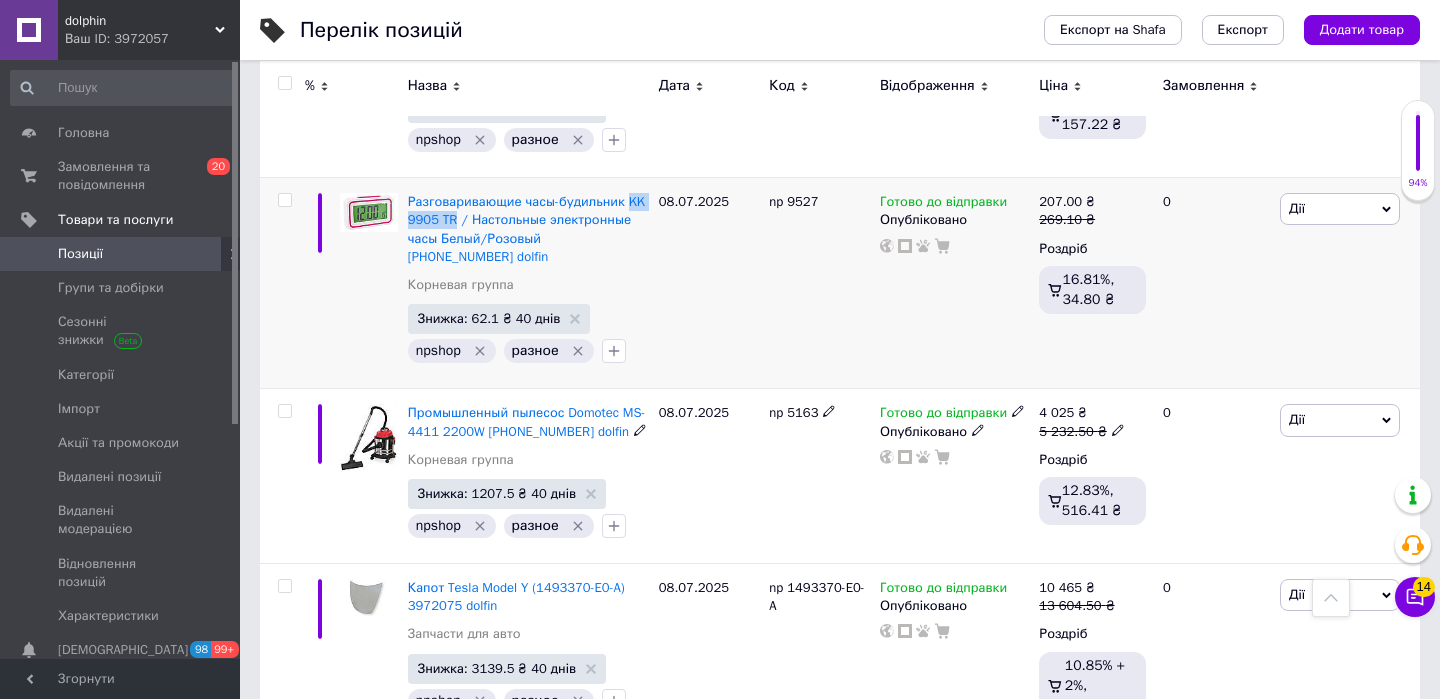 scroll, scrollTop: 2233, scrollLeft: 0, axis: vertical 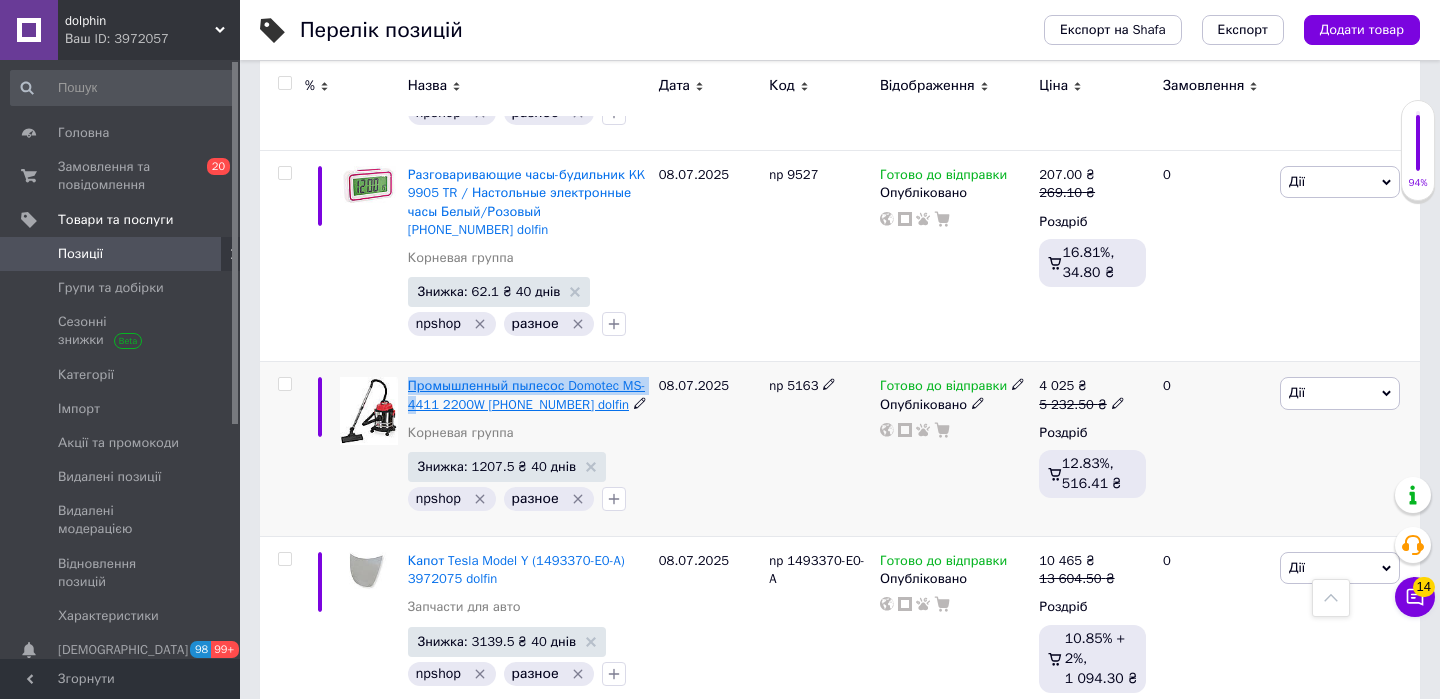 drag, startPoint x: 403, startPoint y: 402, endPoint x: 445, endPoint y: 427, distance: 48.8774 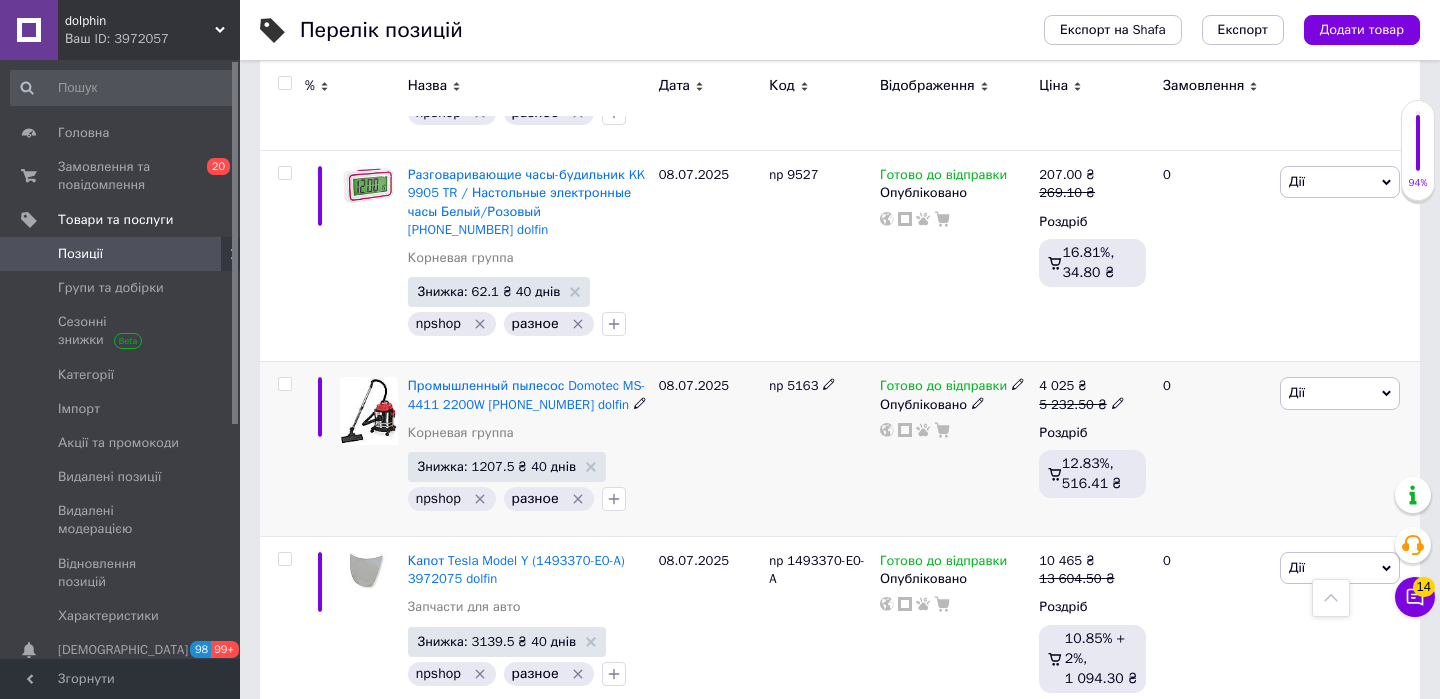 click on "Промышленный пылесос Domotec MS-4411 2200W (5163) 3972075 dolfin" at bounding box center [528, 395] 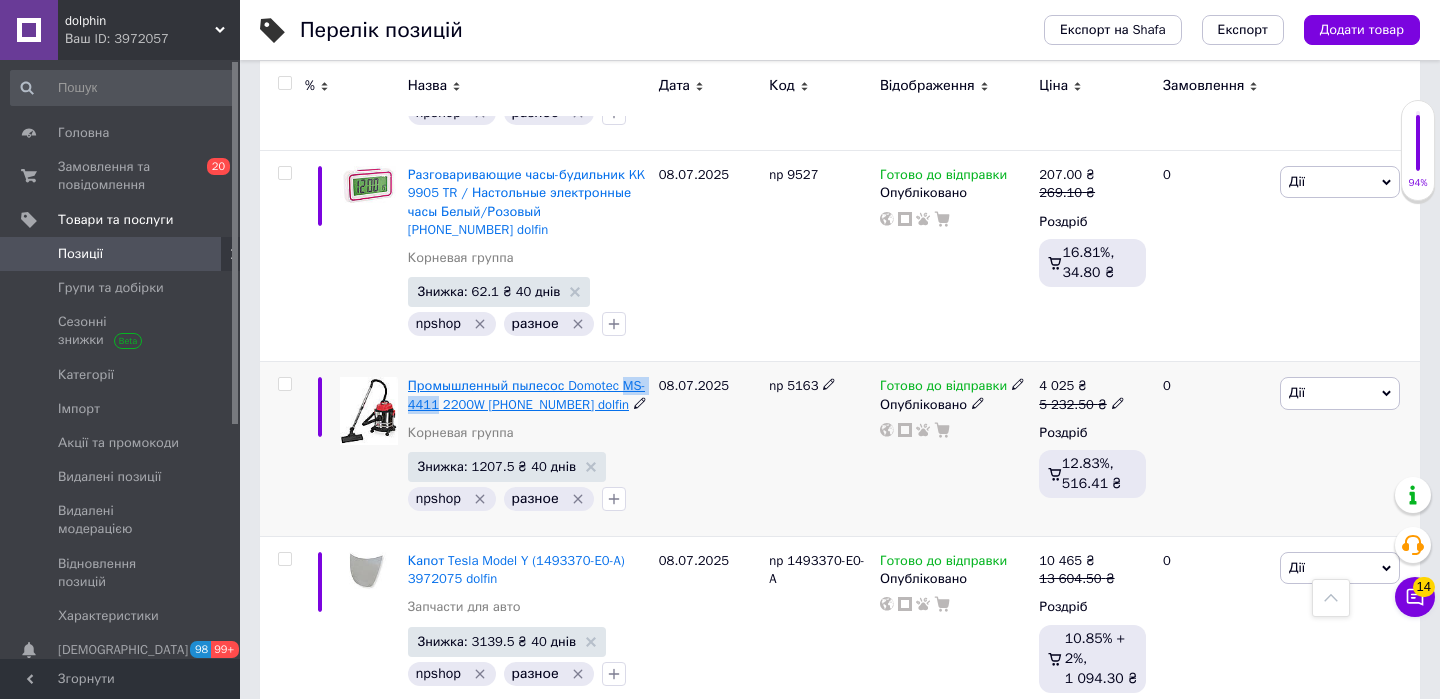 drag, startPoint x: 405, startPoint y: 424, endPoint x: 460, endPoint y: 426, distance: 55.03635 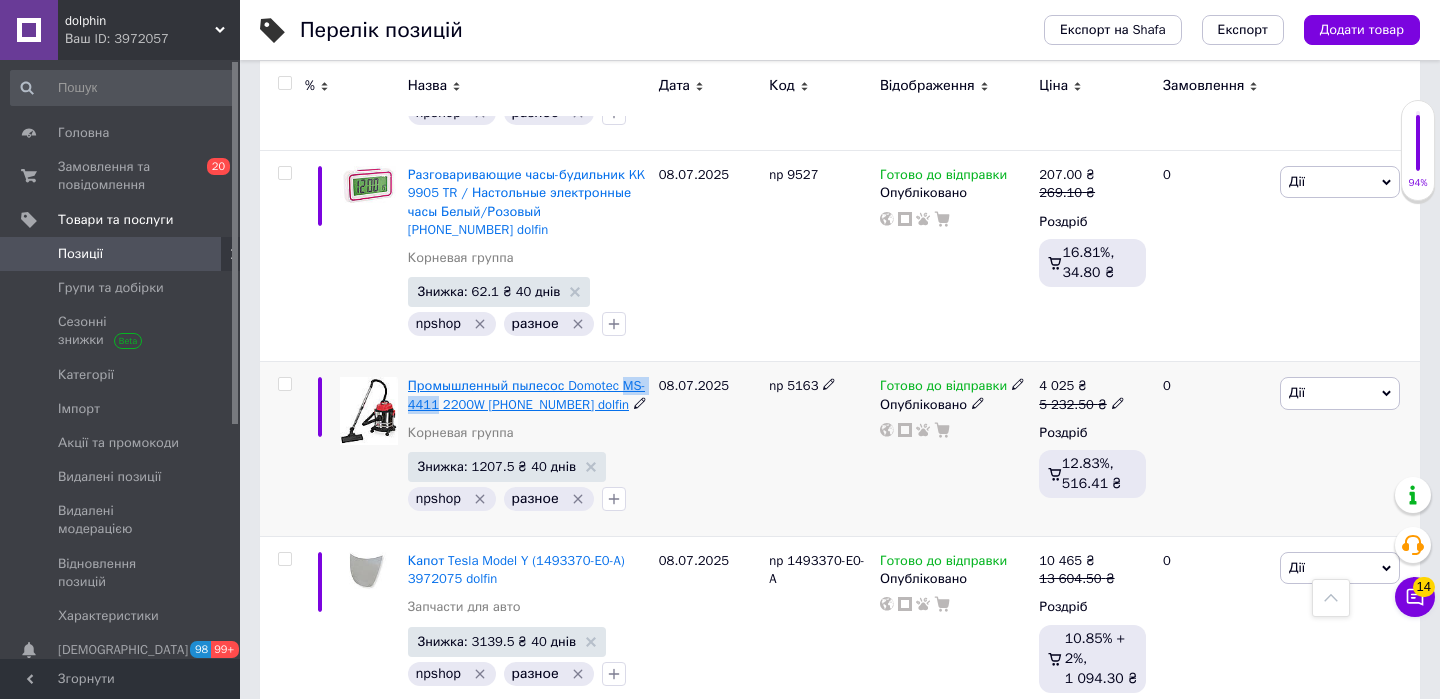 click on "Промышленный пылесос Domotec MS-4411 2200W (5163) 3972075 dolfin Корневая группа Знижка: 1207.5 ₴ 40 днів npshop   разное" at bounding box center (528, 449) 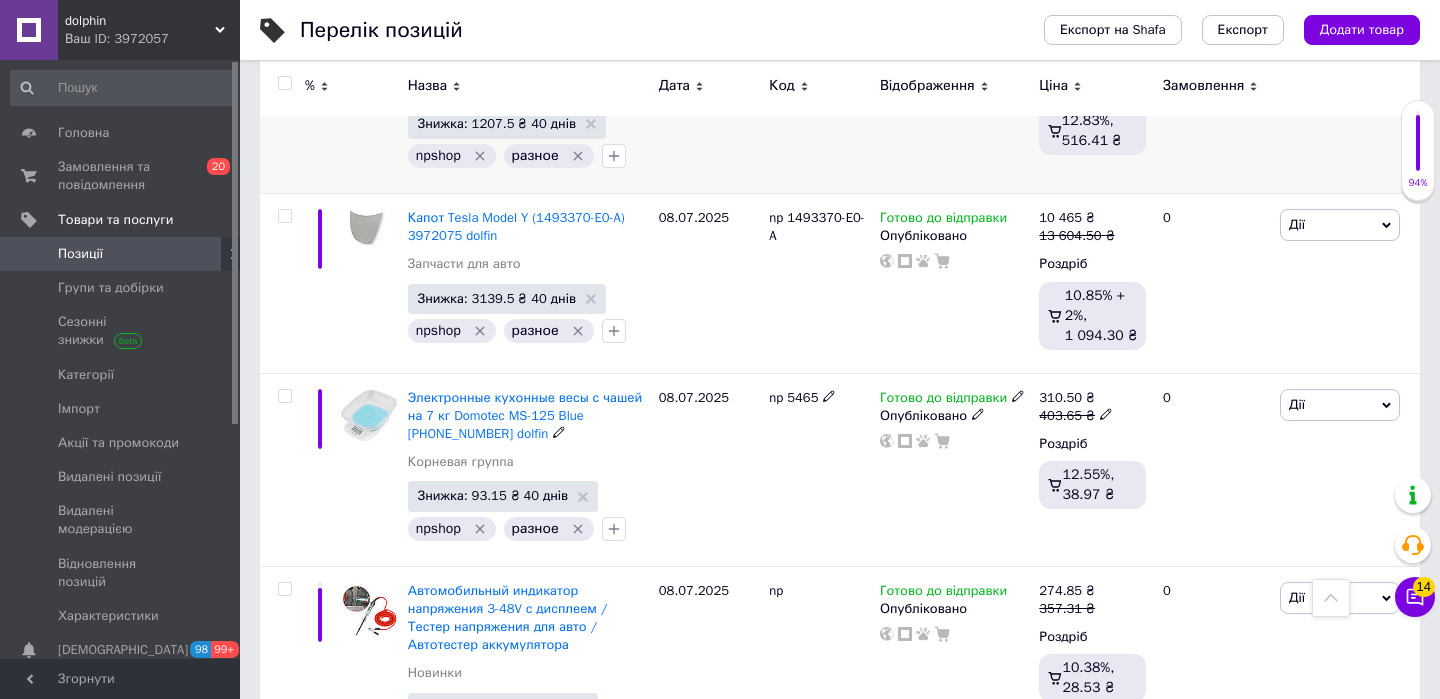 scroll, scrollTop: 2599, scrollLeft: 0, axis: vertical 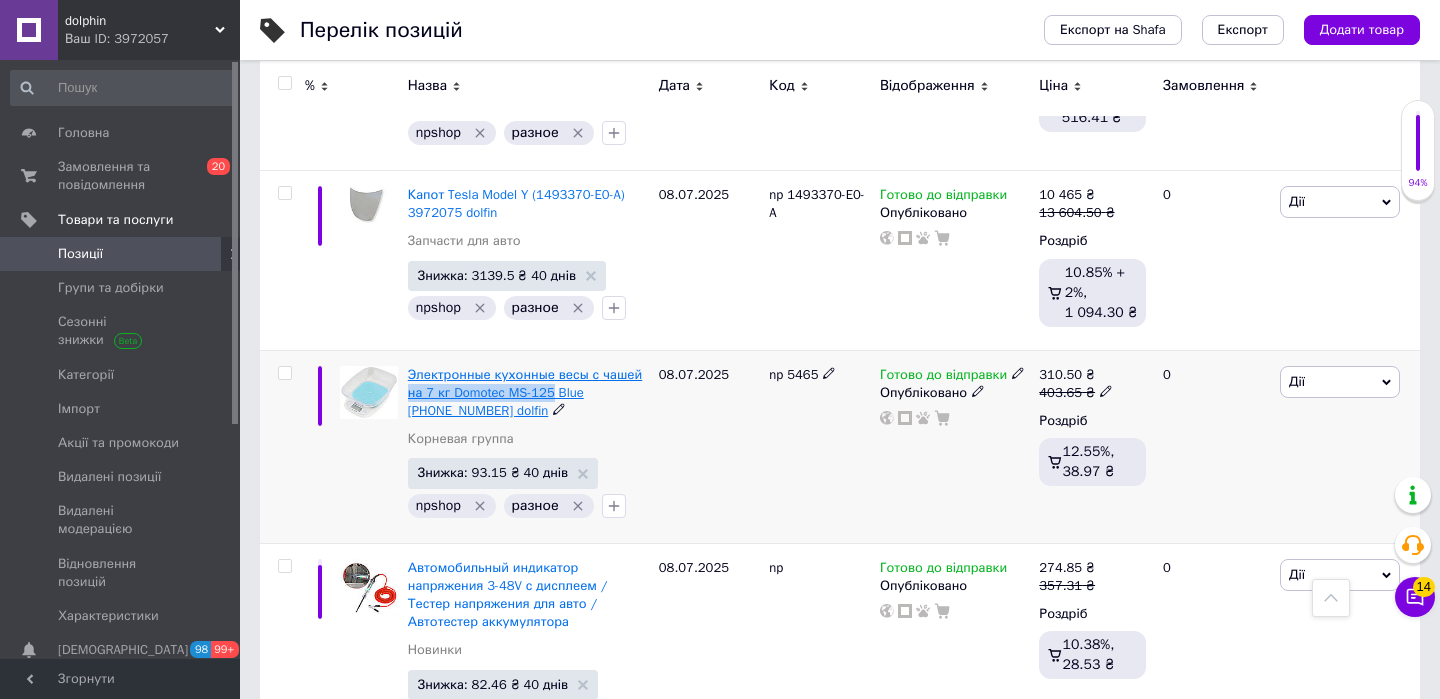 drag, startPoint x: 403, startPoint y: 409, endPoint x: 560, endPoint y: 415, distance: 157.11461 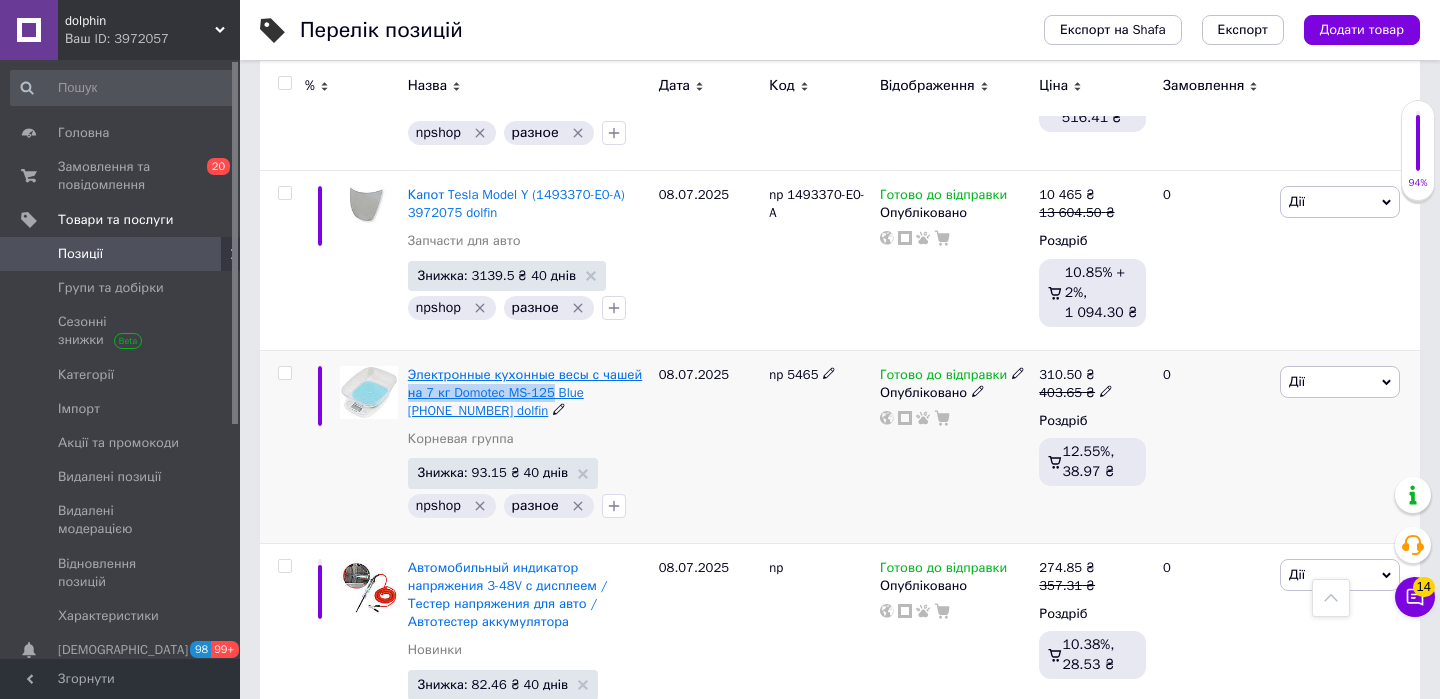 click on "Электронные кухонные весы с чашей на 7 кг Domotec MS-125 Blue (5260) 3972075 dolfin Корневая группа Знижка: 93.15 ₴ 40 днів npshop   разное" at bounding box center [528, 446] 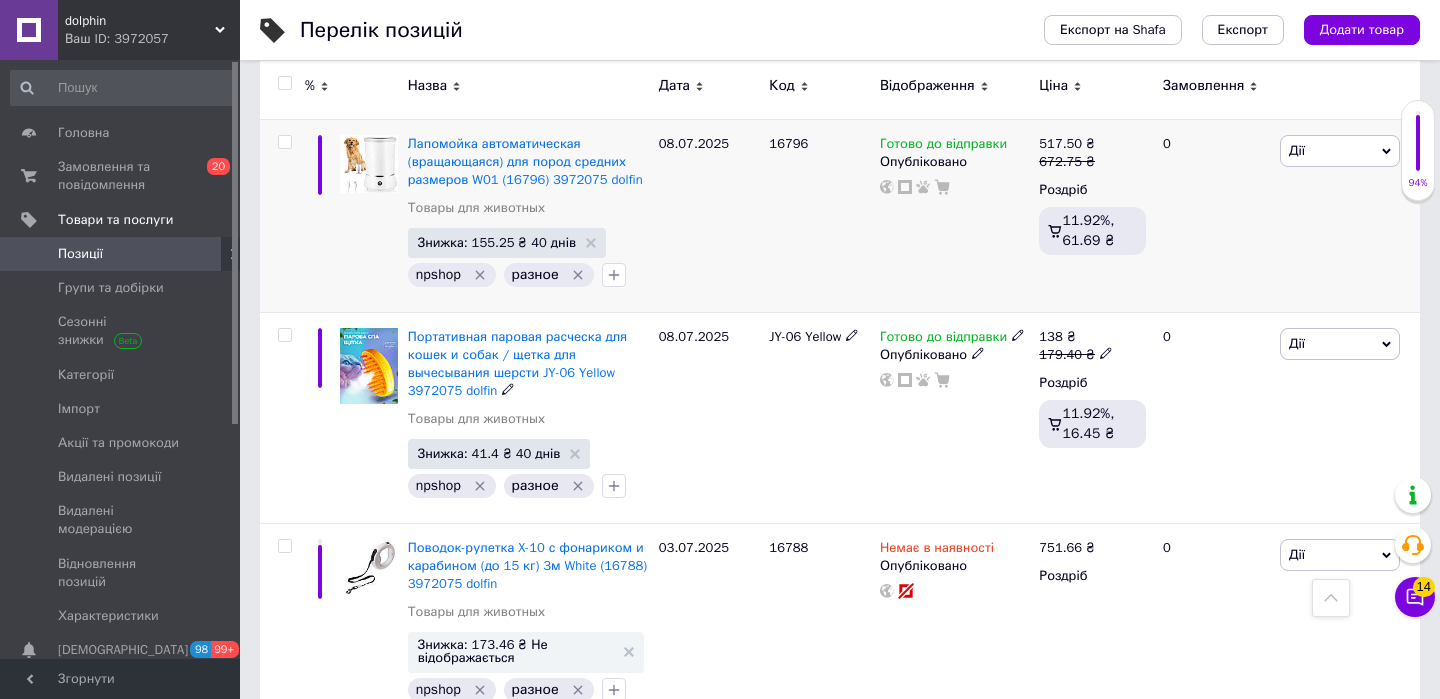 scroll, scrollTop: 16615, scrollLeft: 0, axis: vertical 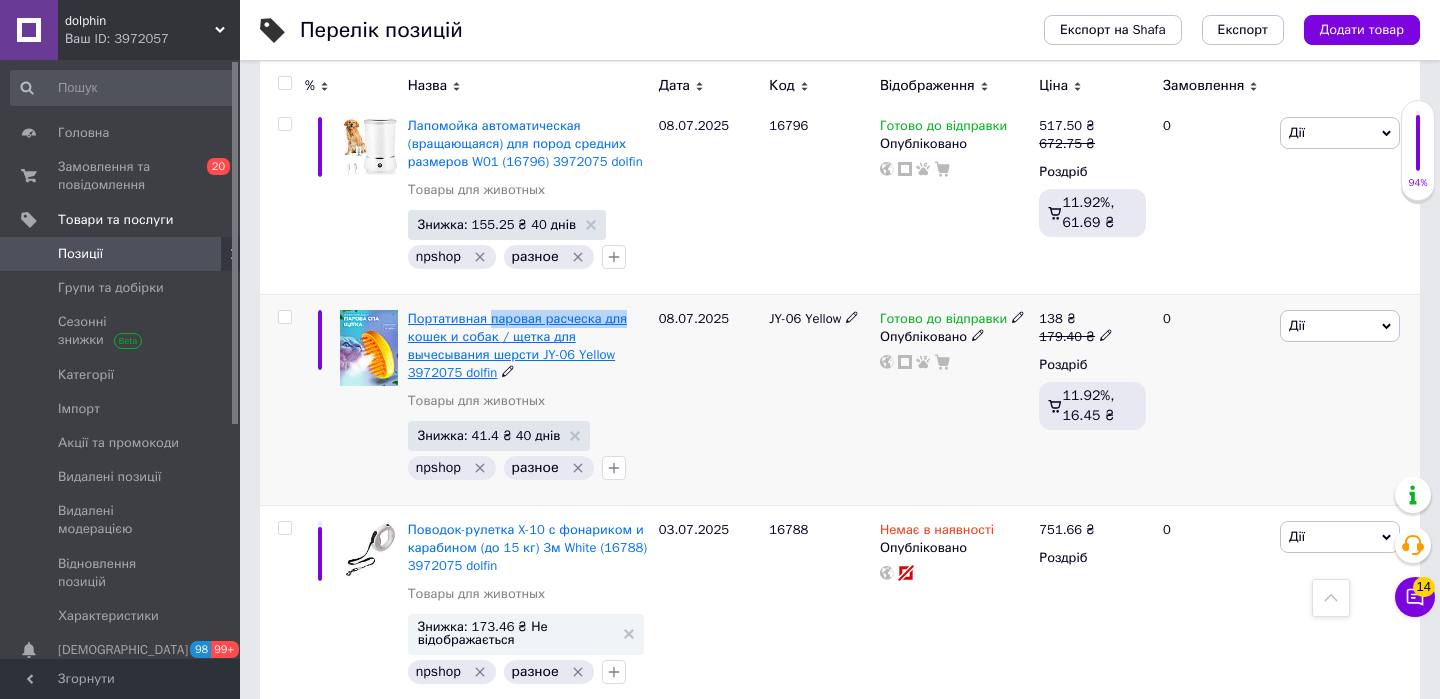drag, startPoint x: 638, startPoint y: 356, endPoint x: 494, endPoint y: 359, distance: 144.03125 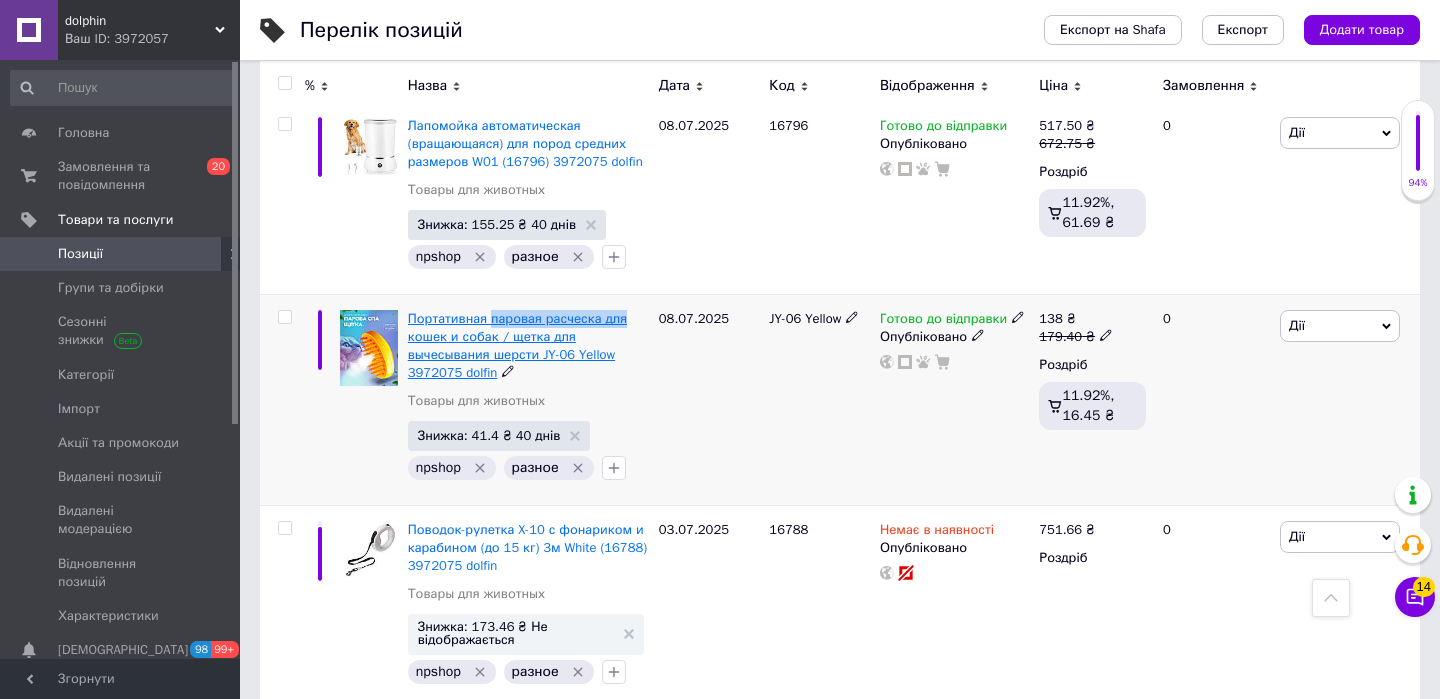 click on "Портативная паровая расческа для кошек и собак / щетка для вычесывания шерсти JY-06 Yellow 3972075 dolfin" at bounding box center [528, 346] 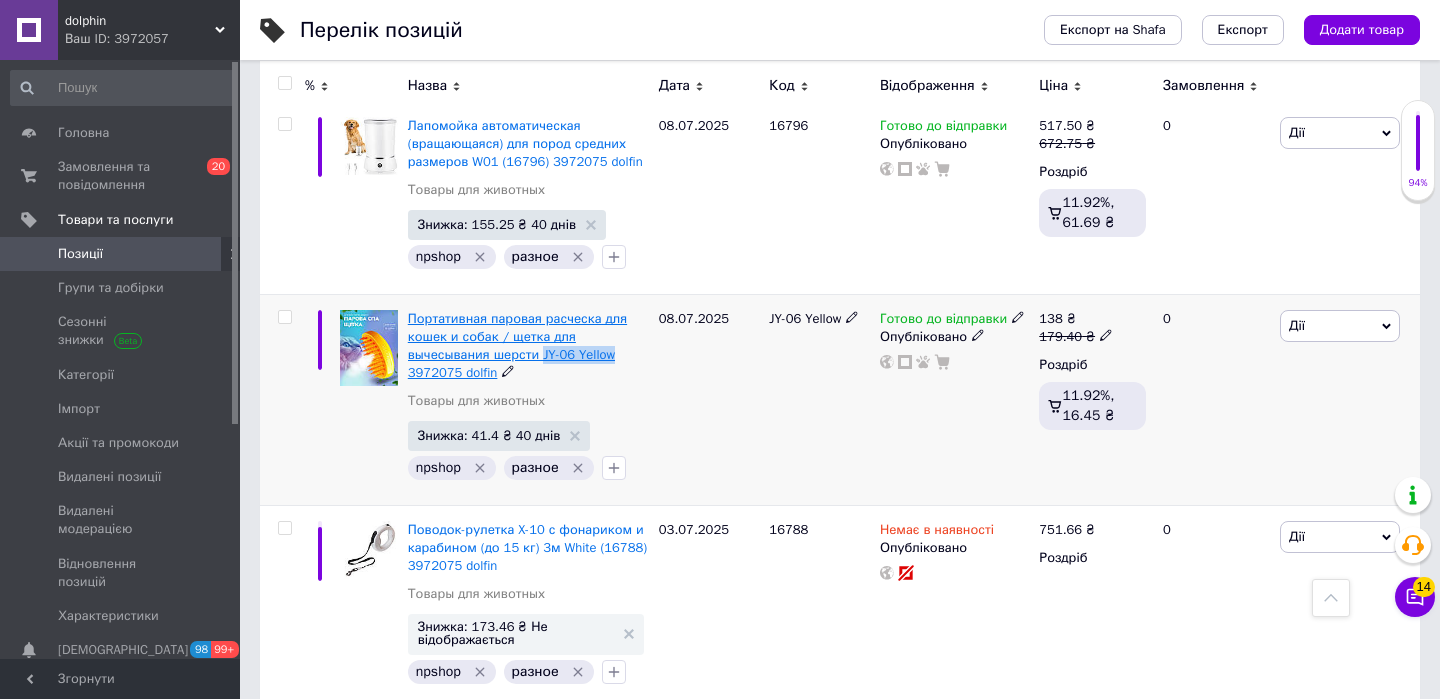 drag, startPoint x: 633, startPoint y: 394, endPoint x: 547, endPoint y: 394, distance: 86 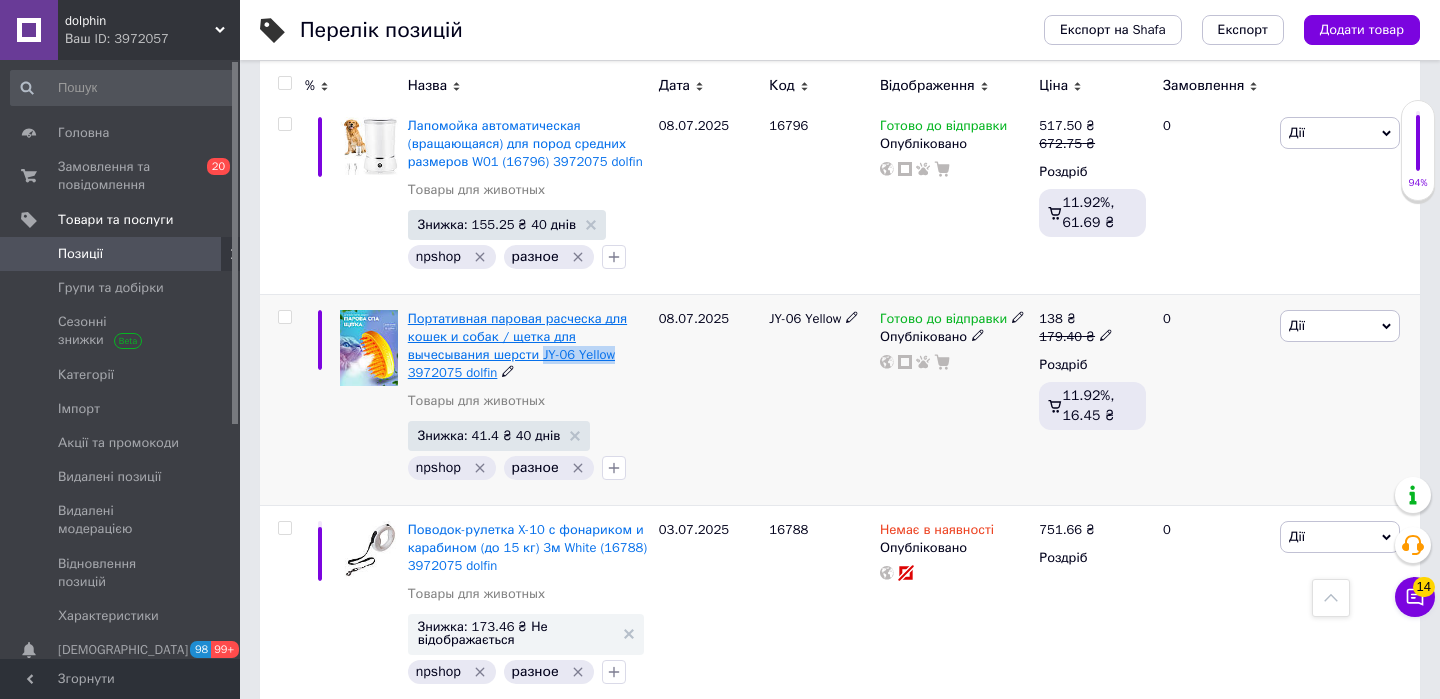 click on "Портативная паровая расческа для кошек и собак / щетка для вычесывания шерсти JY-06 Yellow 3972075 dolfin" at bounding box center (528, 346) 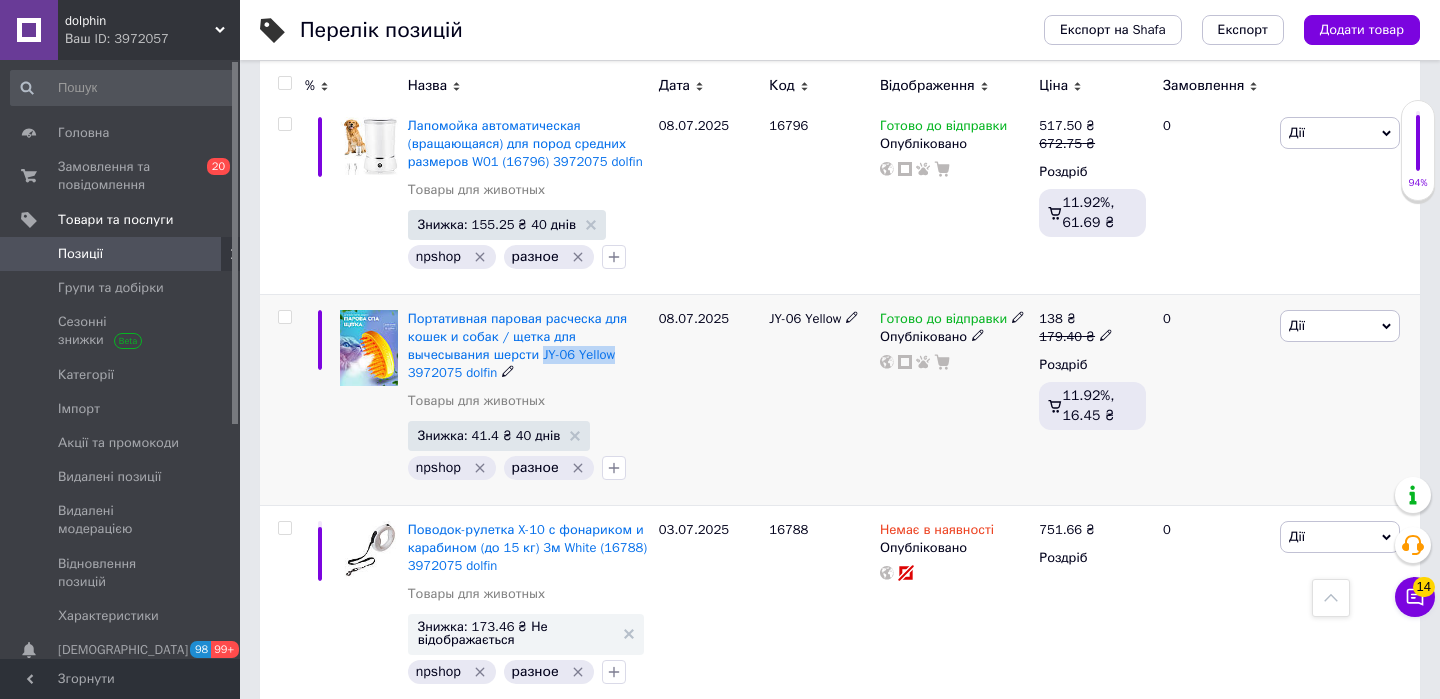 click on "JY-06 Yellow" at bounding box center (805, 318) 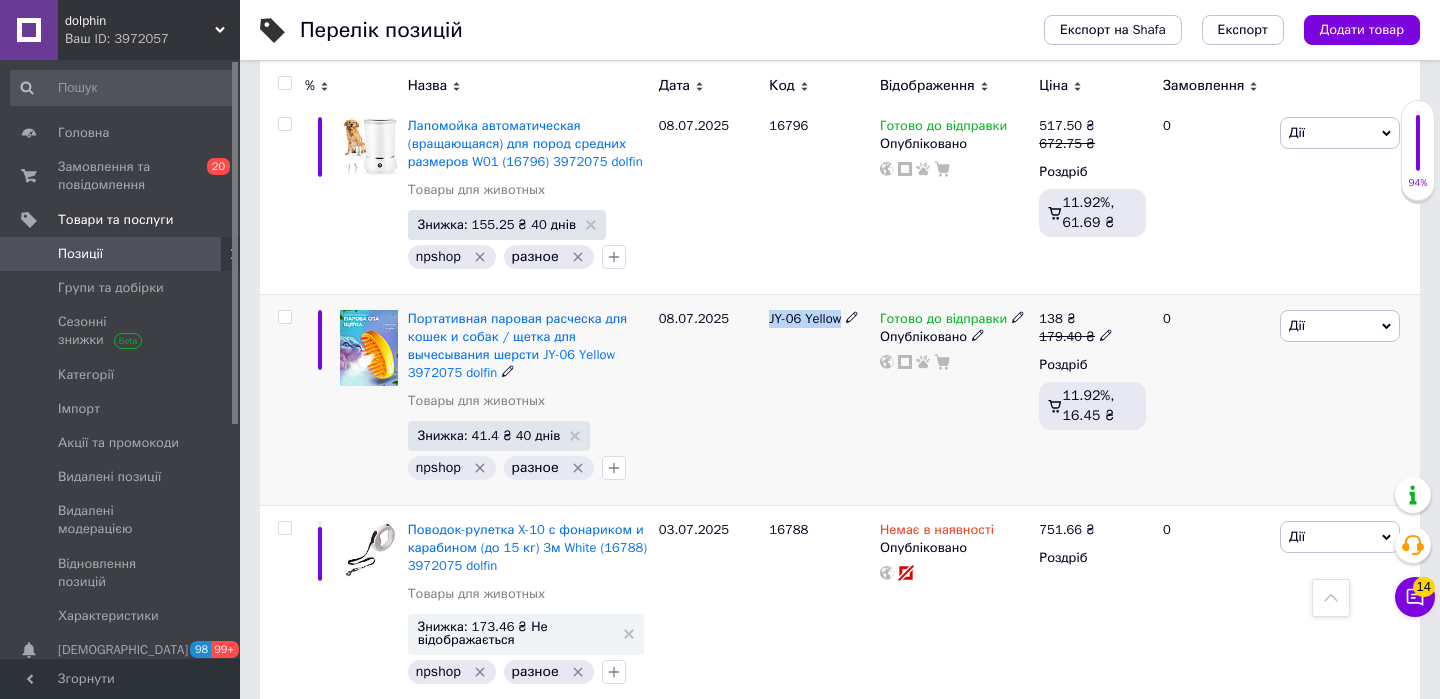 drag, startPoint x: 774, startPoint y: 352, endPoint x: 814, endPoint y: 354, distance: 40.04997 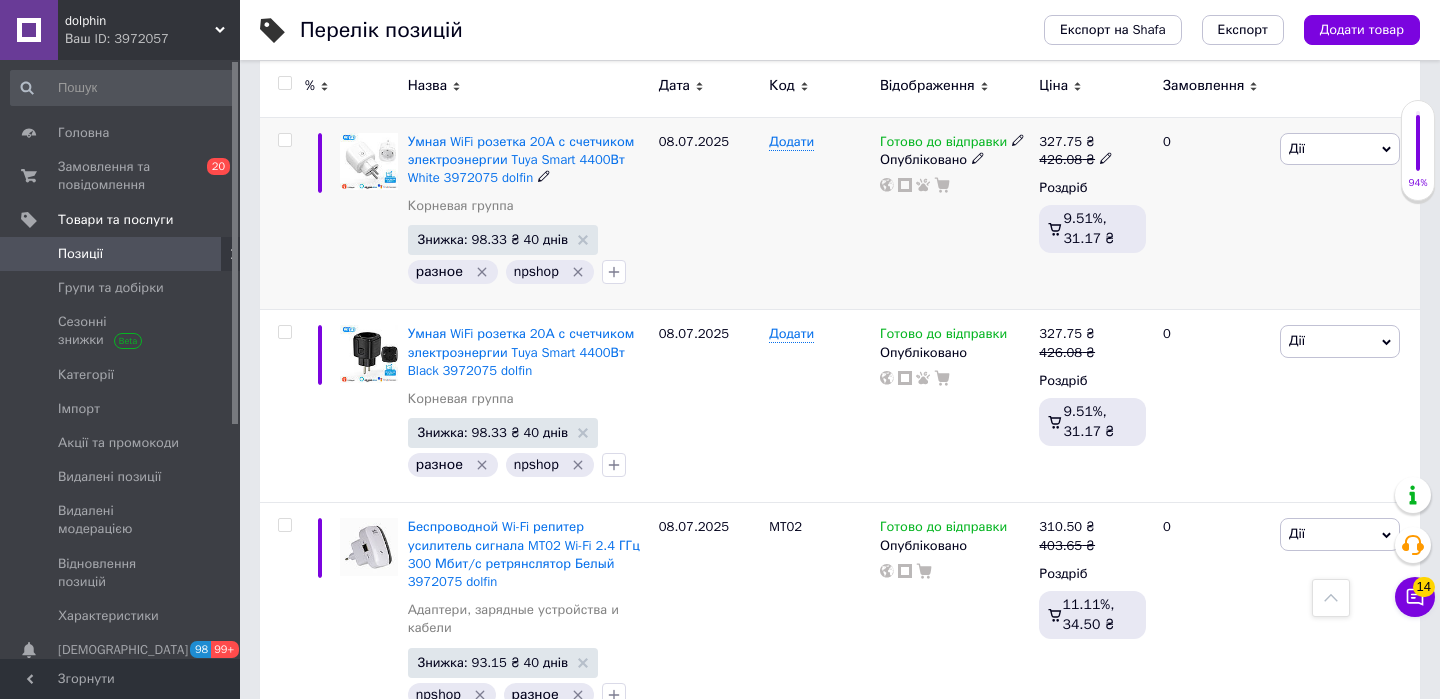 scroll, scrollTop: 19197, scrollLeft: 0, axis: vertical 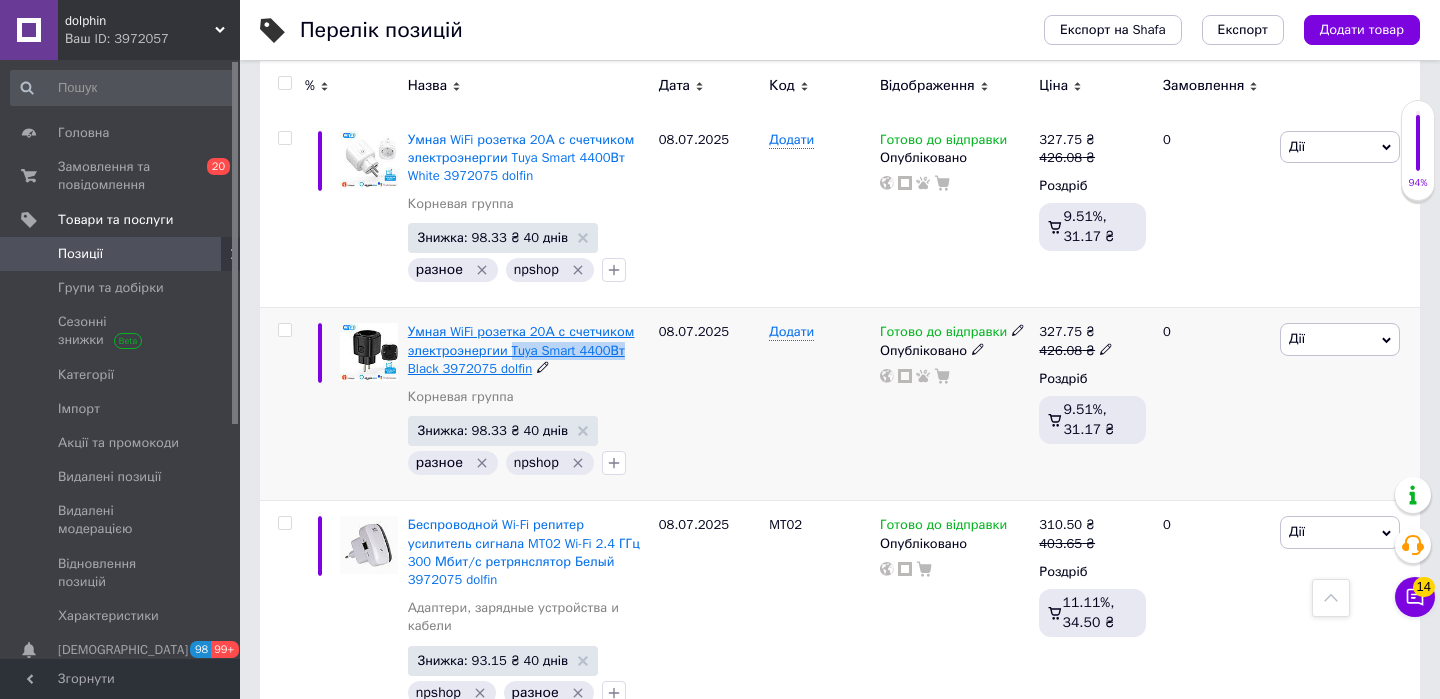 drag, startPoint x: 637, startPoint y: 423, endPoint x: 514, endPoint y: 421, distance: 123.01626 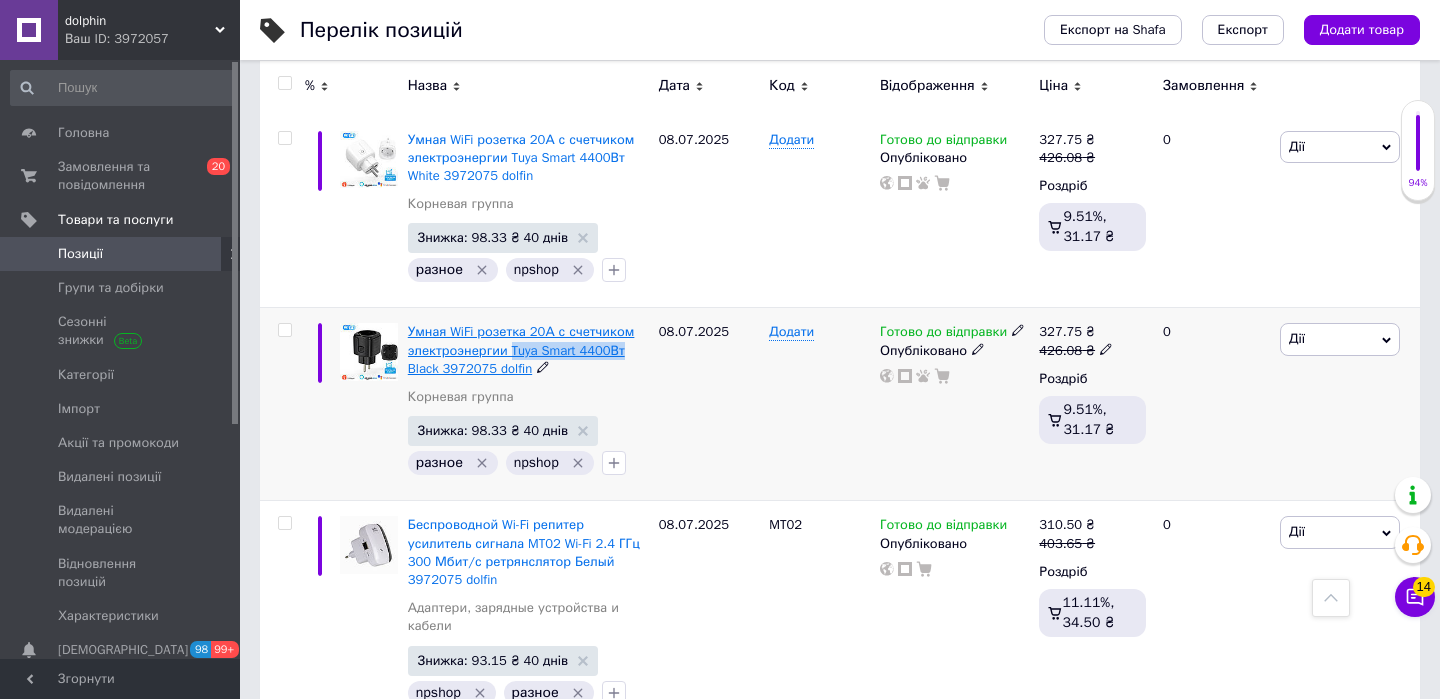 click on "Умная WiFi розетка 20А с счетчиком электроэнергии Tuya Smart 4400Вт Black 3972075 dolfin" at bounding box center (528, 350) 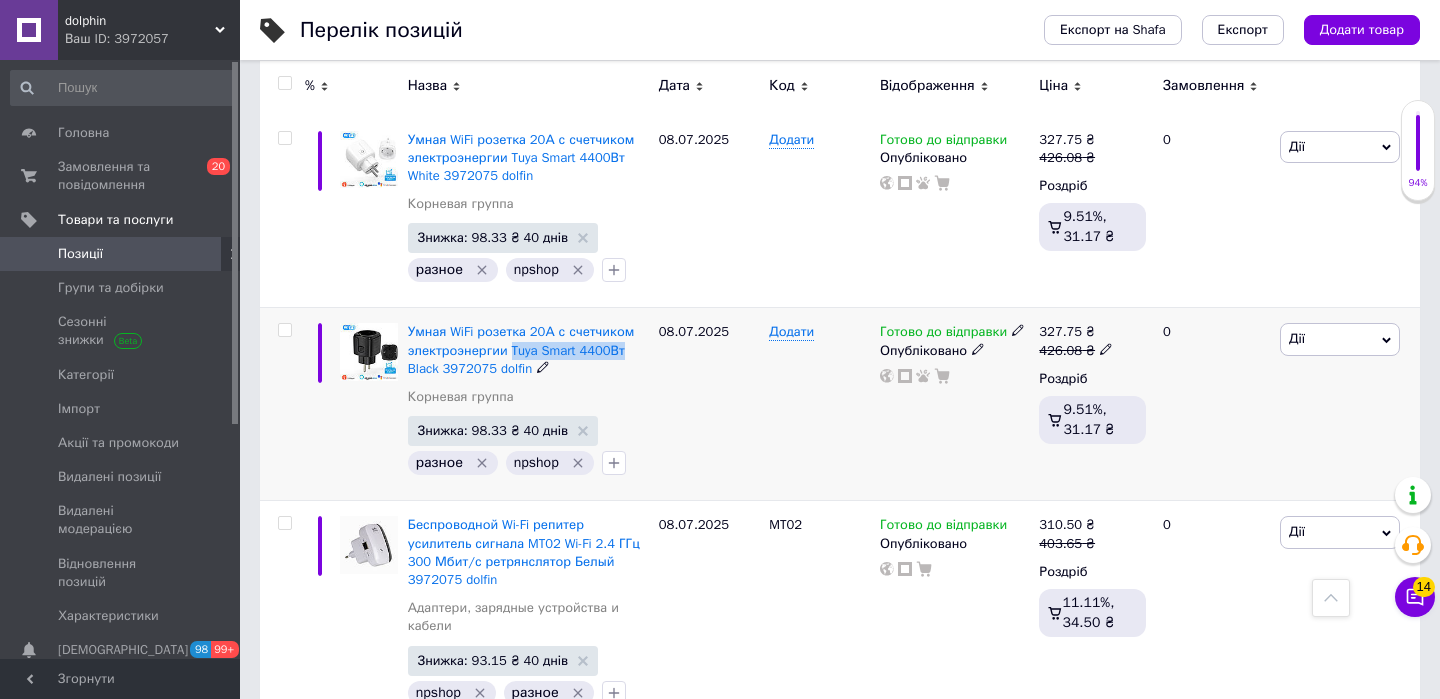 scroll, scrollTop: 19382, scrollLeft: 0, axis: vertical 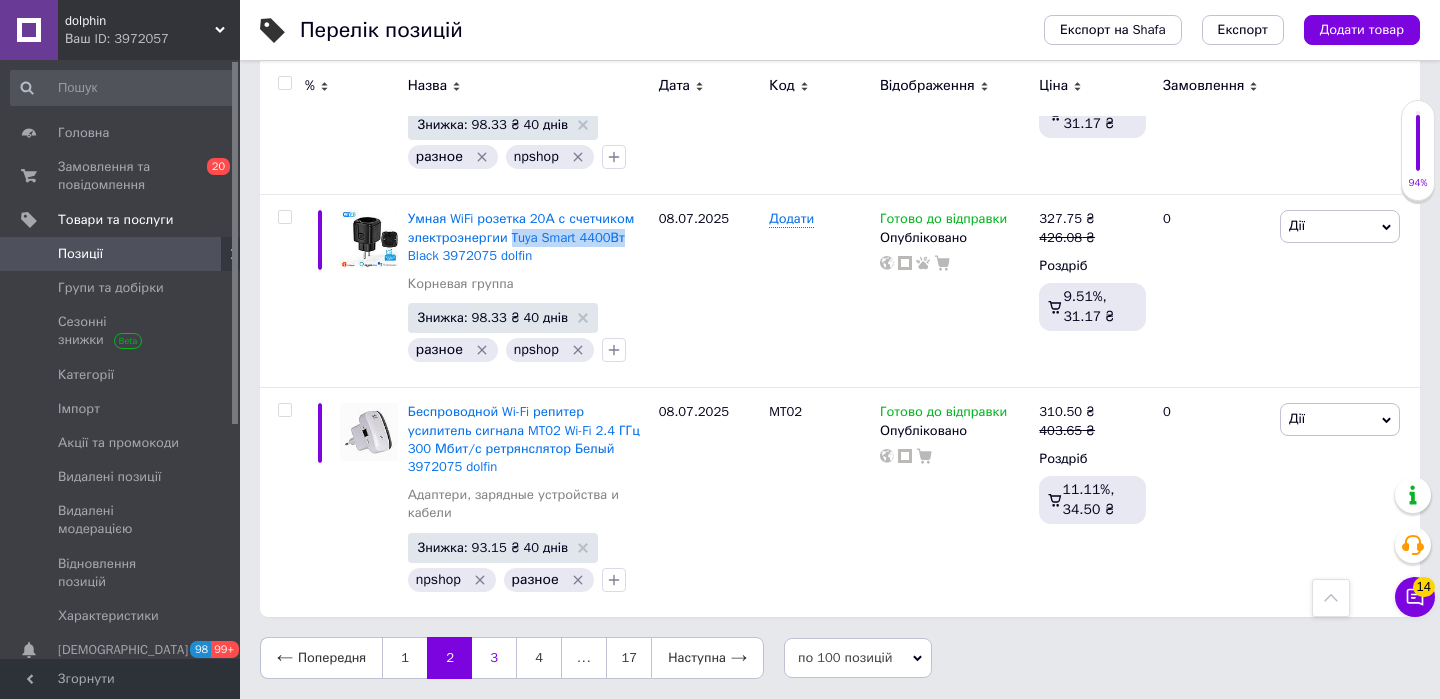 click on "3" at bounding box center [494, 658] 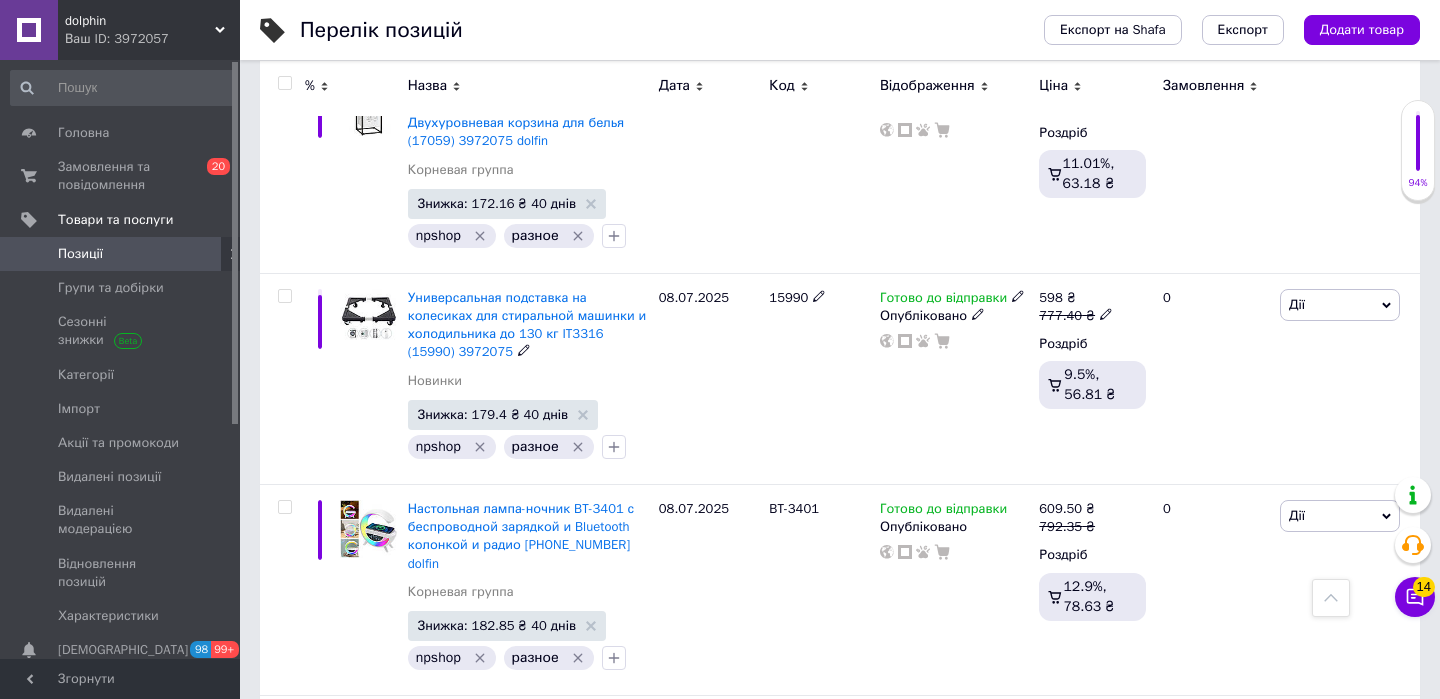 scroll, scrollTop: 1801, scrollLeft: 0, axis: vertical 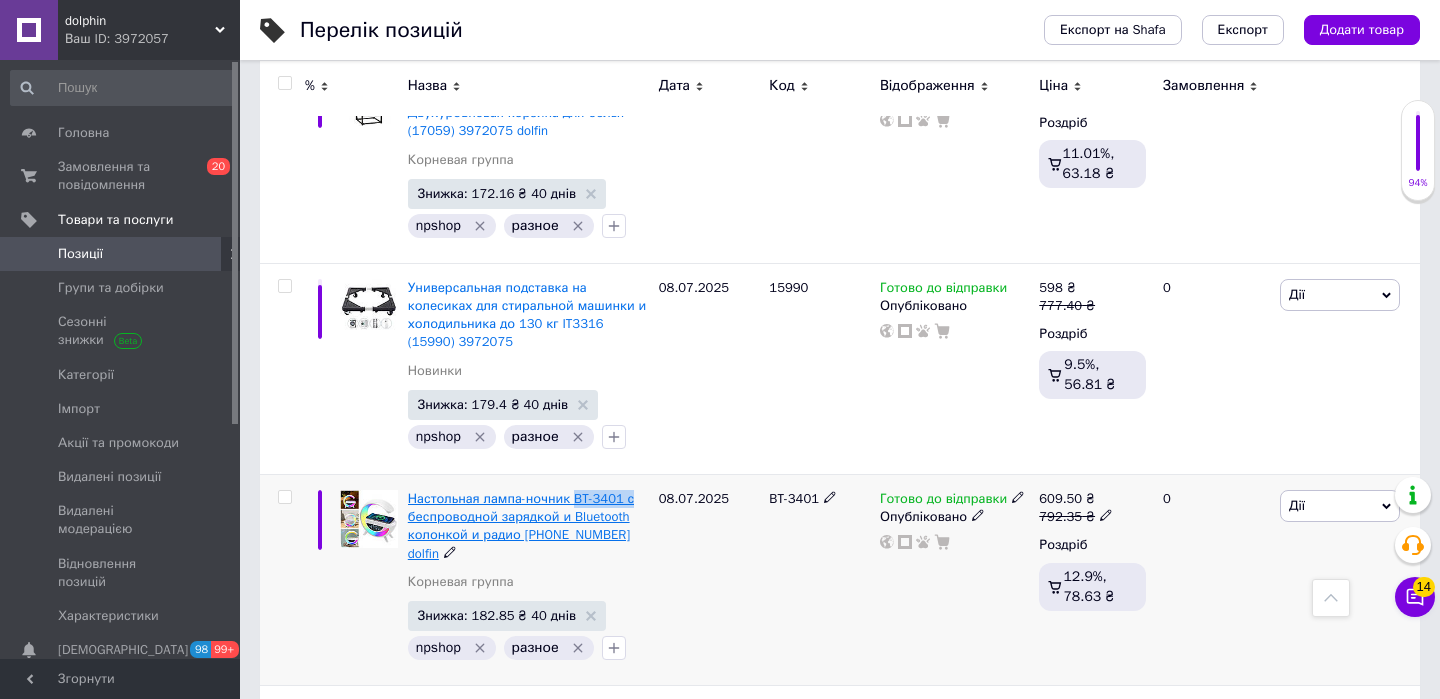 drag, startPoint x: 646, startPoint y: 499, endPoint x: 579, endPoint y: 501, distance: 67.02985 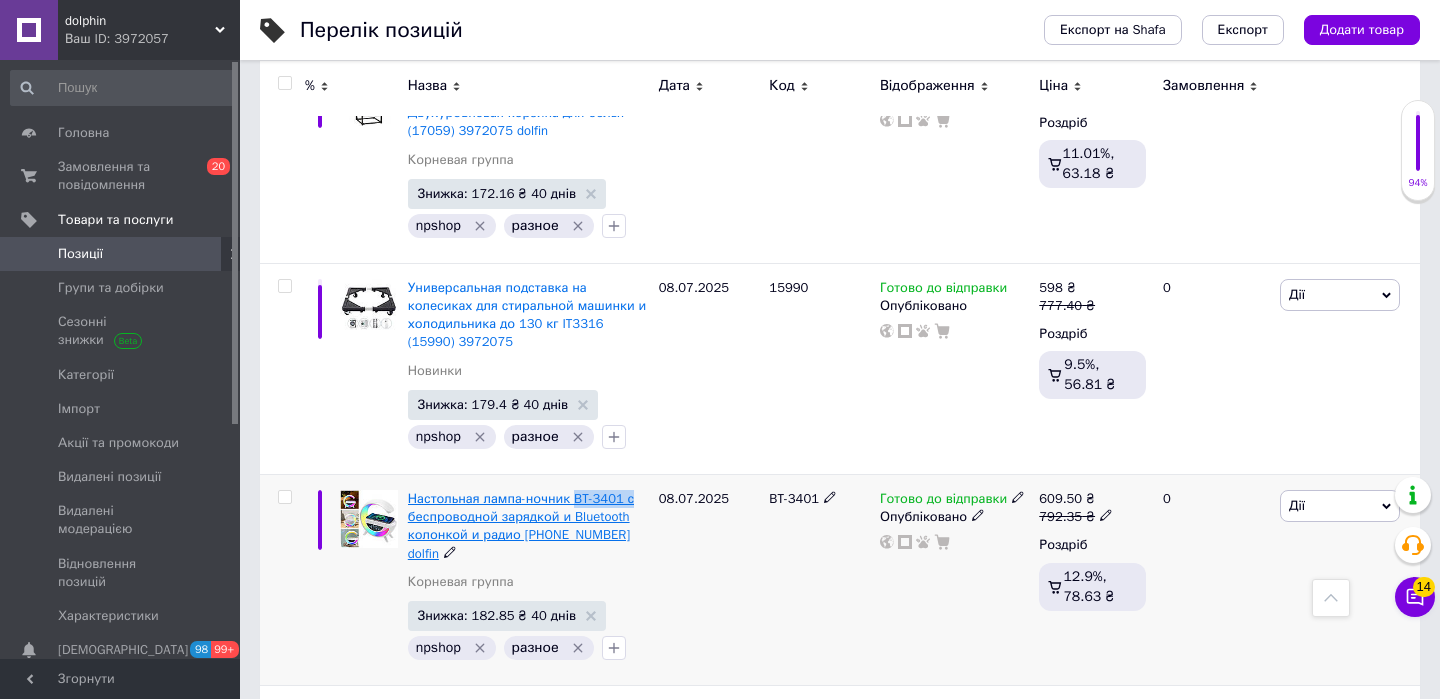 click on "Настольная лампа-ночник BT-3401 с беспроводной зарядкой и Bluetooth колонкой и радио [PHONE_NUMBER] dolfin" at bounding box center [528, 526] 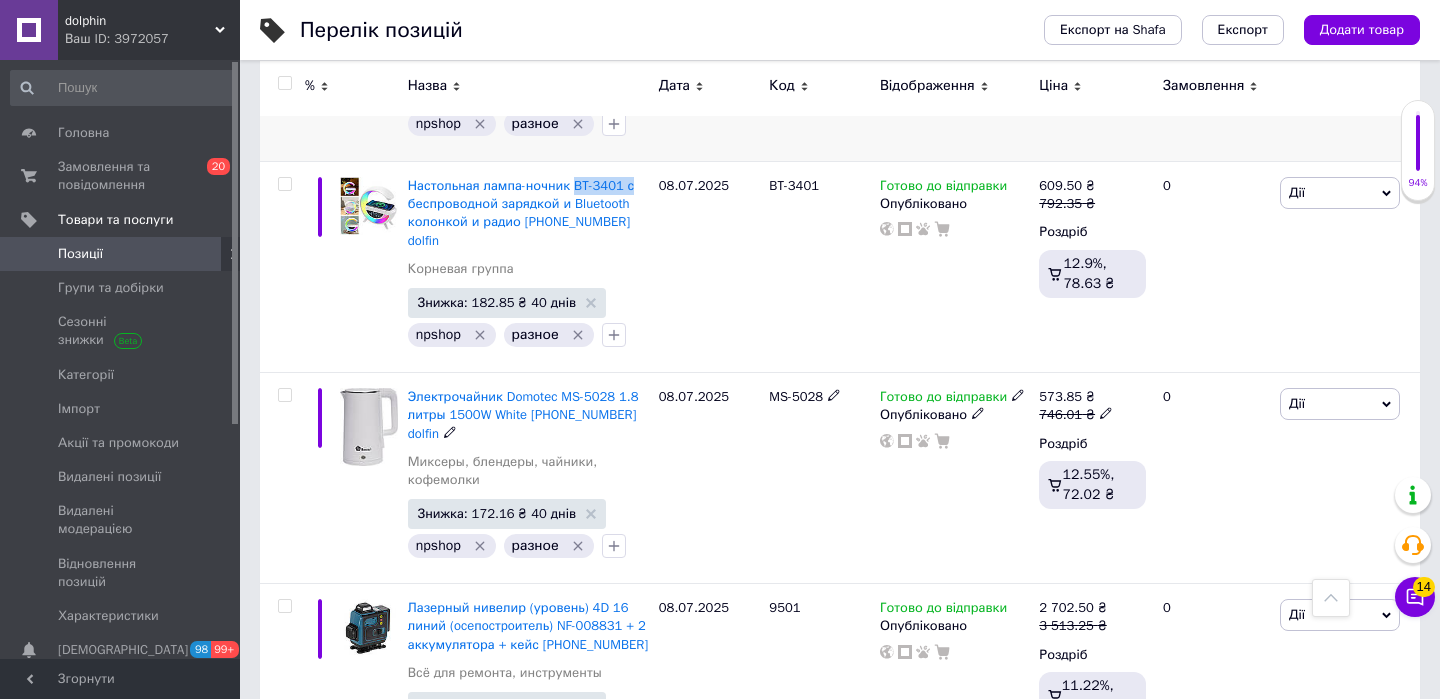 scroll, scrollTop: 2127, scrollLeft: 0, axis: vertical 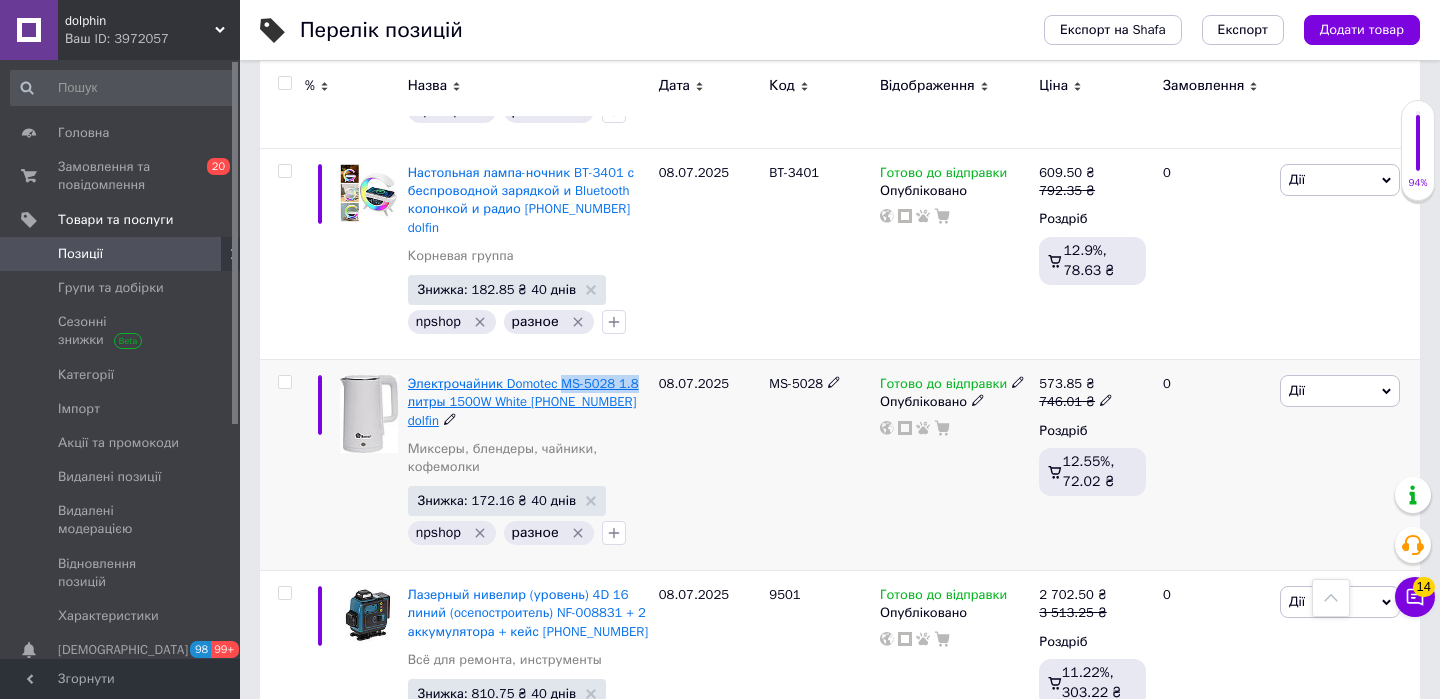 drag, startPoint x: 649, startPoint y: 381, endPoint x: 571, endPoint y: 384, distance: 78.05767 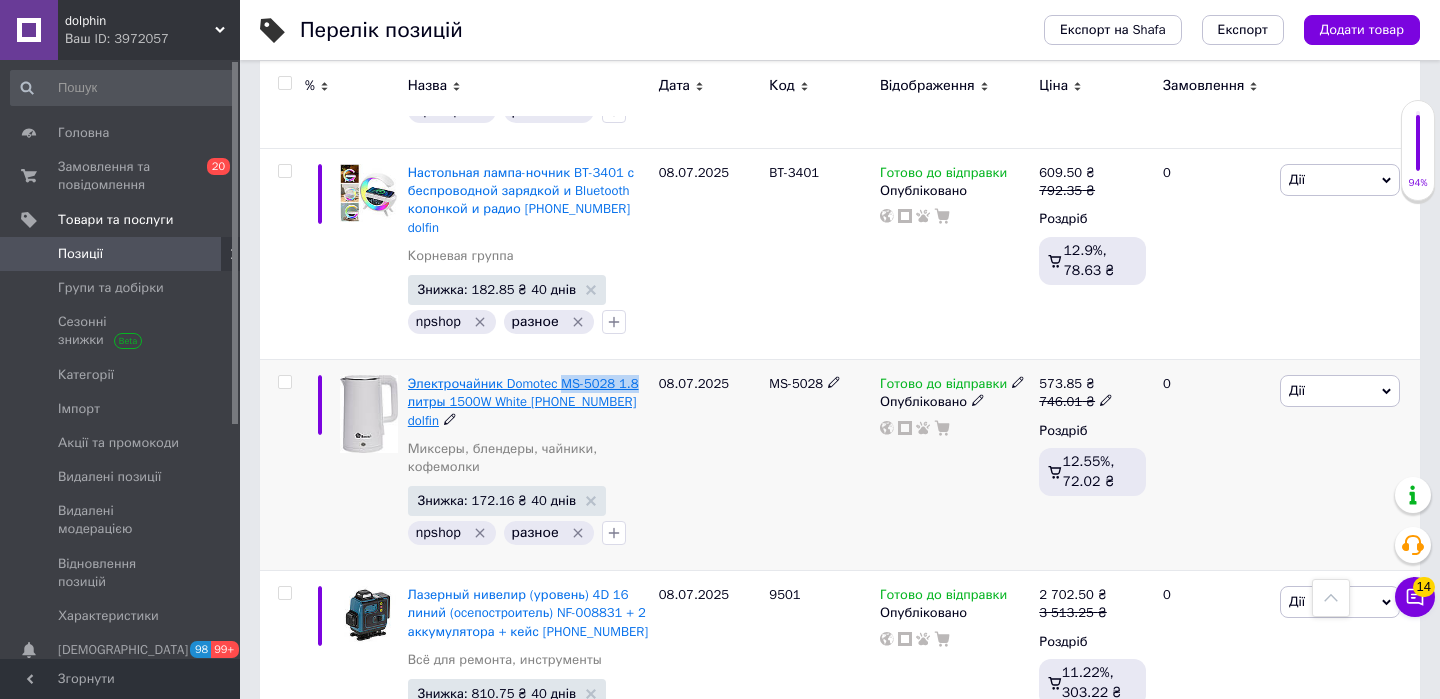 click on "Электрочайник Domotec MS-5028 1.8 литры 1500W White (1813) 3972075 dolfin Миксеры, блендеры, чайники, кофемолки Знижка: 172.16 ₴ 40 днів npshop   разное" at bounding box center [528, 465] 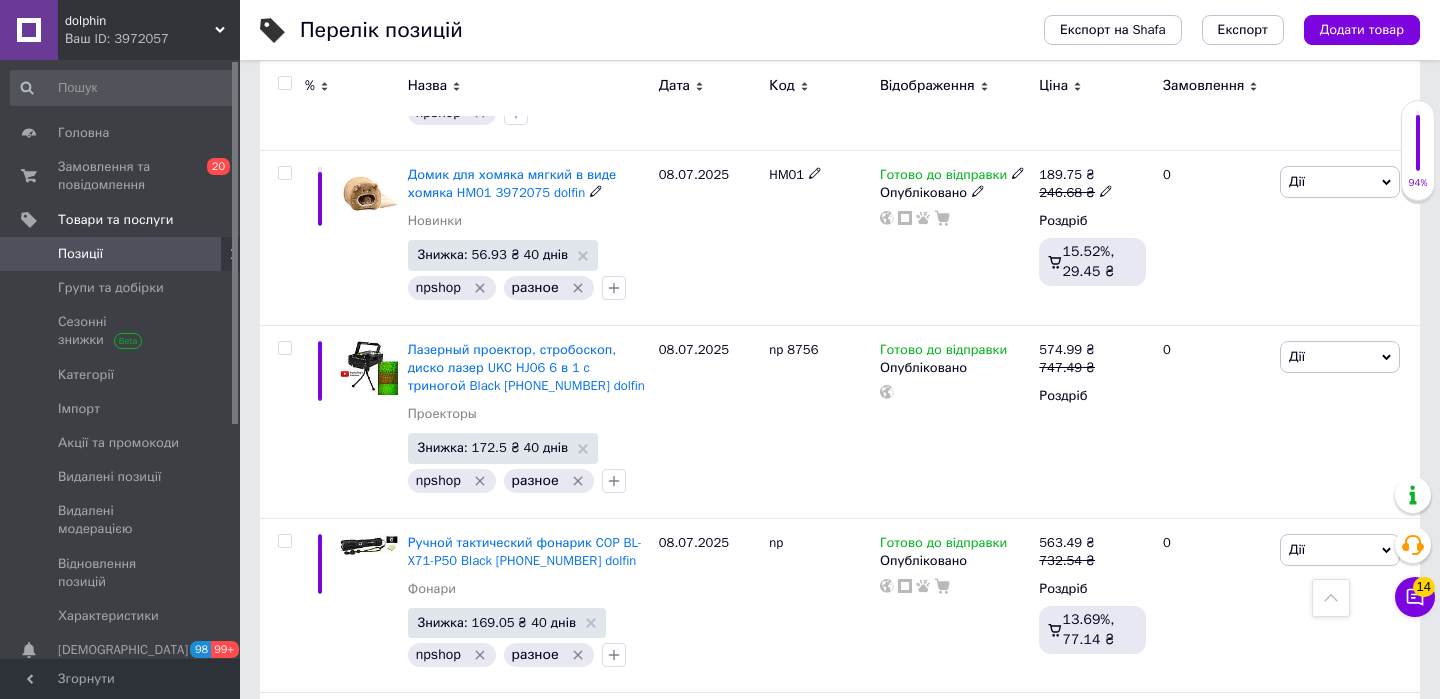 scroll, scrollTop: 3140, scrollLeft: 0, axis: vertical 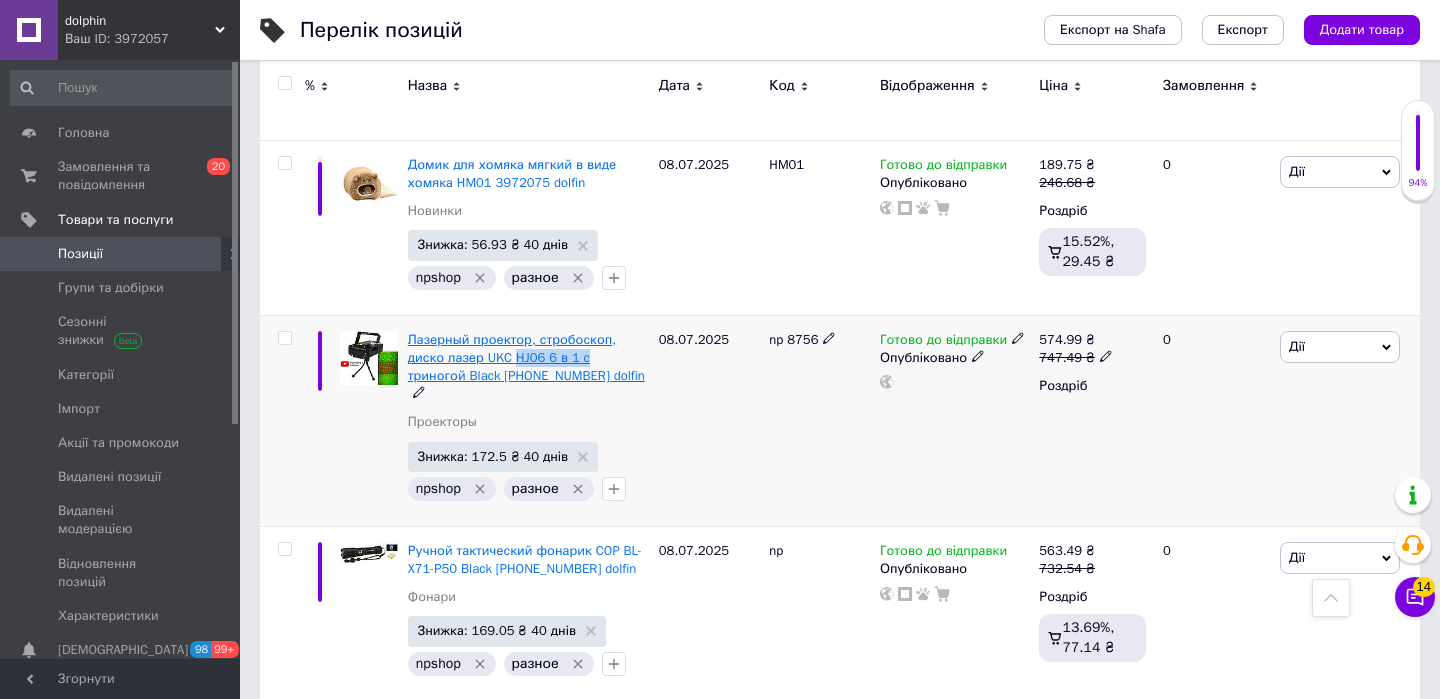 drag, startPoint x: 599, startPoint y: 391, endPoint x: 519, endPoint y: 392, distance: 80.00625 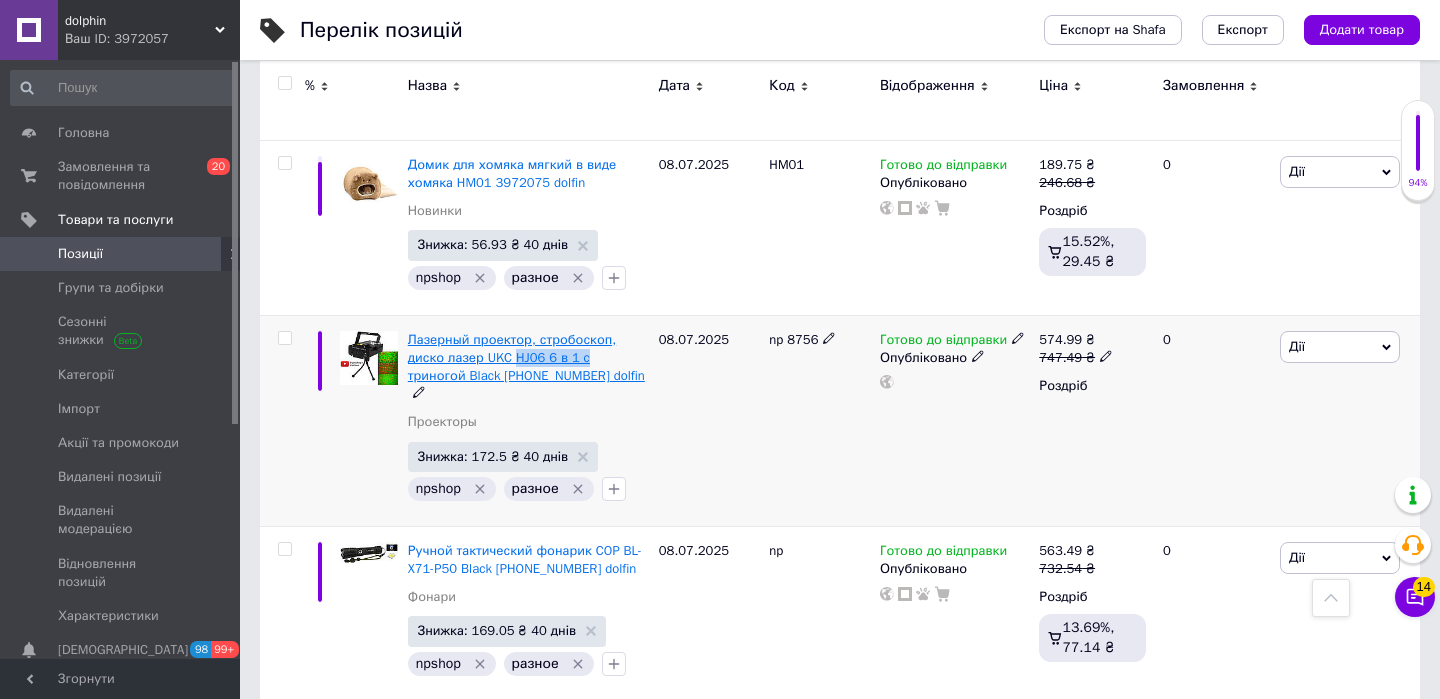 click on "Лазерный проектор, стробоскоп, диско лазер UKC HJ06 6 в 1 c триногой Black [PHONE_NUMBER] dolfin" at bounding box center [528, 367] 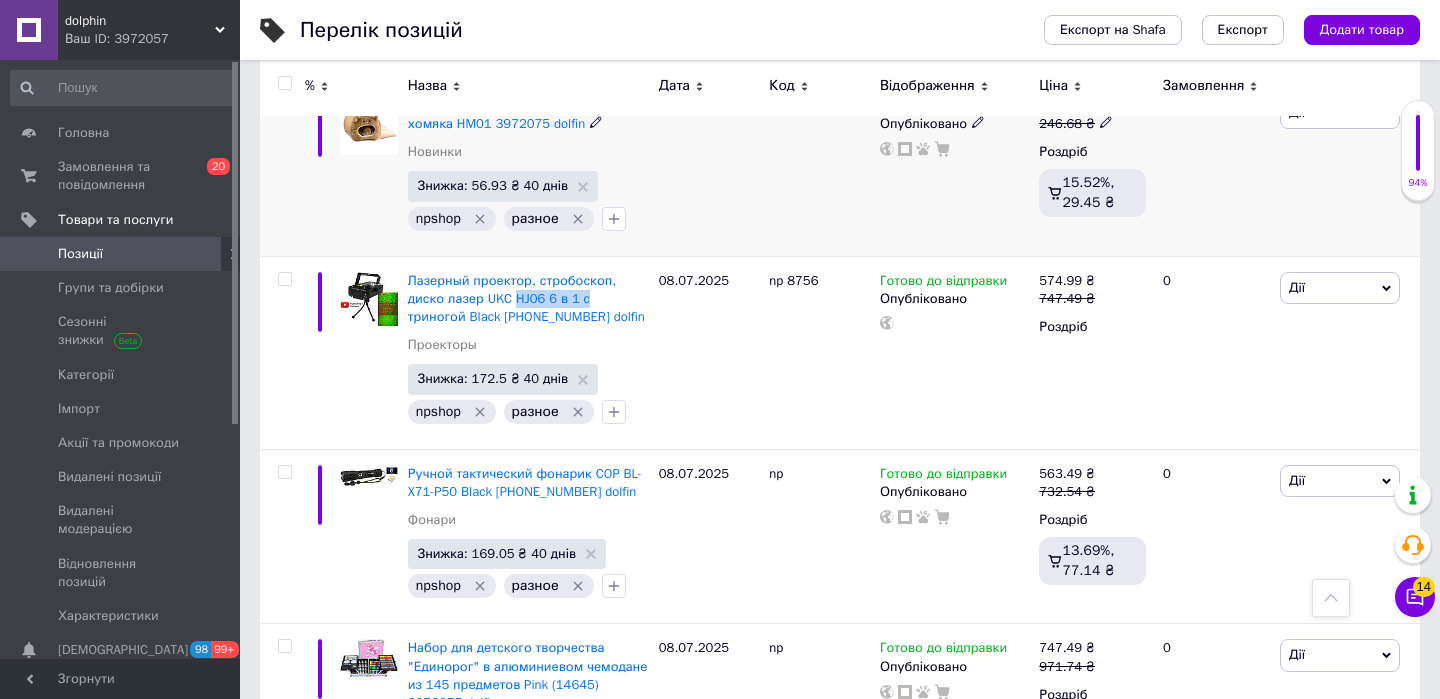 scroll, scrollTop: 3255, scrollLeft: 0, axis: vertical 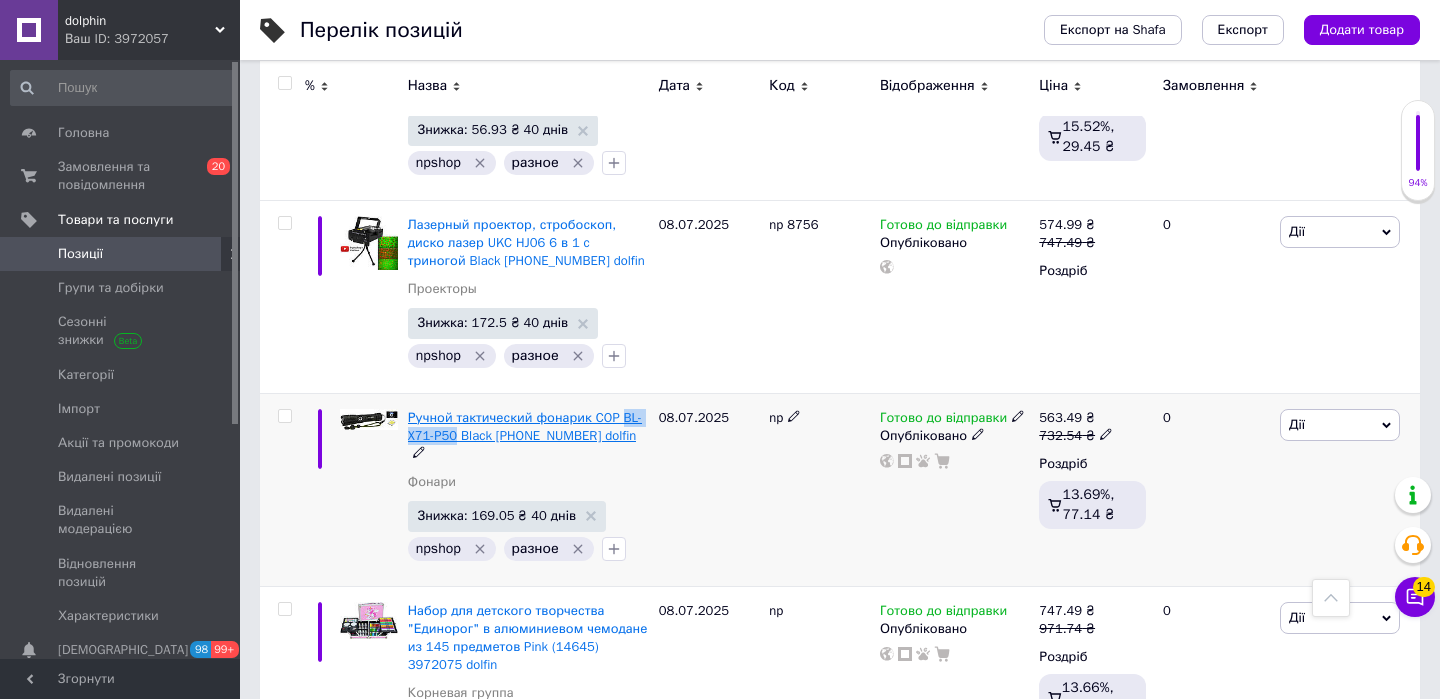 drag, startPoint x: 404, startPoint y: 470, endPoint x: 478, endPoint y: 472, distance: 74.02702 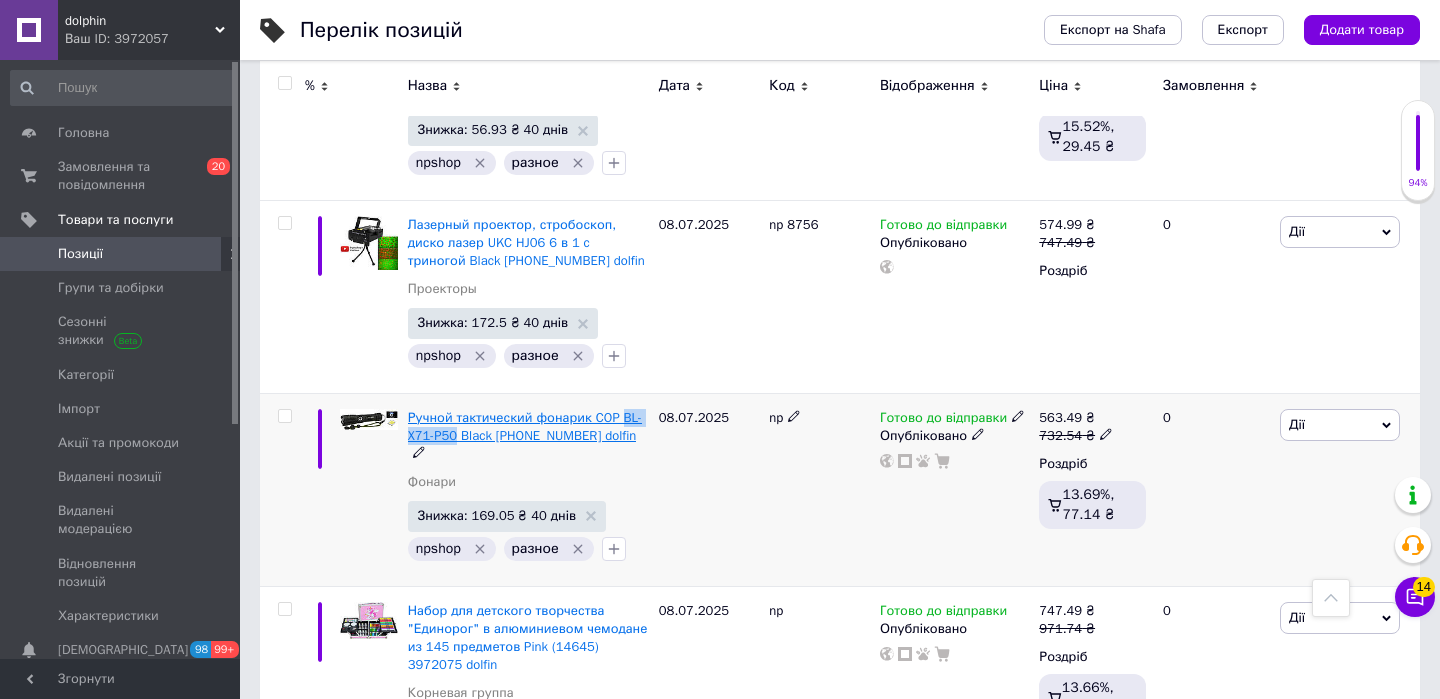 click on "Ручной тактический фонарик COP BL-X71-P50 Black (6987) 3972075 dolfin Фонари Знижка: 169.05 ₴ 40 днів npshop   разное" at bounding box center [528, 489] 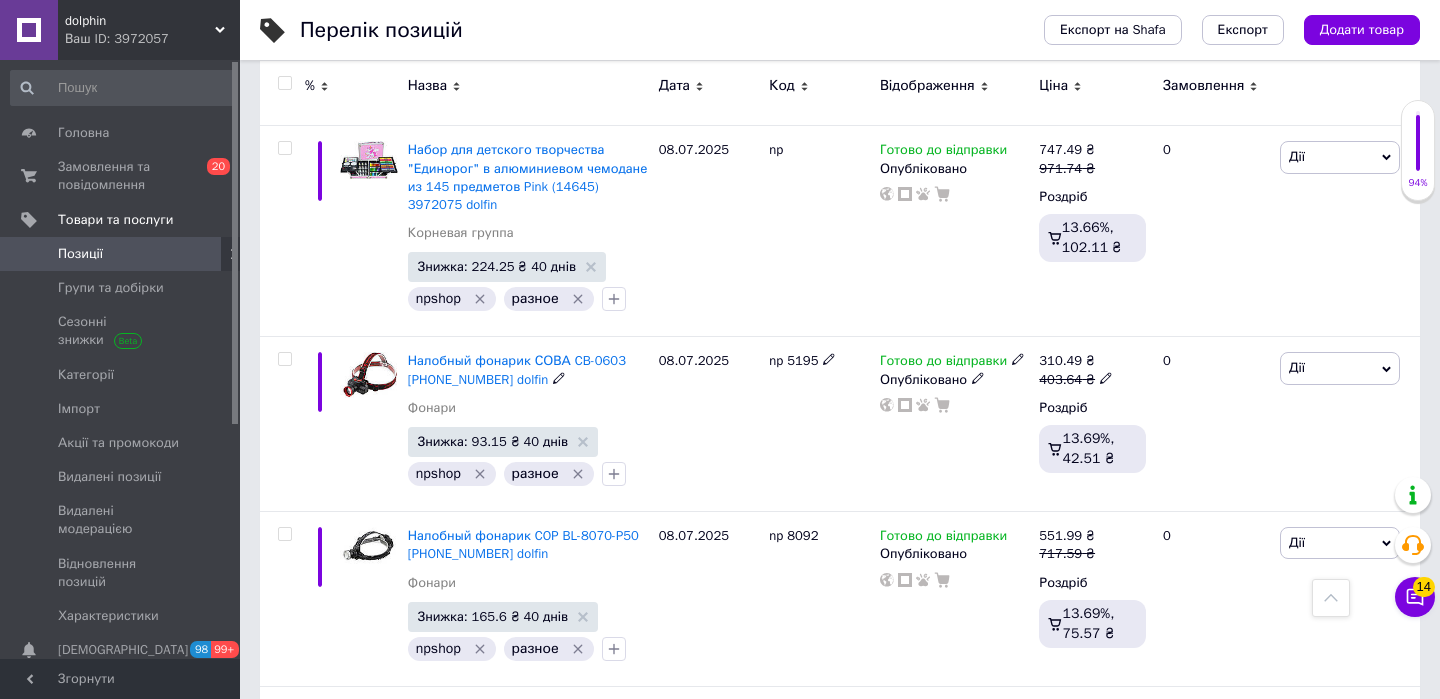 scroll, scrollTop: 3699, scrollLeft: 0, axis: vertical 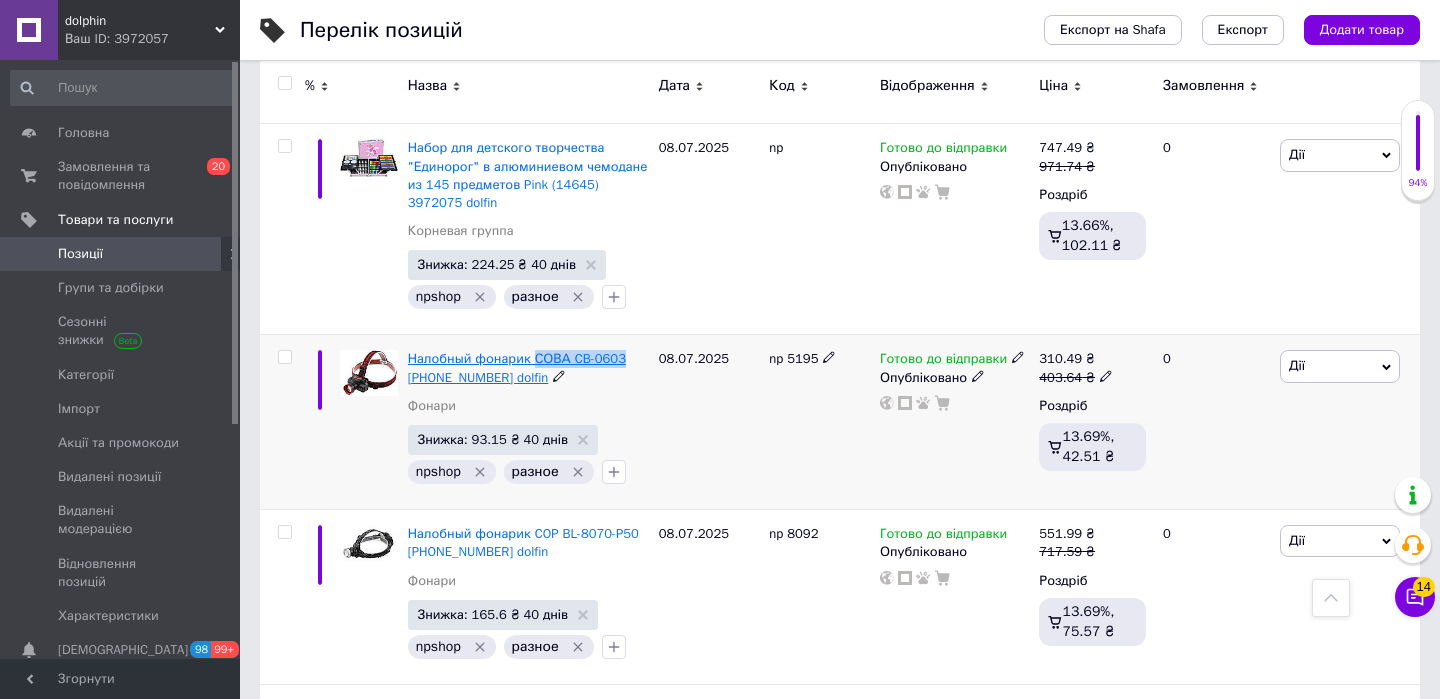 drag, startPoint x: 633, startPoint y: 416, endPoint x: 538, endPoint y: 413, distance: 95.047356 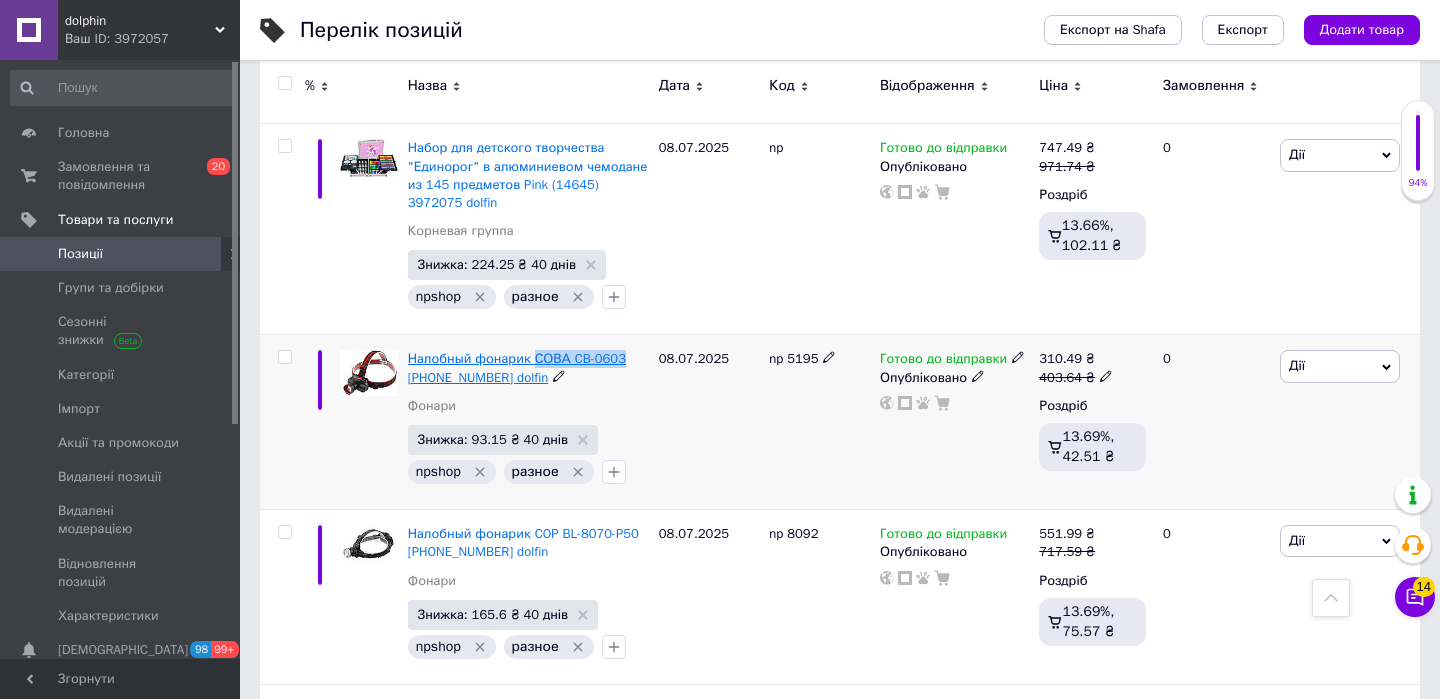 click on "Налобный фонарик СОВА CB-0603 (5195) 3972075 dolfin" at bounding box center (528, 368) 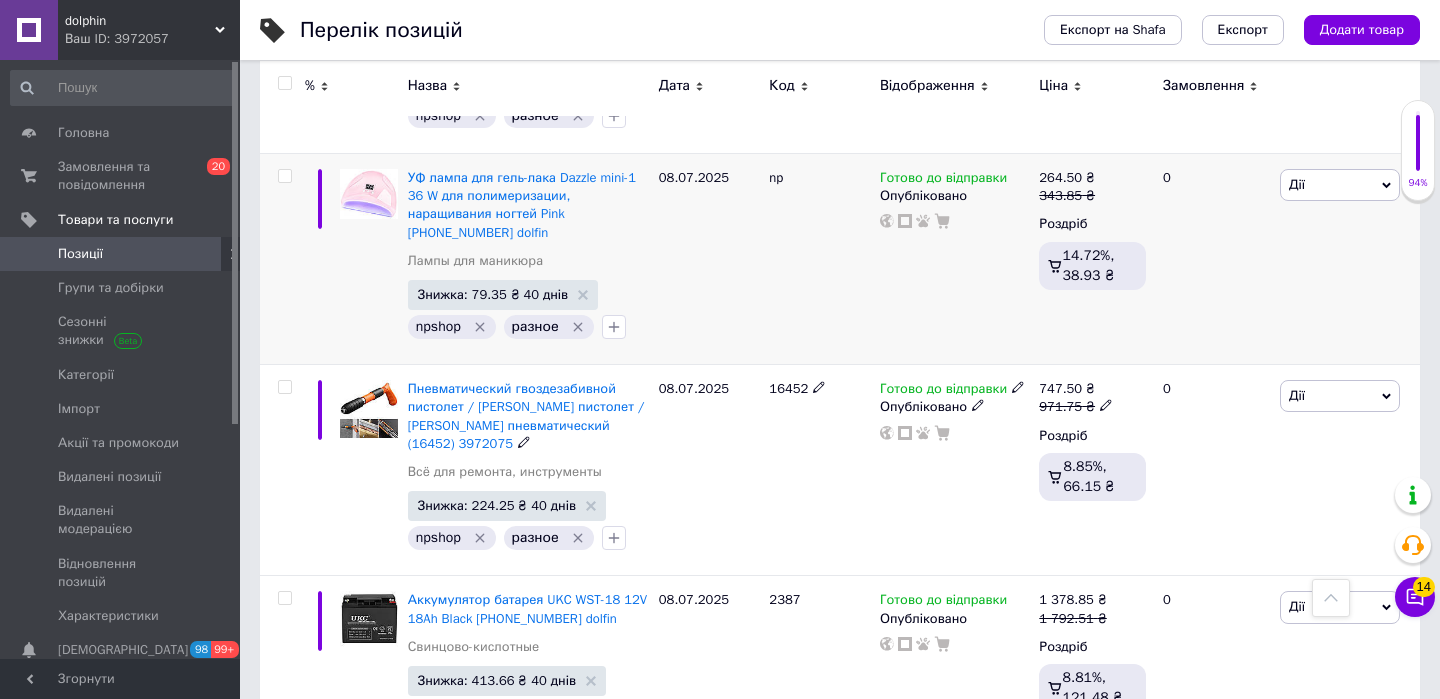 scroll, scrollTop: 6374, scrollLeft: 0, axis: vertical 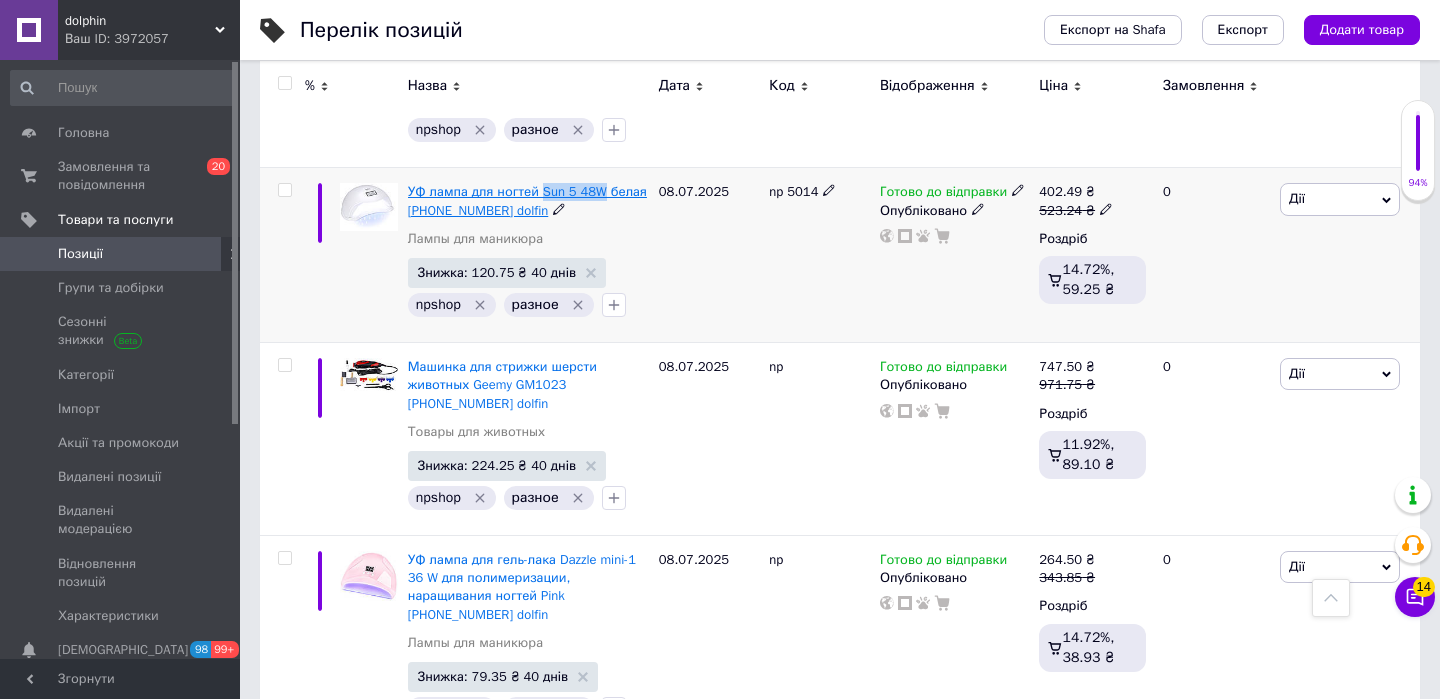drag, startPoint x: 617, startPoint y: 245, endPoint x: 545, endPoint y: 245, distance: 72 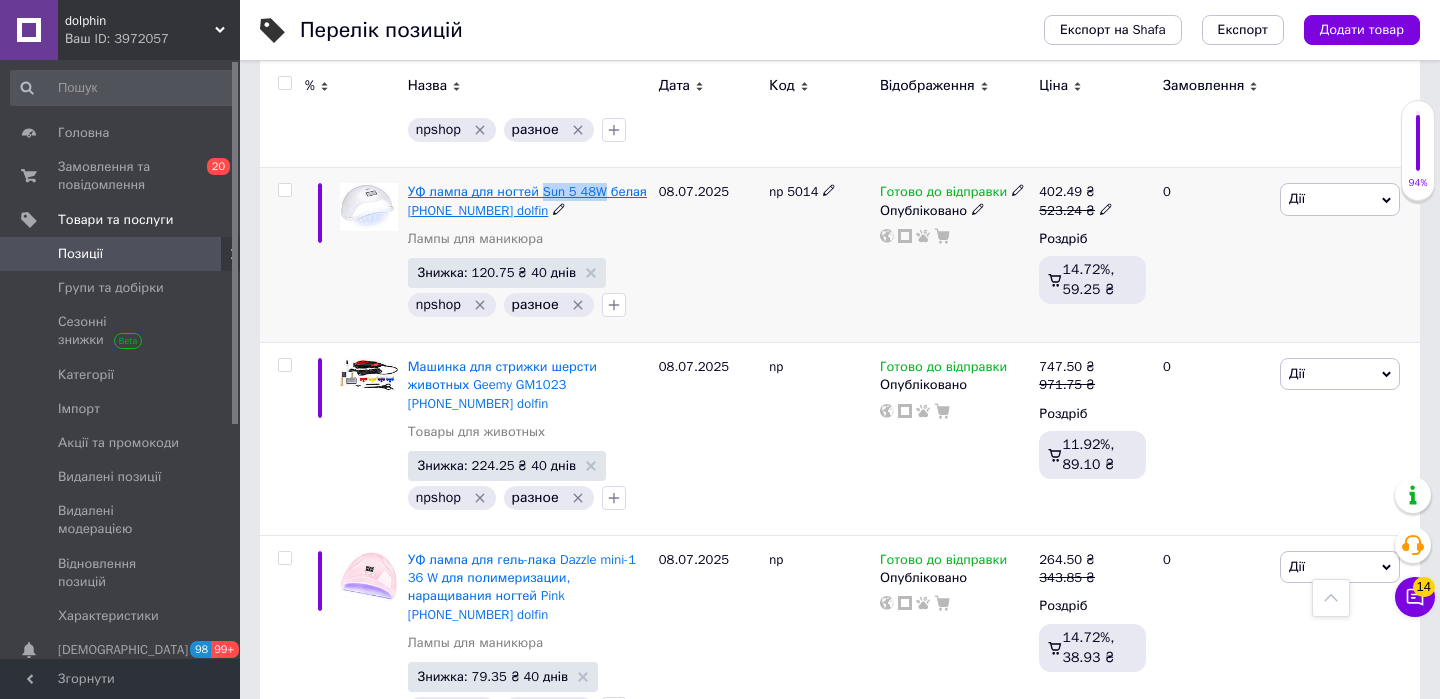 click on "УФ лампа для ногтей Sun 5 48W белая (4775) 3972075 dolfin" at bounding box center (528, 201) 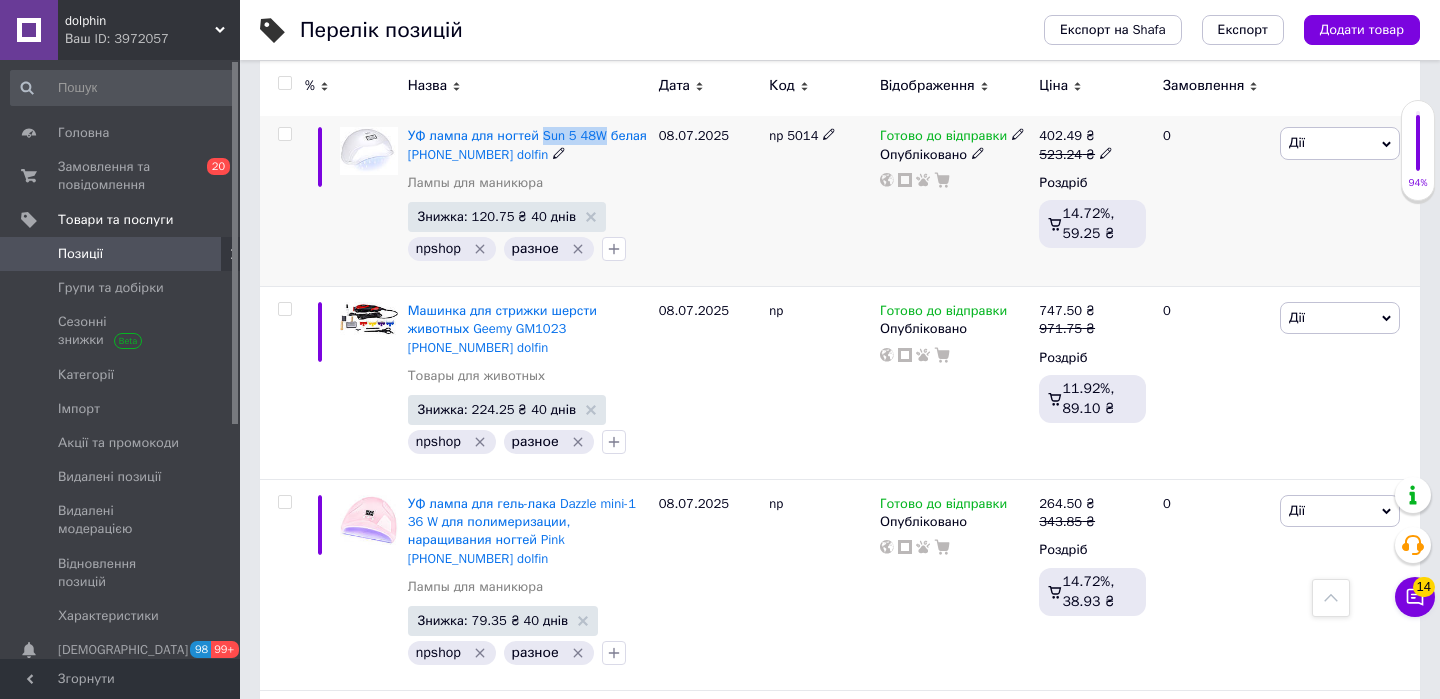 scroll, scrollTop: 6042, scrollLeft: 0, axis: vertical 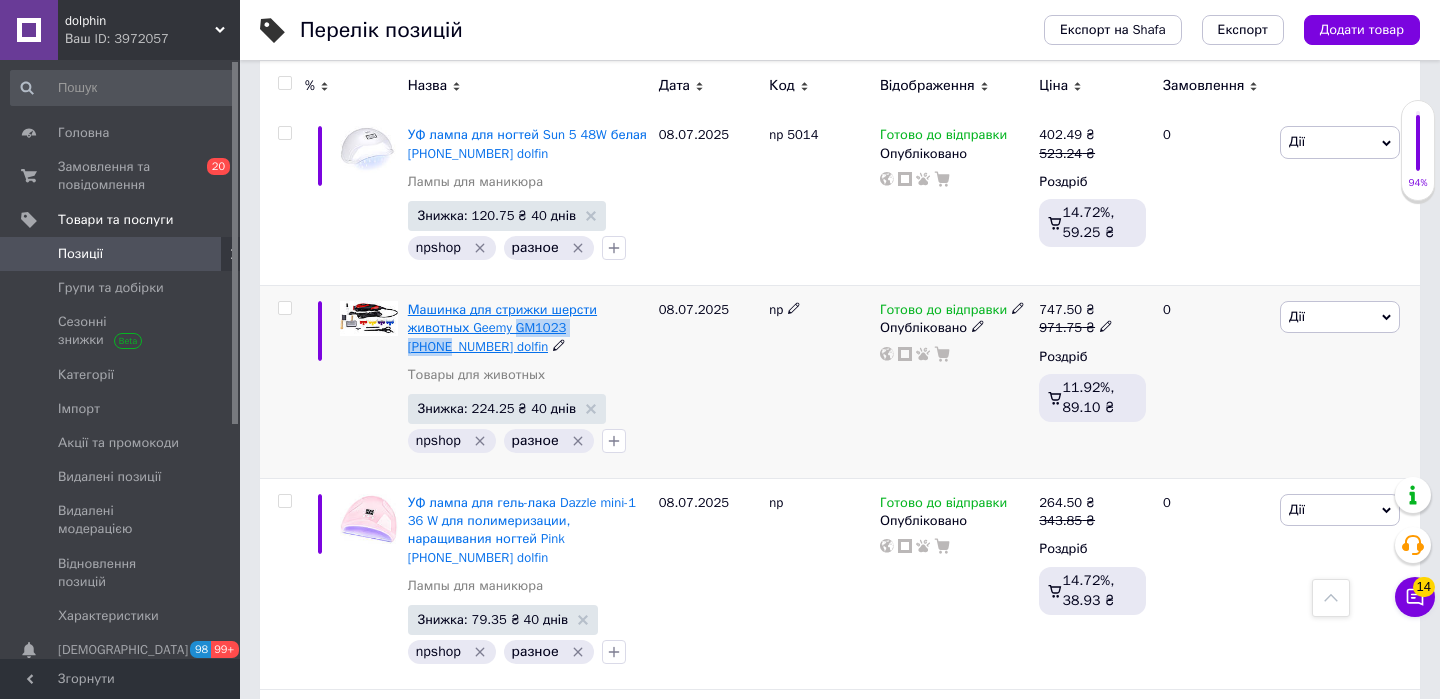 drag, startPoint x: 615, startPoint y: 382, endPoint x: 520, endPoint y: 384, distance: 95.02105 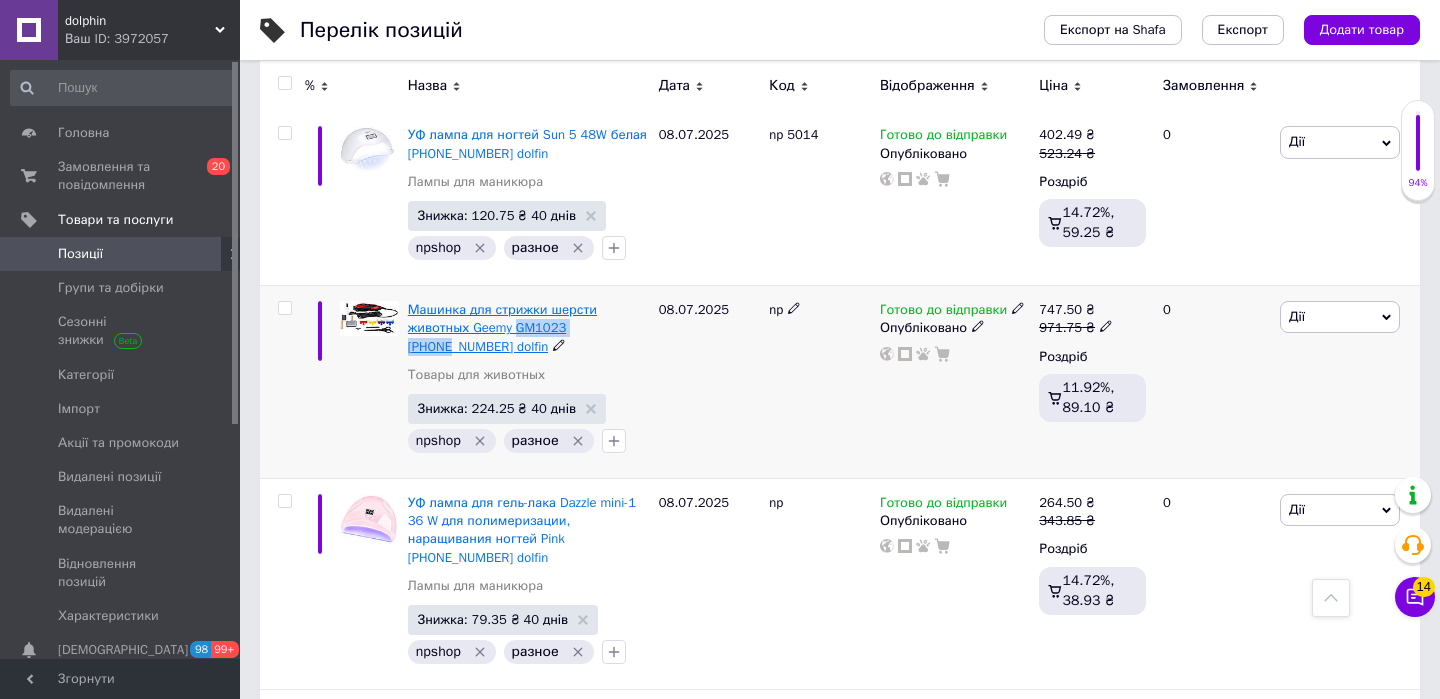 click on "Машинка для стрижки шерсти животных Geemy GM1023 [PHONE_NUMBER] dolfin" at bounding box center (528, 328) 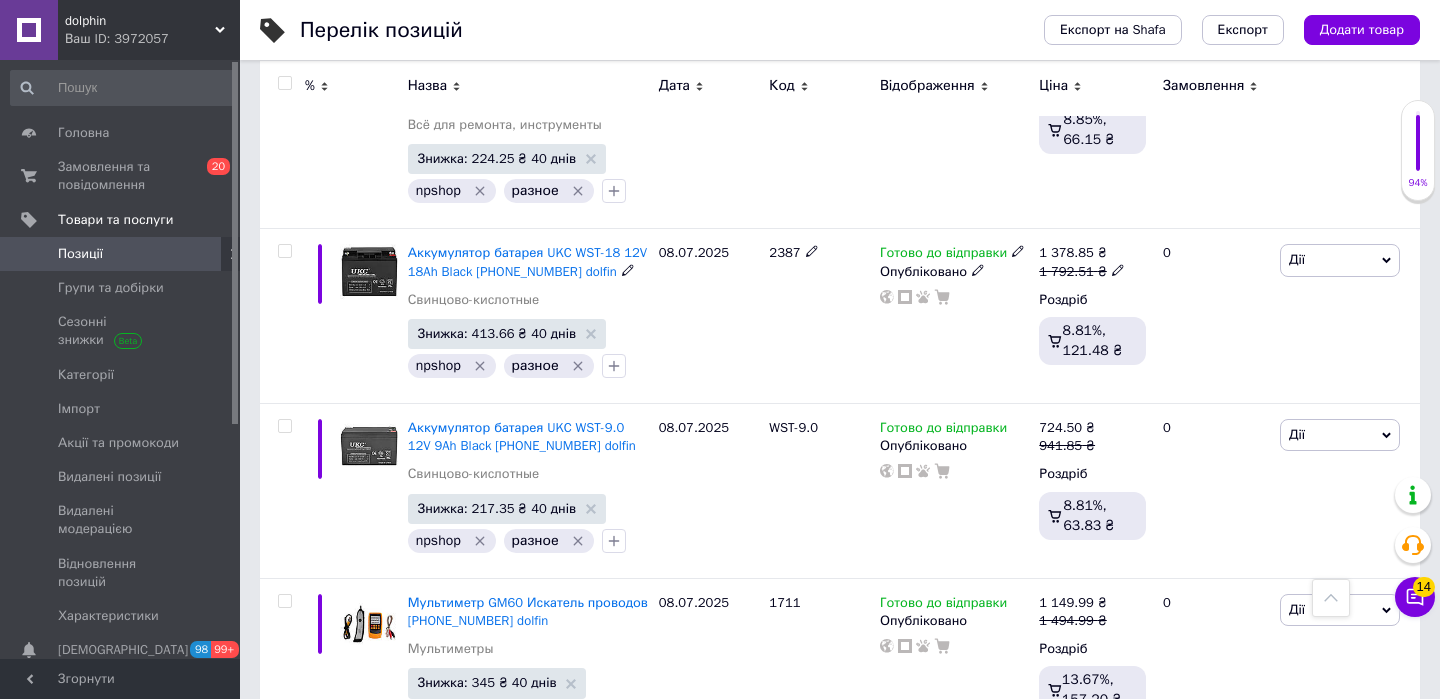 scroll, scrollTop: 6720, scrollLeft: 0, axis: vertical 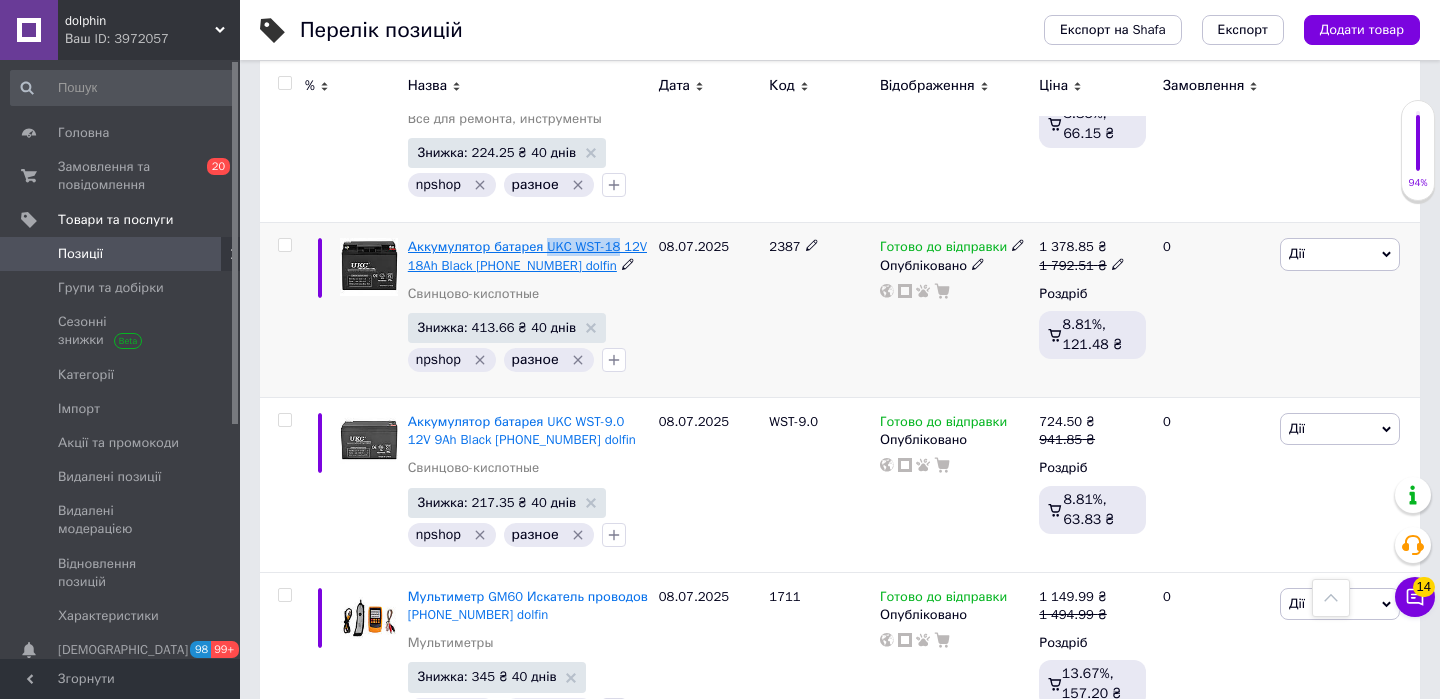 drag, startPoint x: 636, startPoint y: 301, endPoint x: 549, endPoint y: 303, distance: 87.02299 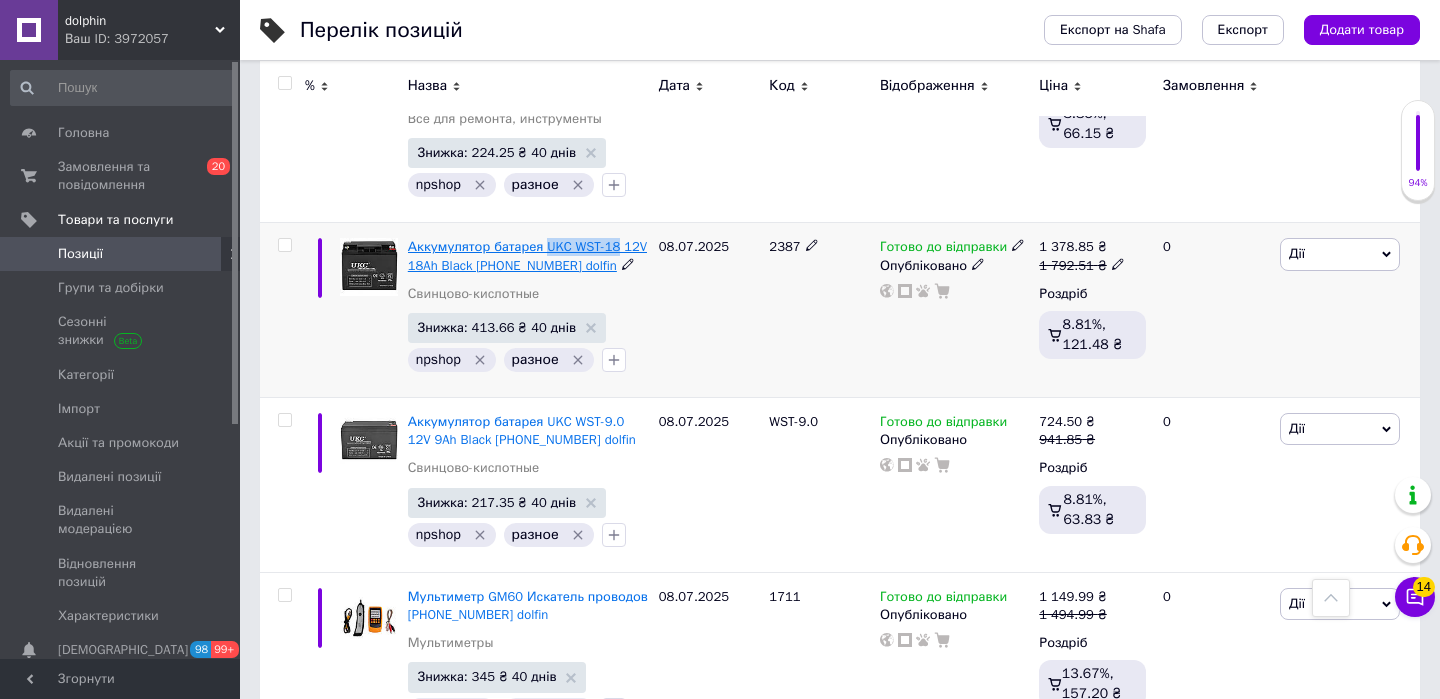 click on "Аккумулятор батарея UKC WST-18 12V 18Ah Black (2387) 3972075 dolfin" at bounding box center [528, 256] 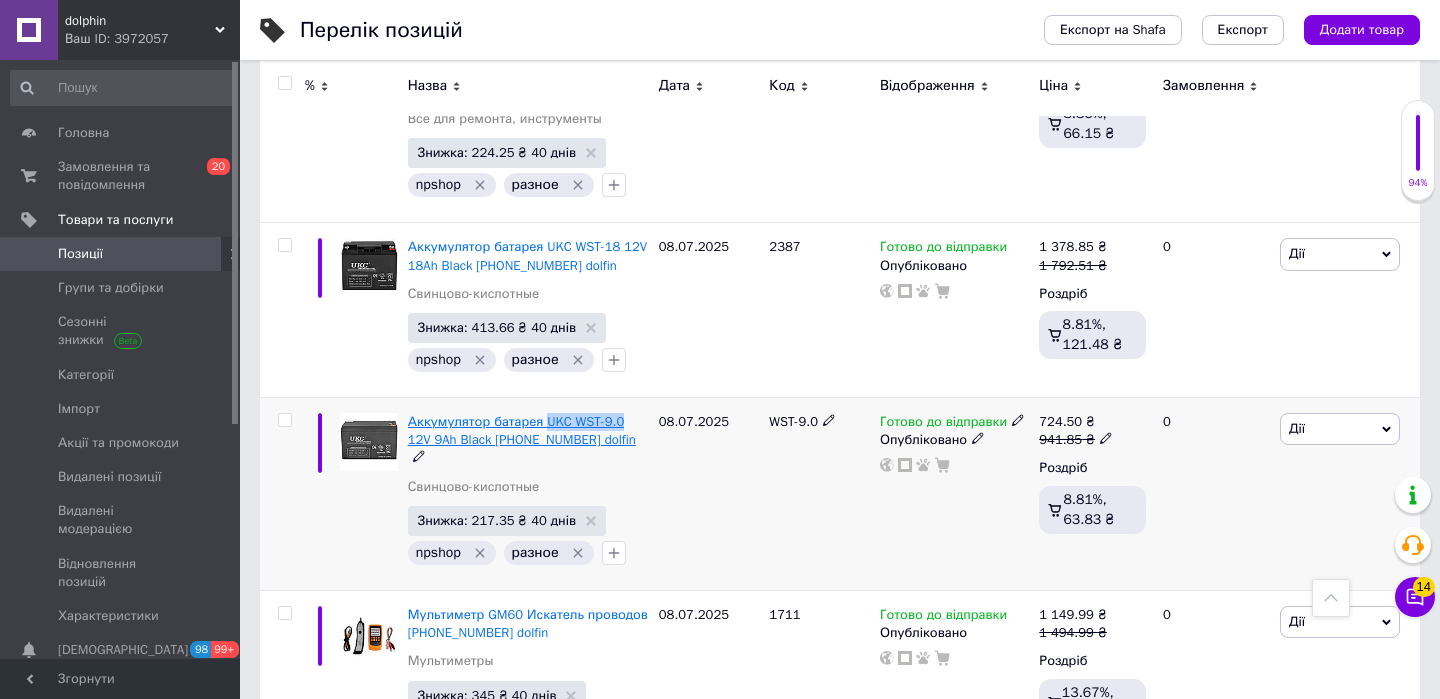 drag, startPoint x: 638, startPoint y: 474, endPoint x: 548, endPoint y: 477, distance: 90.04999 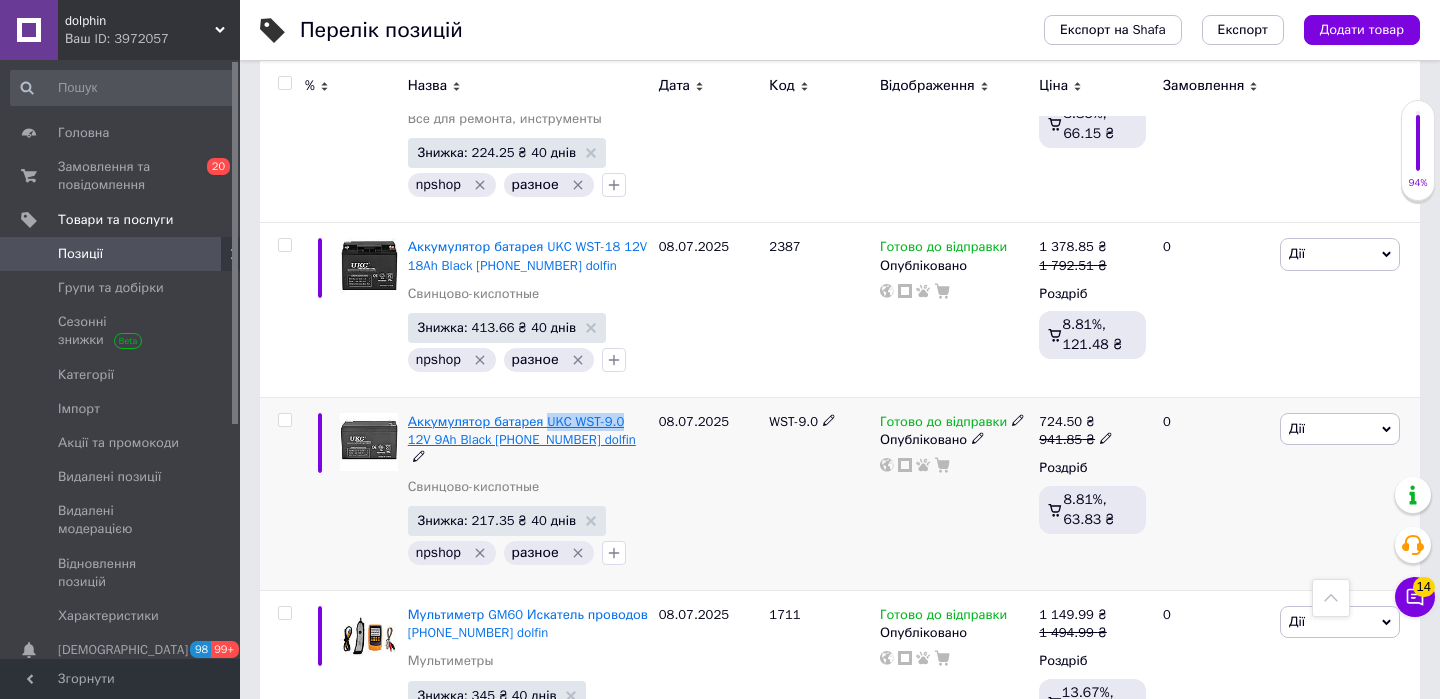 click on "Аккумулятор батарея UKC WST-9.0 12V 9Ah Black (2386) 3972075 dolfin" at bounding box center (528, 440) 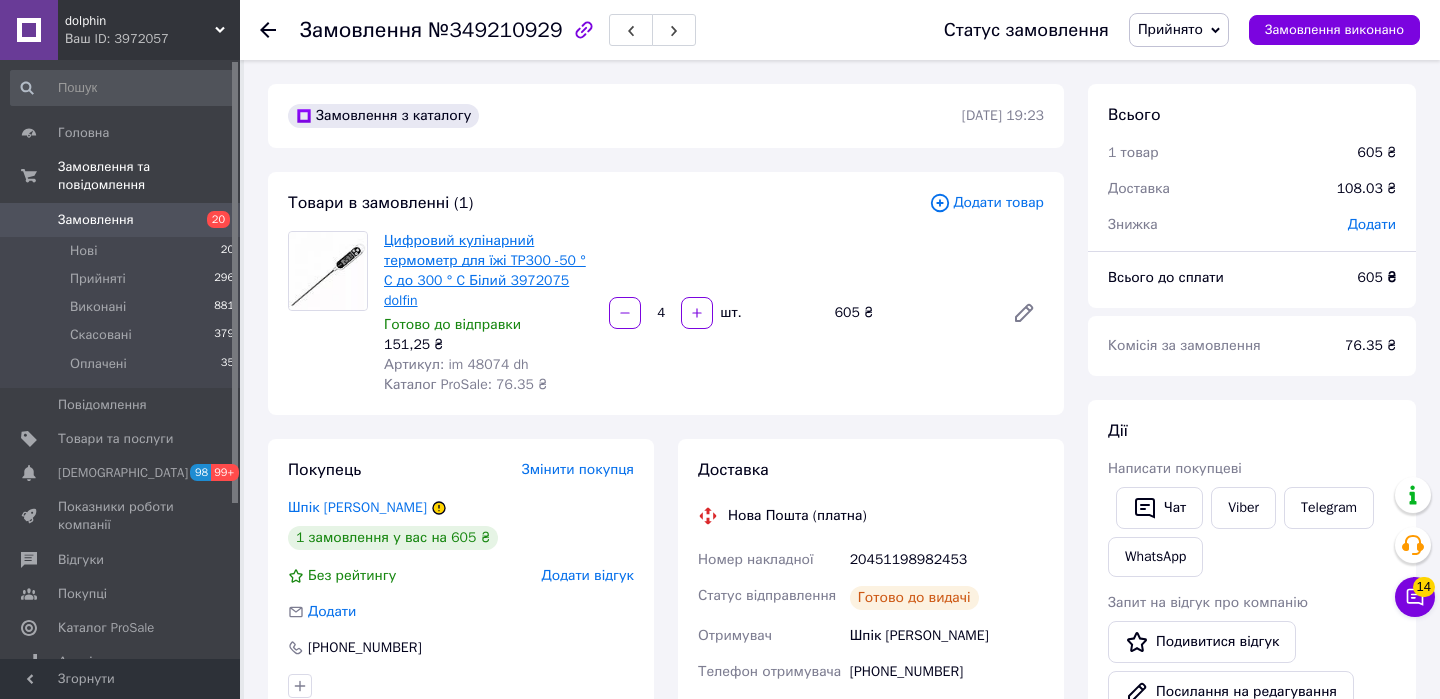 scroll, scrollTop: 42, scrollLeft: 0, axis: vertical 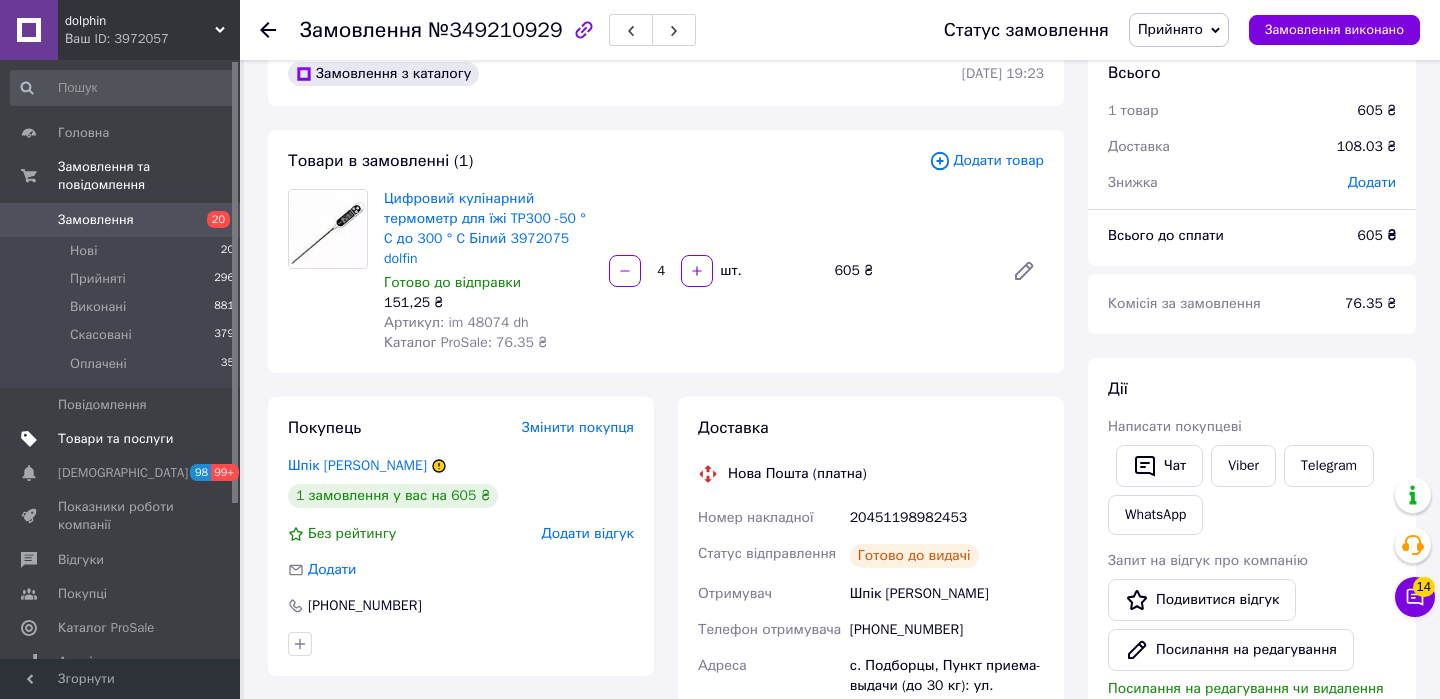 click on "Товари та послуги" at bounding box center [115, 439] 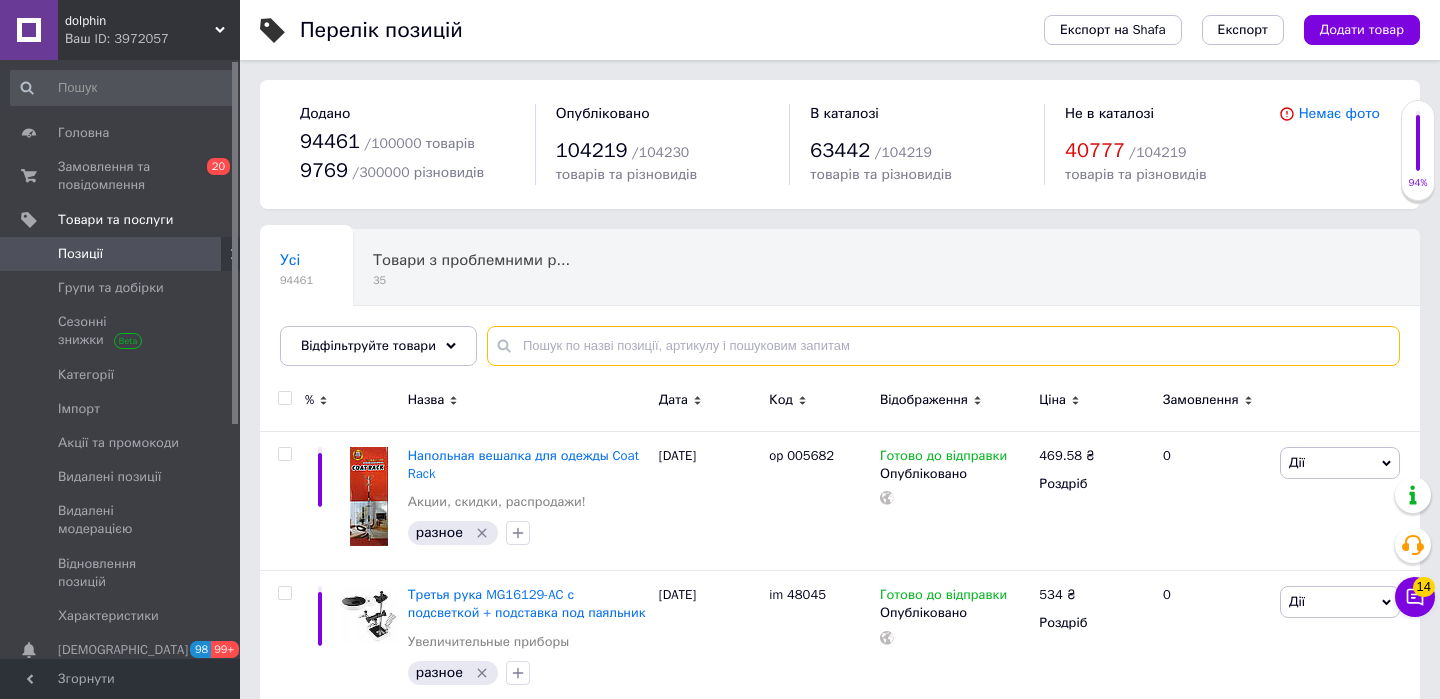 click at bounding box center (943, 346) 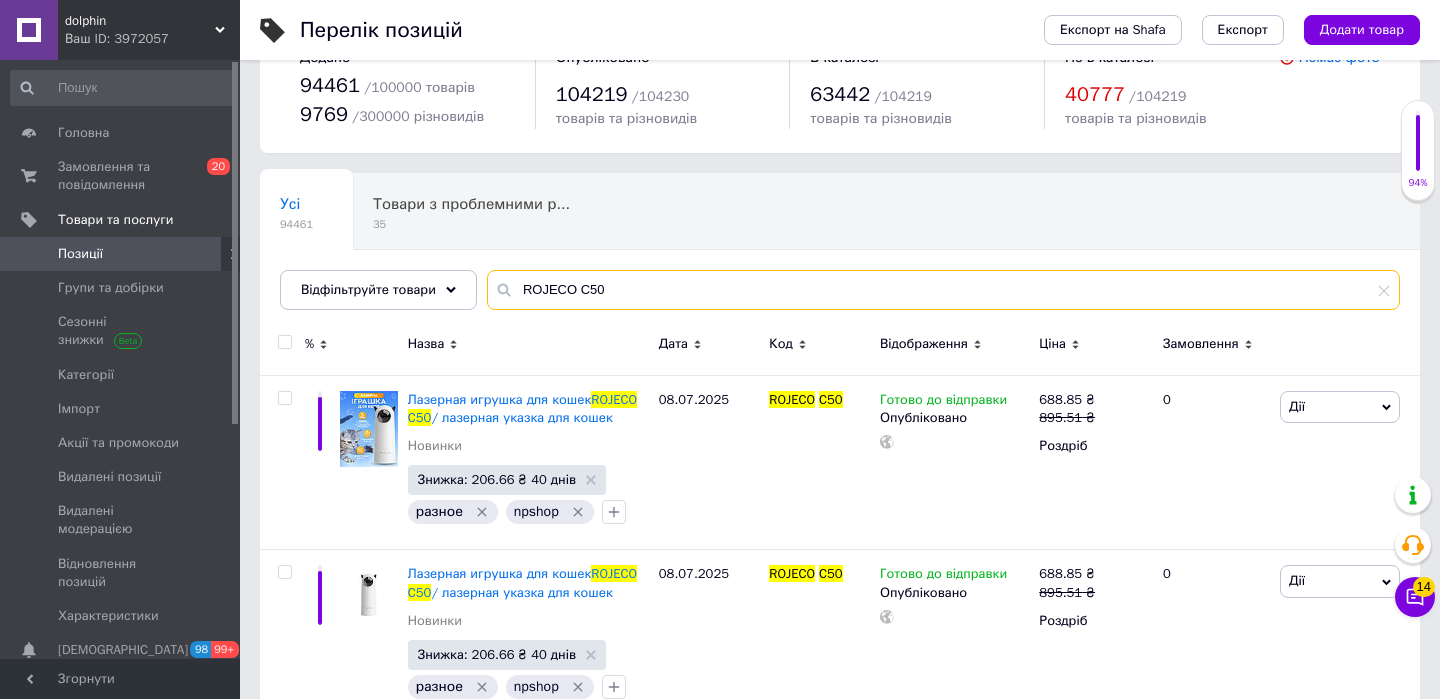 scroll, scrollTop: 137, scrollLeft: 0, axis: vertical 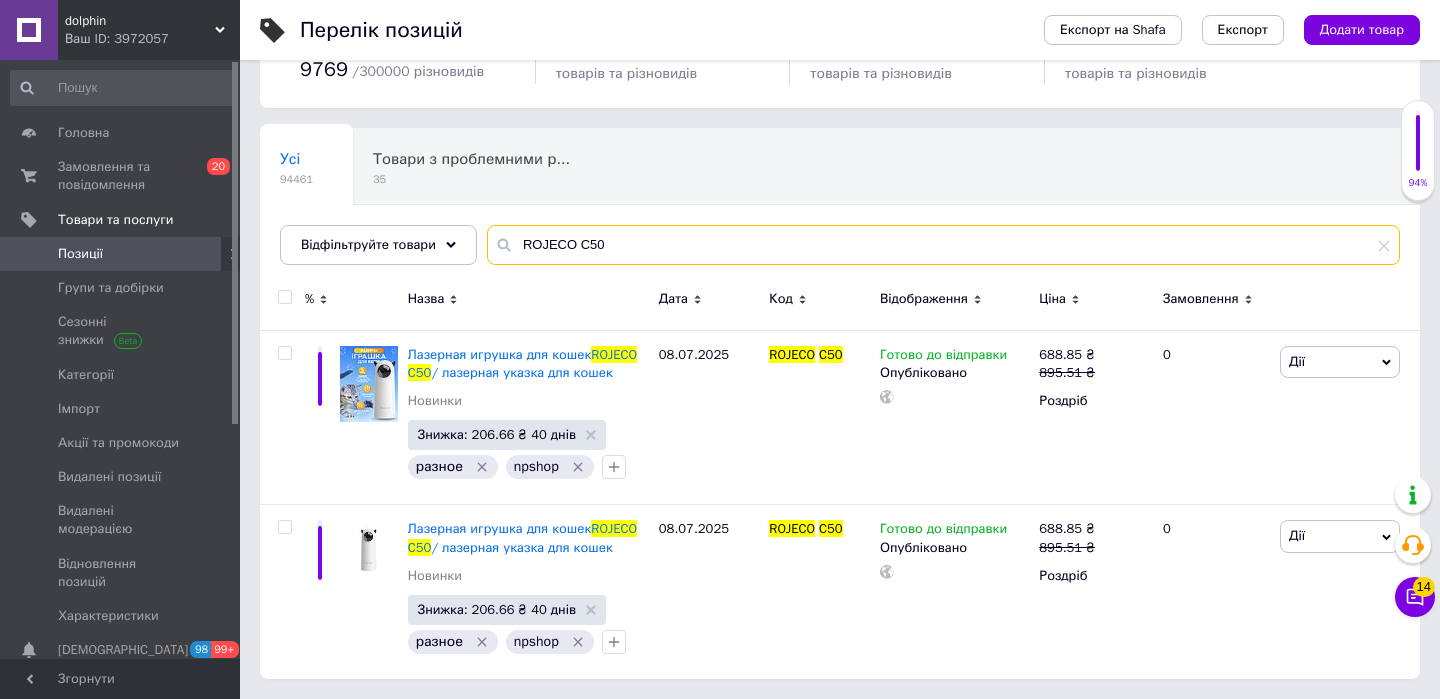 click on "ROJECO C50" at bounding box center (943, 245) 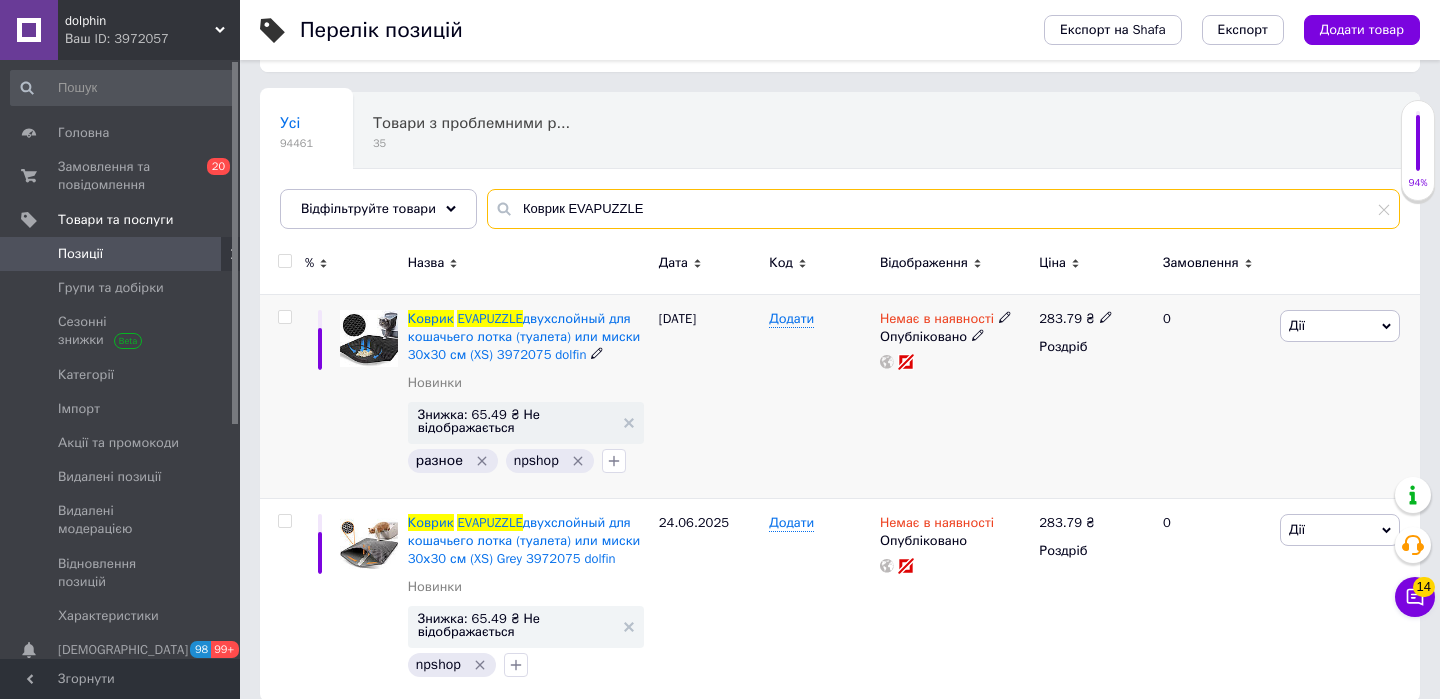 scroll, scrollTop: 158, scrollLeft: 0, axis: vertical 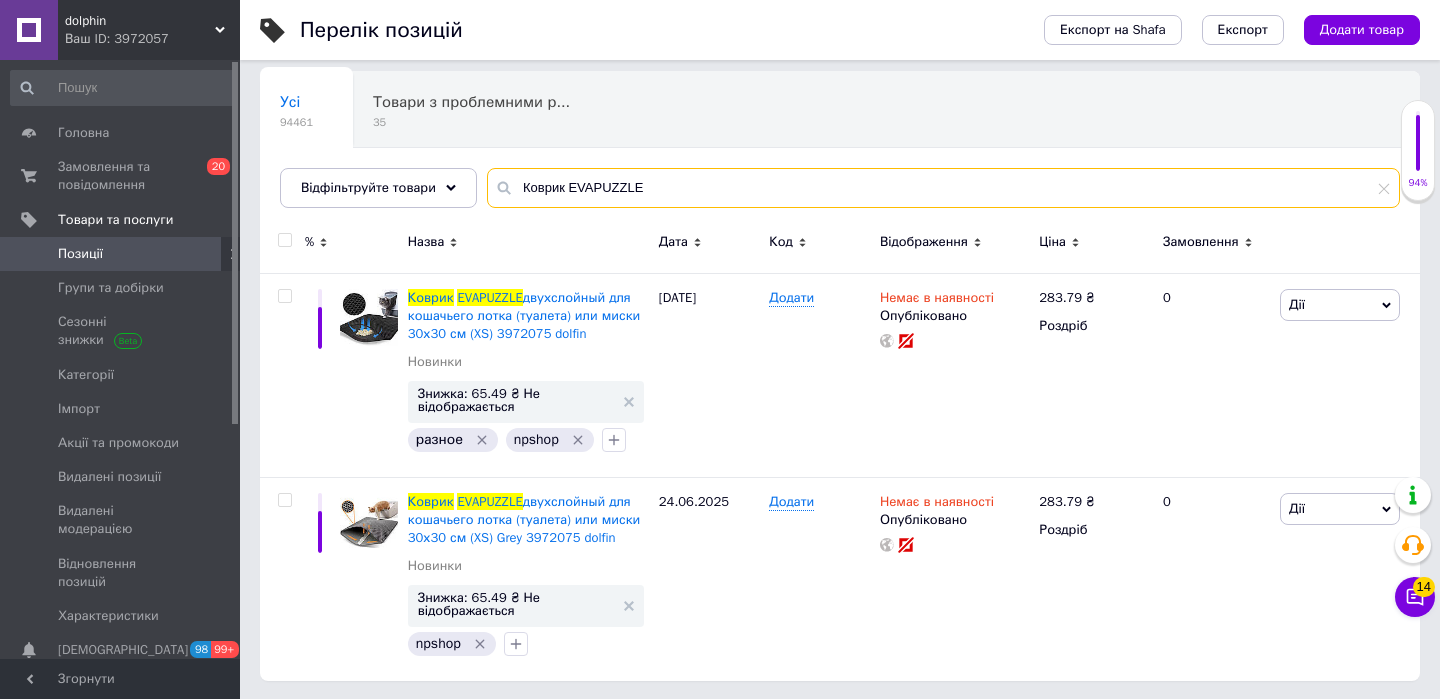 click on "Коврик EVAPUZZLE" at bounding box center [943, 188] 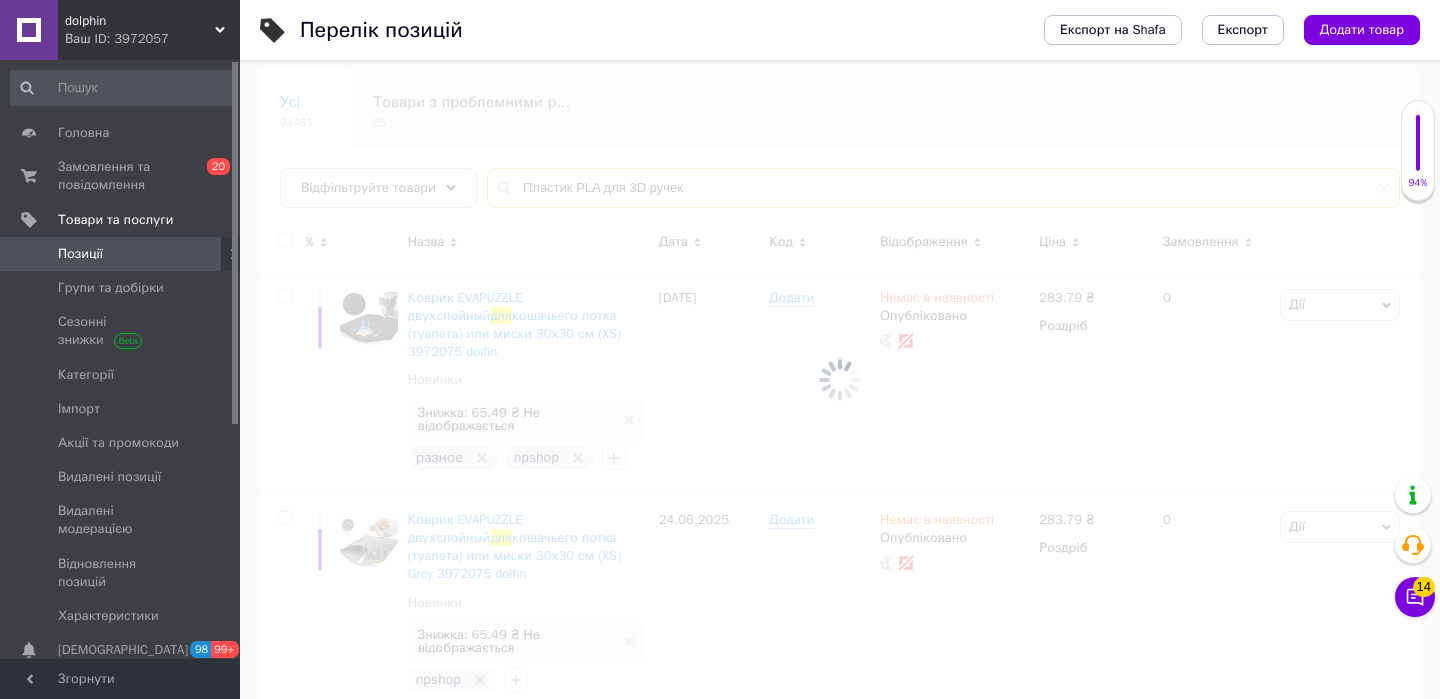 scroll, scrollTop: 137, scrollLeft: 0, axis: vertical 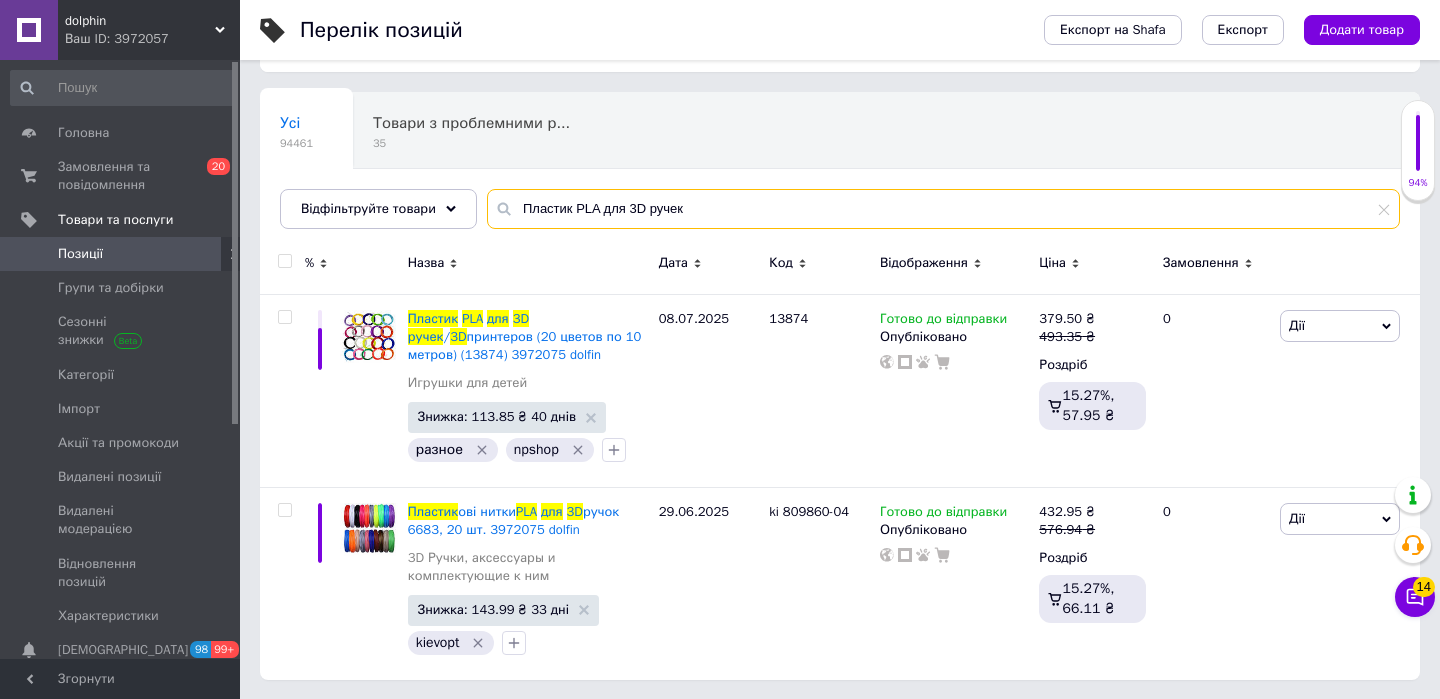 click on "Пластик PLA для 3D ручек" at bounding box center [943, 209] 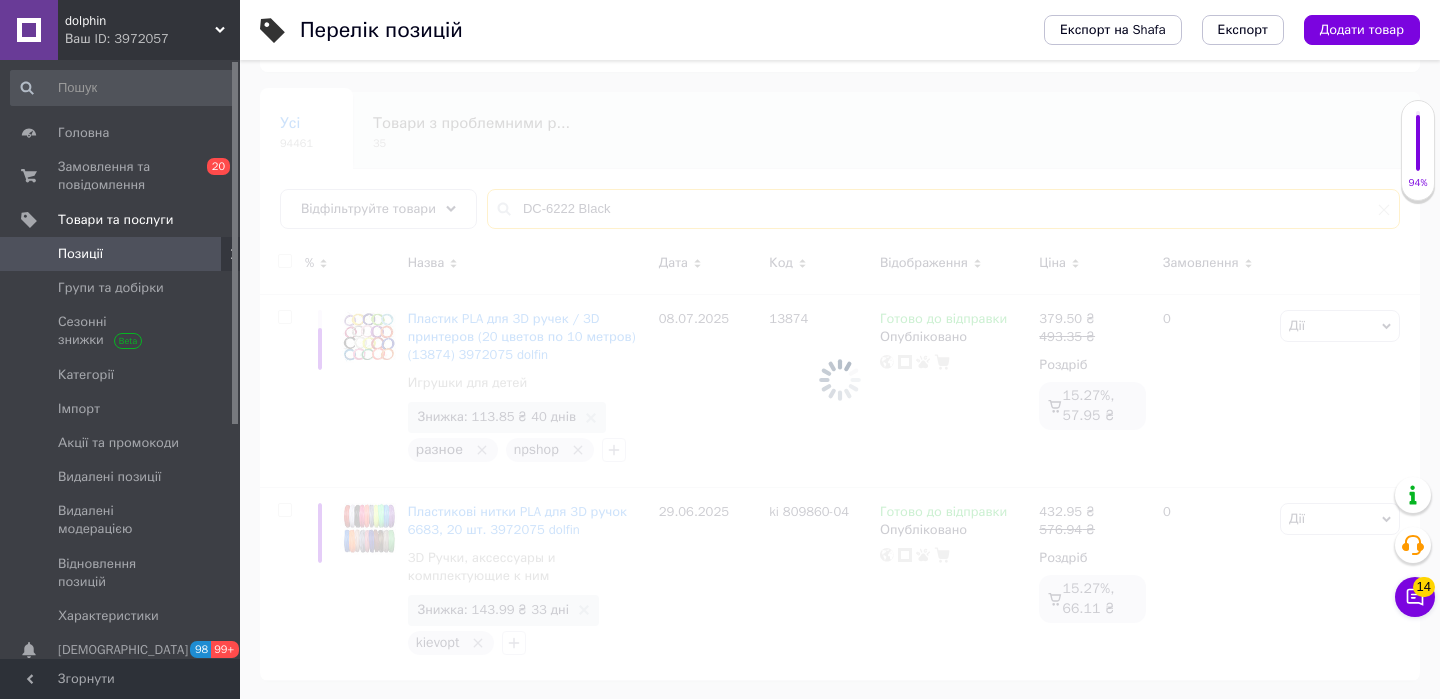 scroll, scrollTop: 0, scrollLeft: 0, axis: both 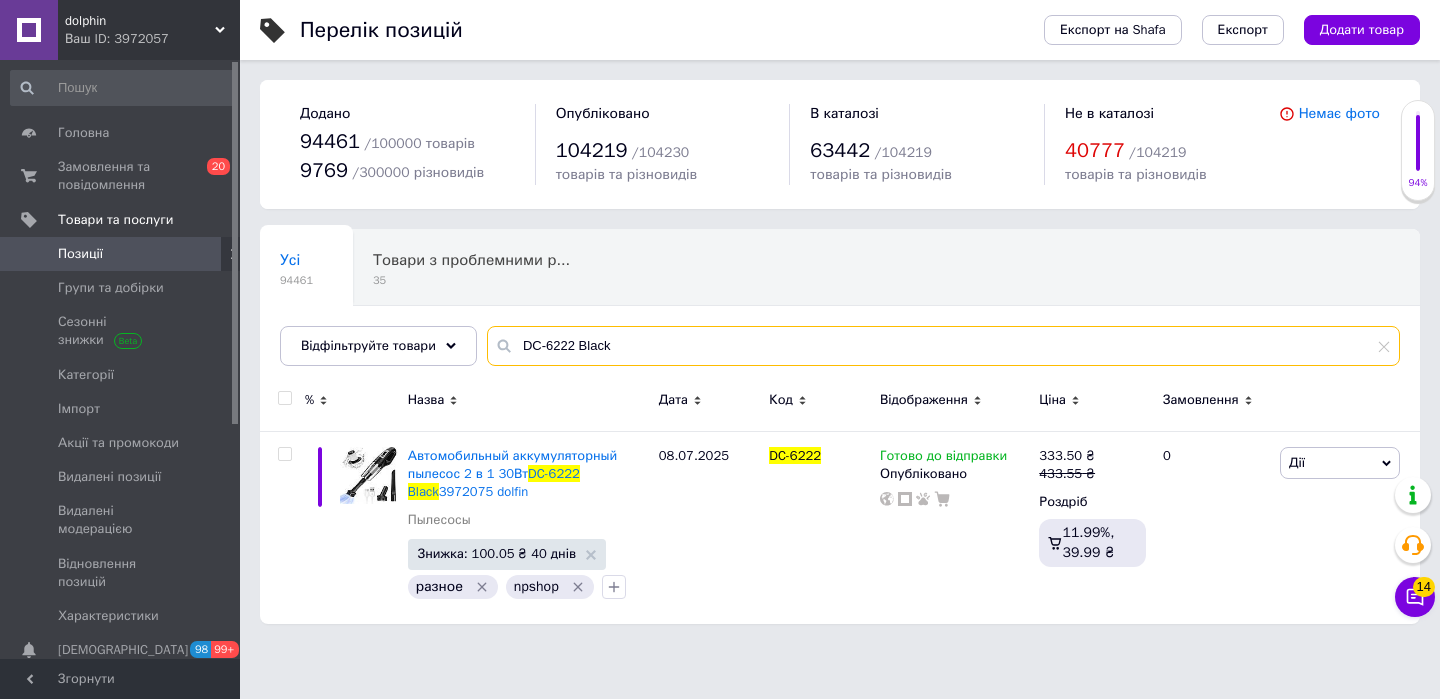 click on "DC-6222 Black" at bounding box center (943, 346) 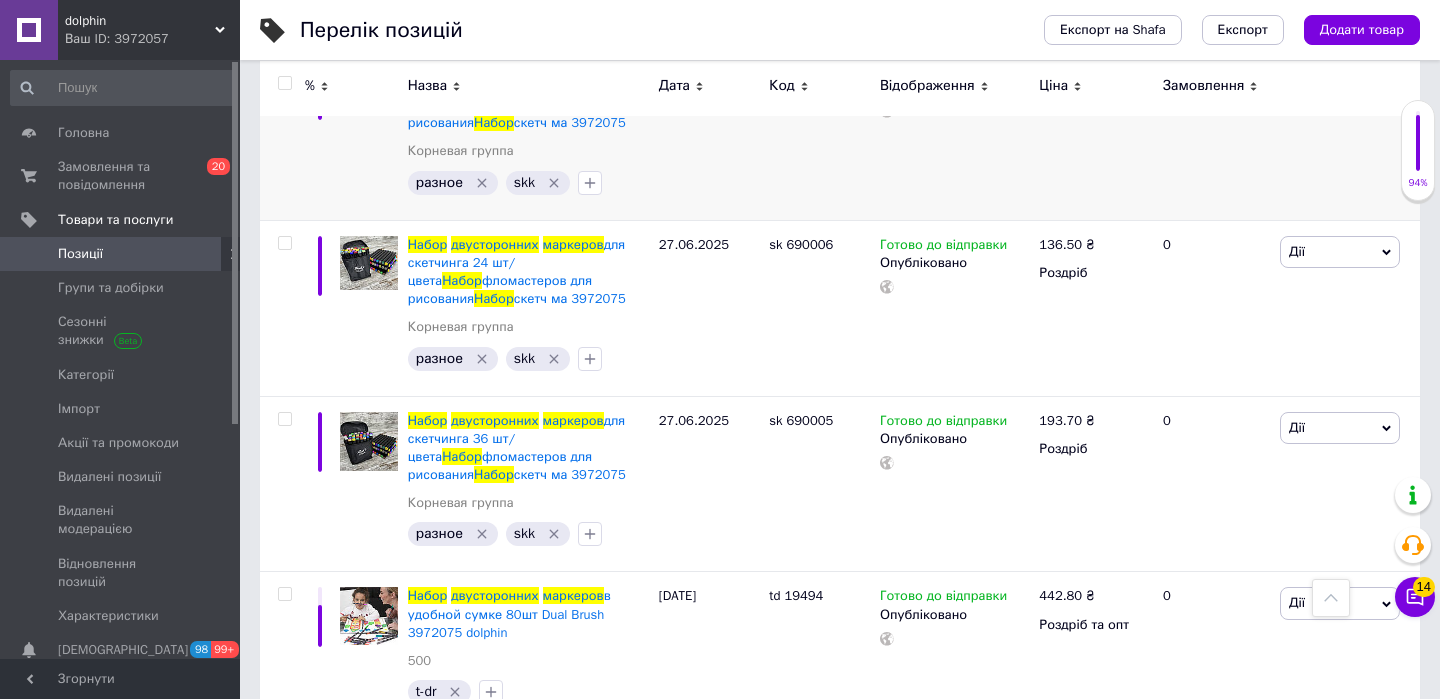 scroll, scrollTop: 0, scrollLeft: 0, axis: both 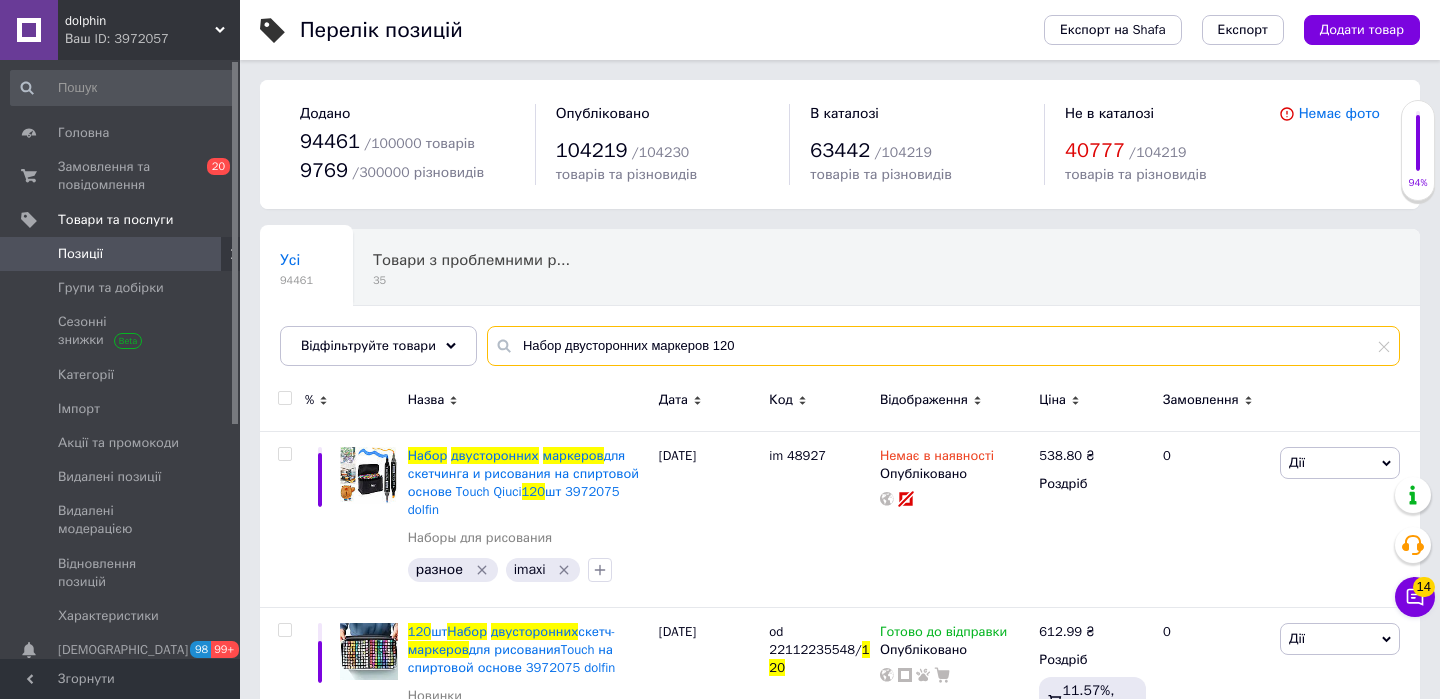 click on "Набор двусторонних маркеров 120" at bounding box center [943, 346] 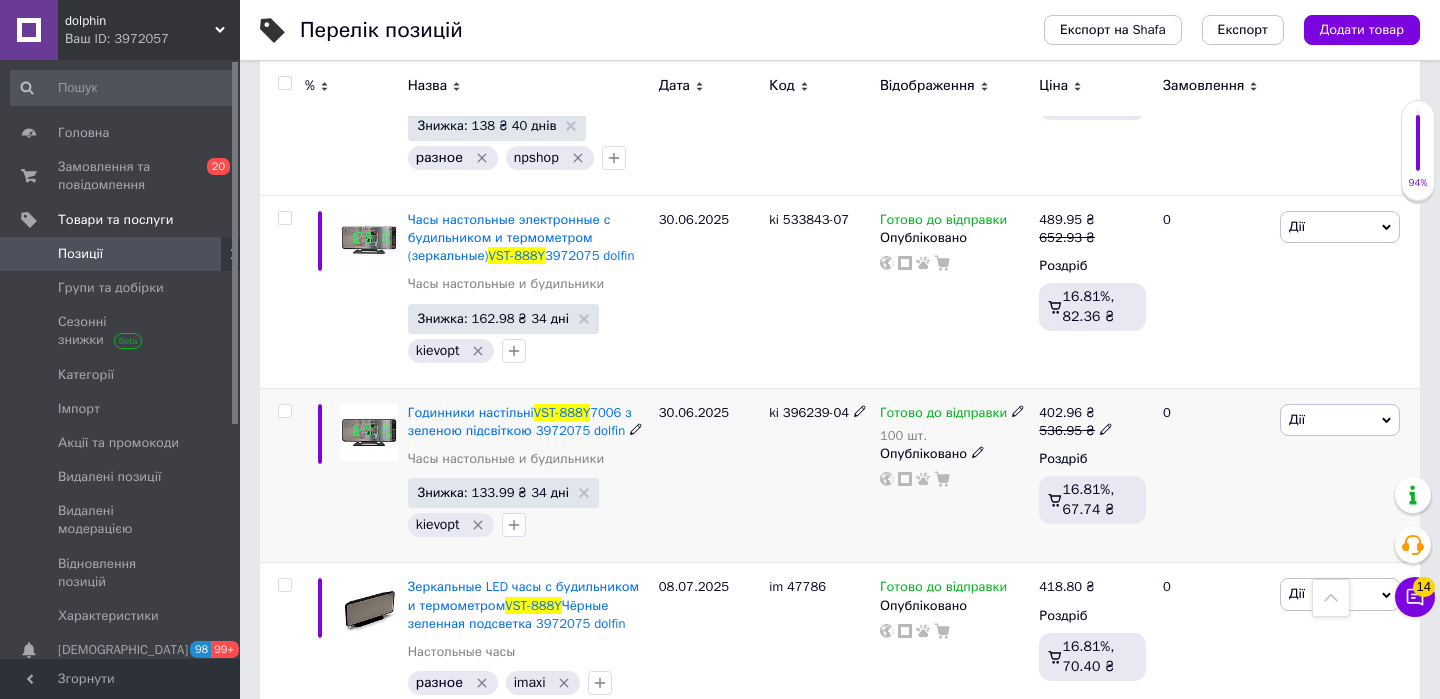 scroll, scrollTop: 448, scrollLeft: 0, axis: vertical 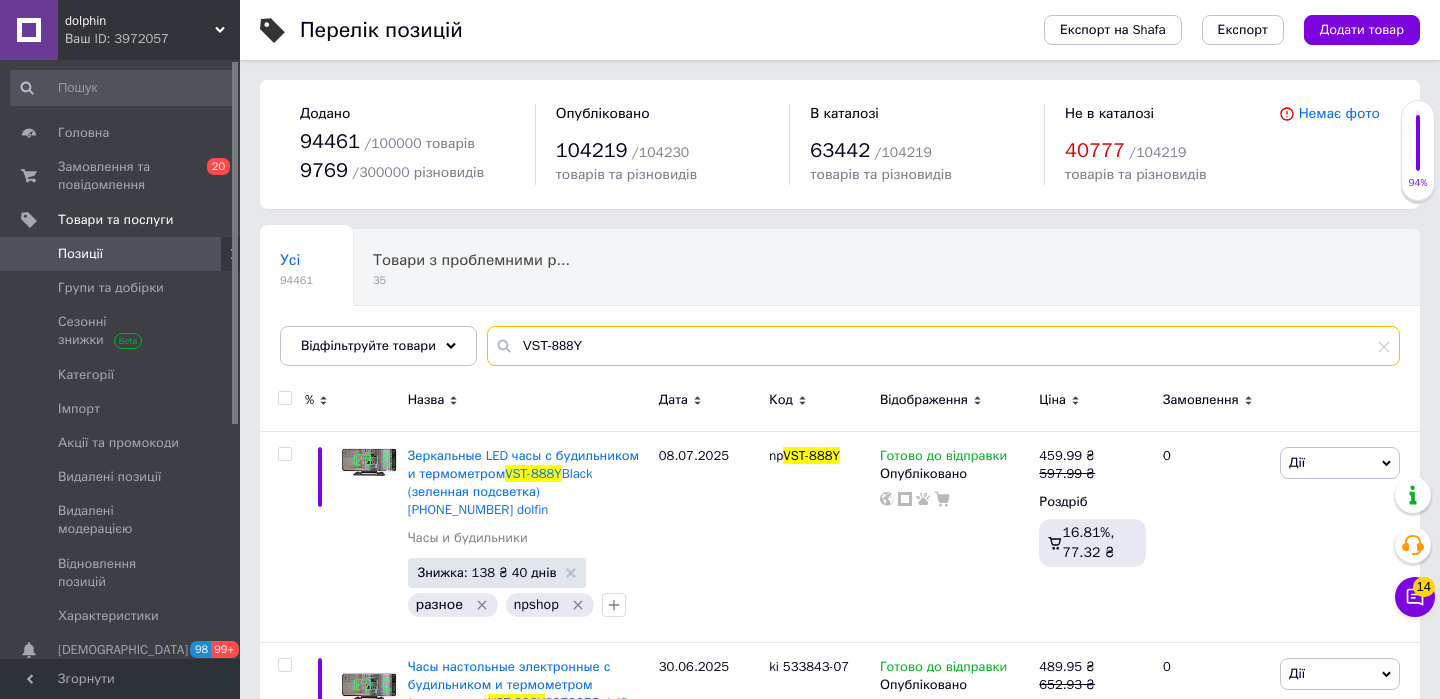 click on "VST-888Y" at bounding box center (943, 346) 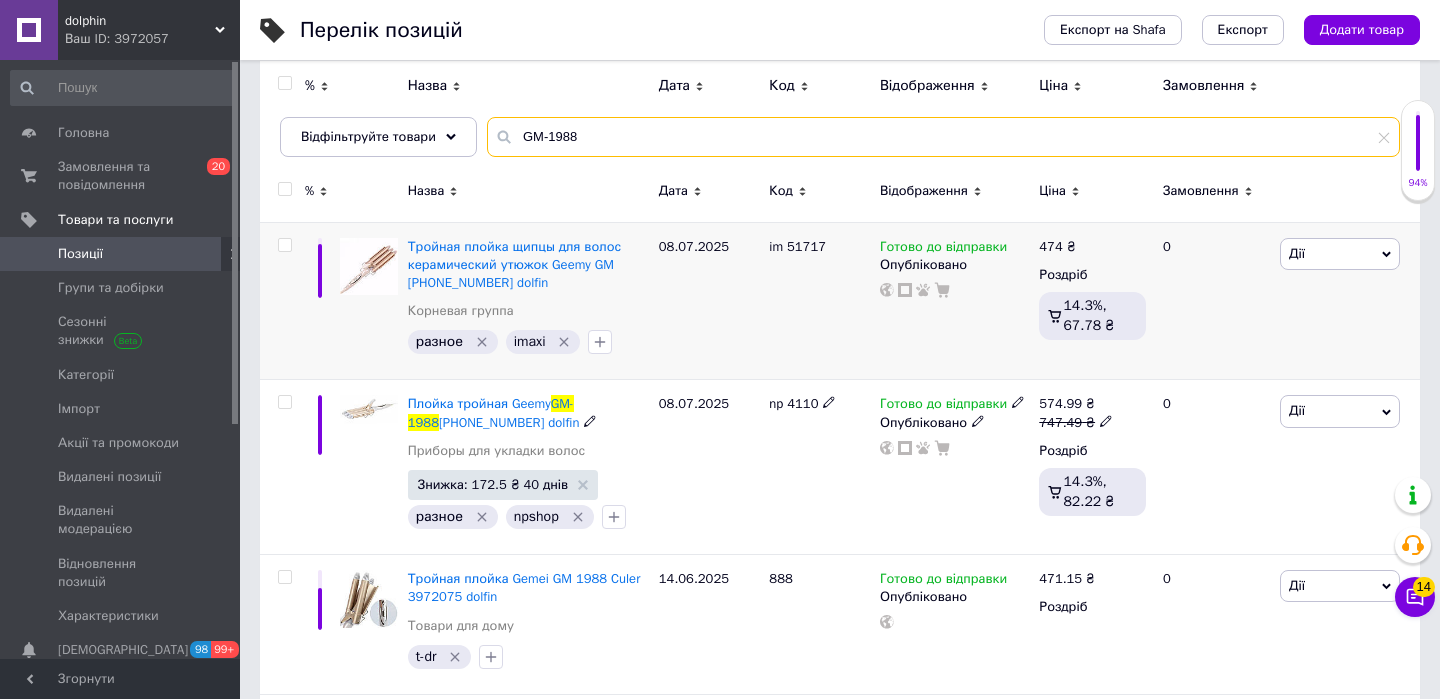 scroll, scrollTop: 203, scrollLeft: 0, axis: vertical 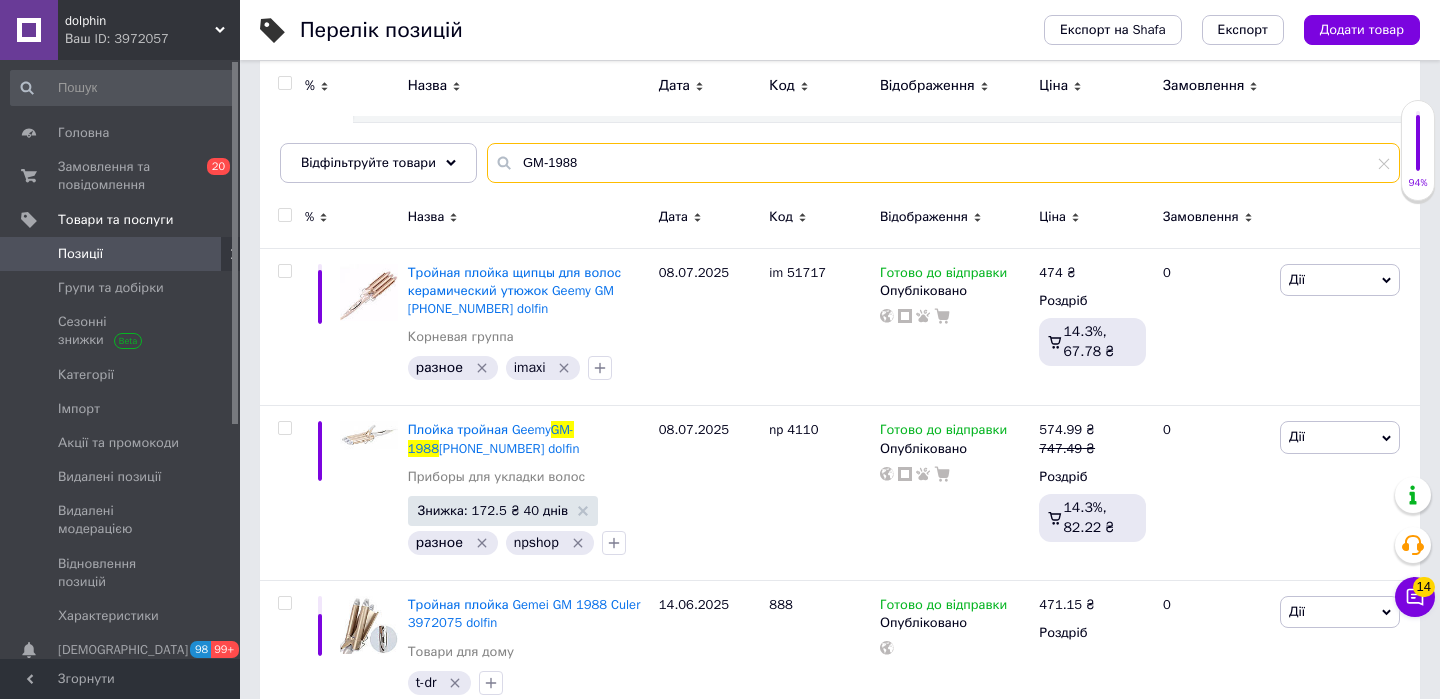 click on "GM-1988" at bounding box center [943, 163] 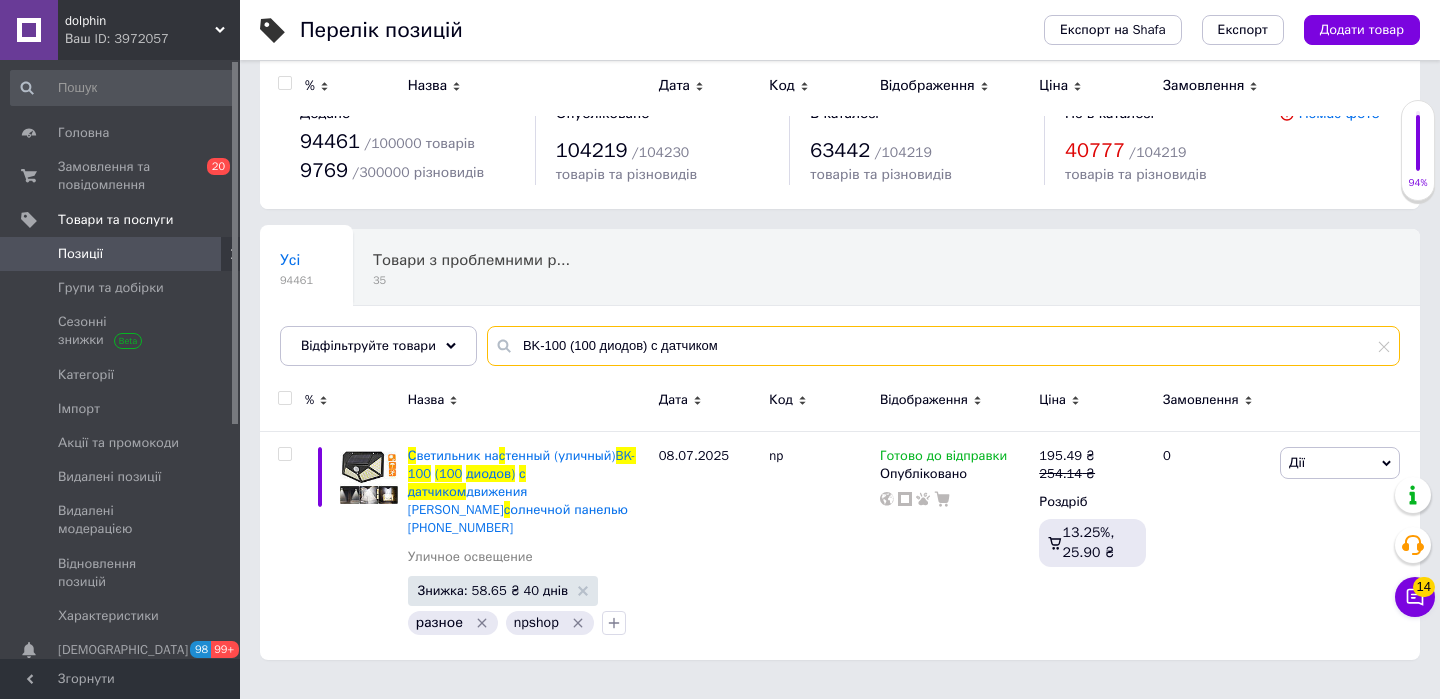 scroll, scrollTop: 0, scrollLeft: 0, axis: both 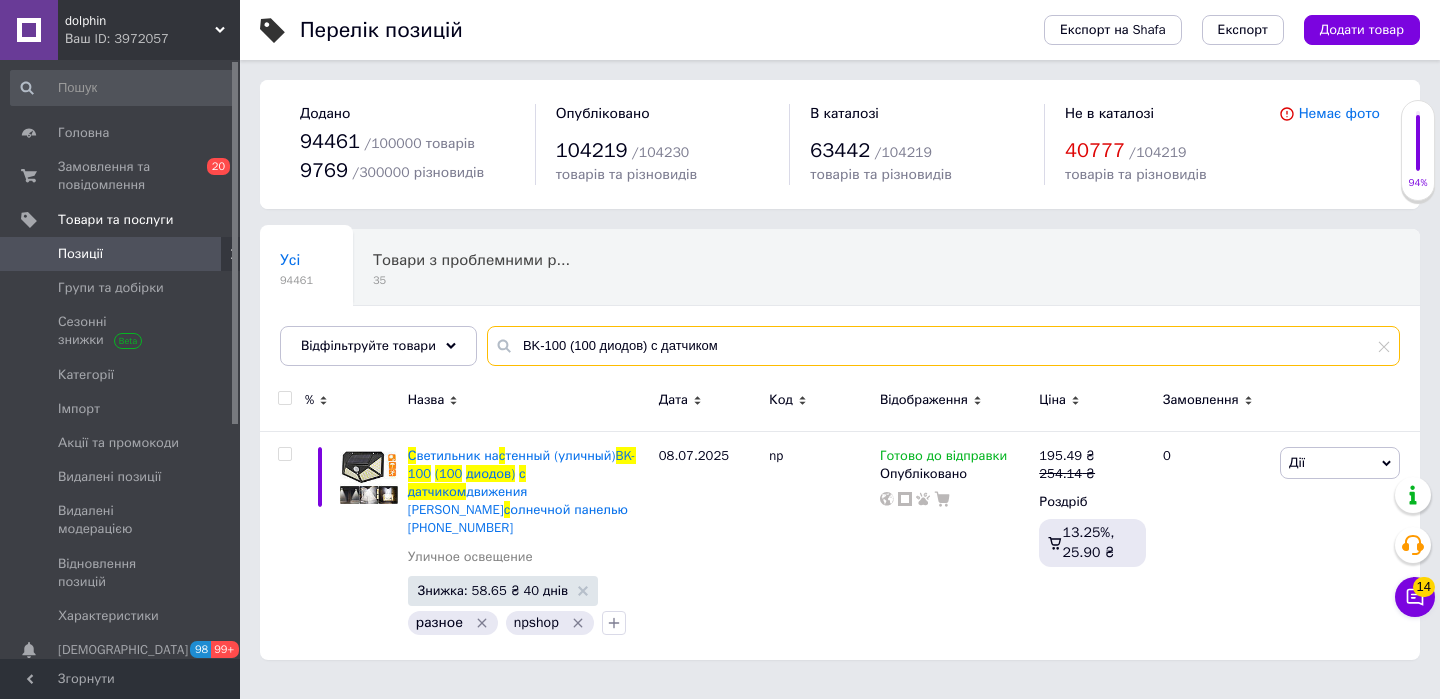 drag, startPoint x: 572, startPoint y: 345, endPoint x: 780, endPoint y: 349, distance: 208.03845 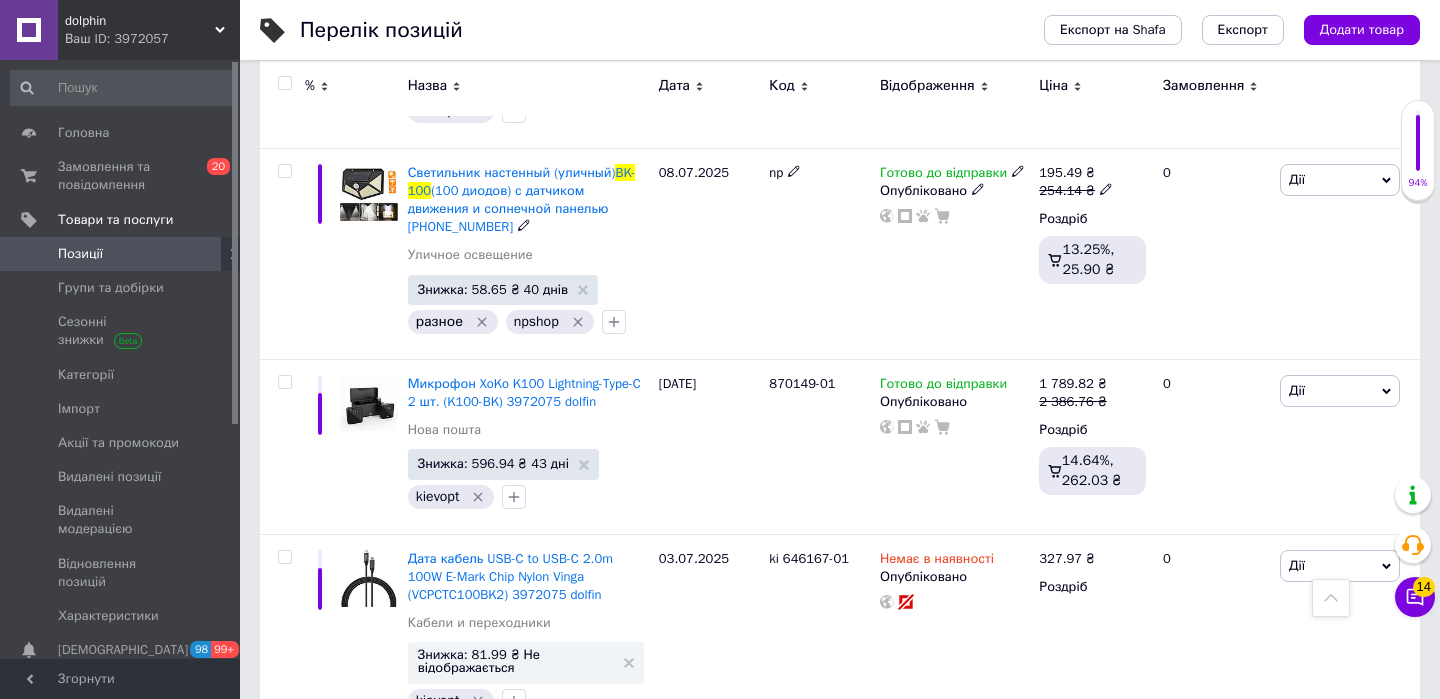 scroll, scrollTop: 1374, scrollLeft: 0, axis: vertical 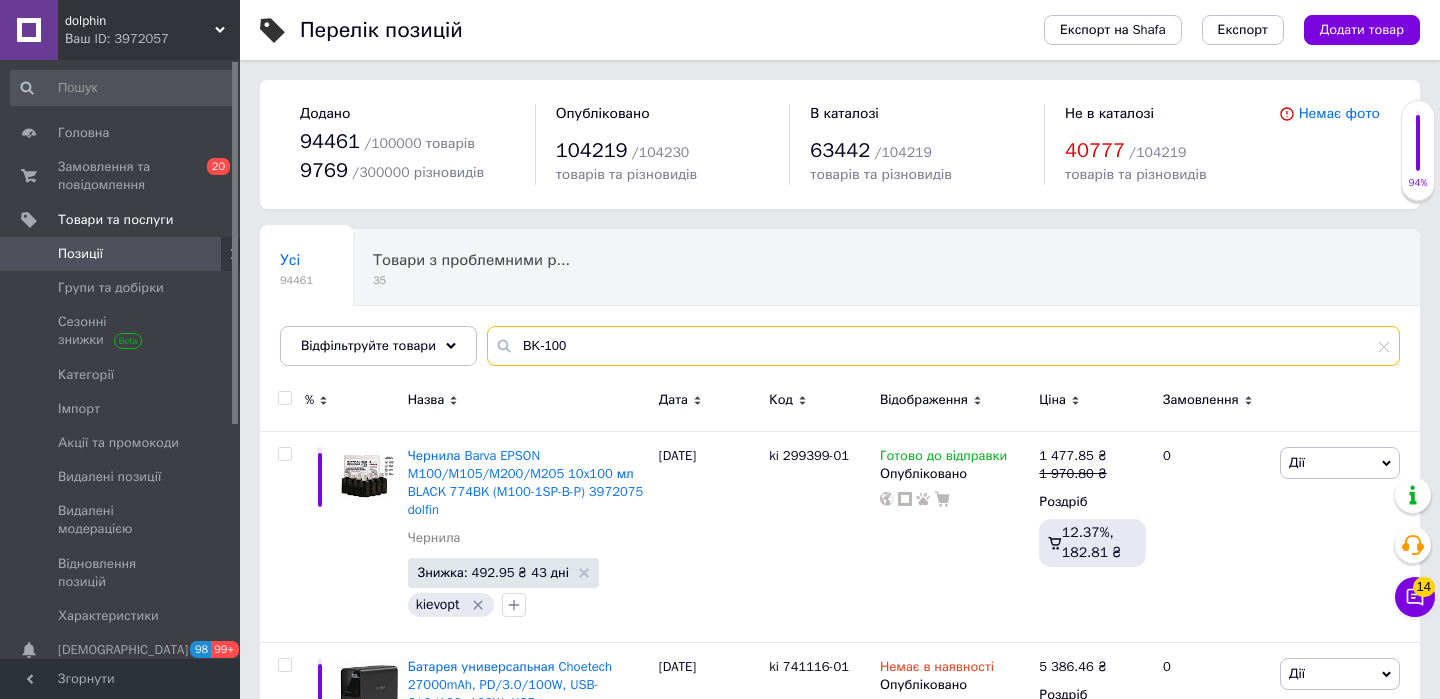 click on "BK-100" at bounding box center (943, 346) 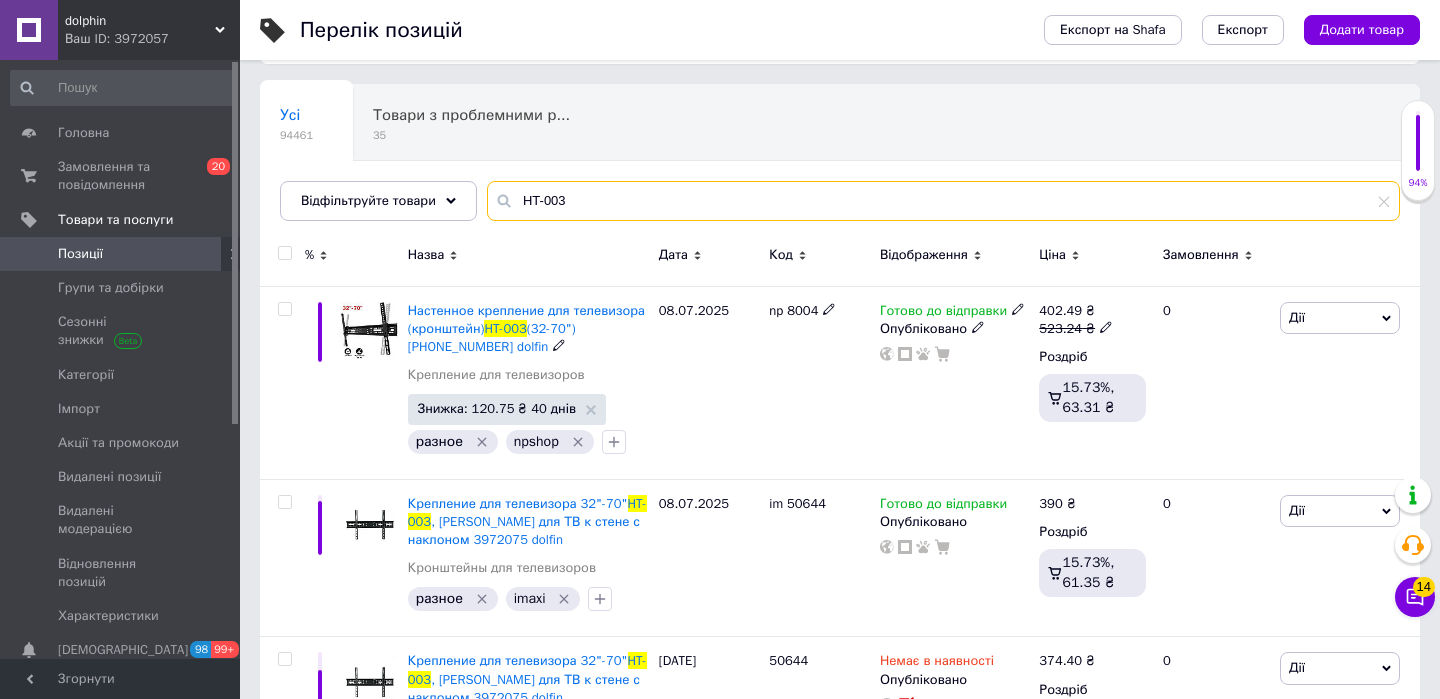 scroll, scrollTop: 146, scrollLeft: 0, axis: vertical 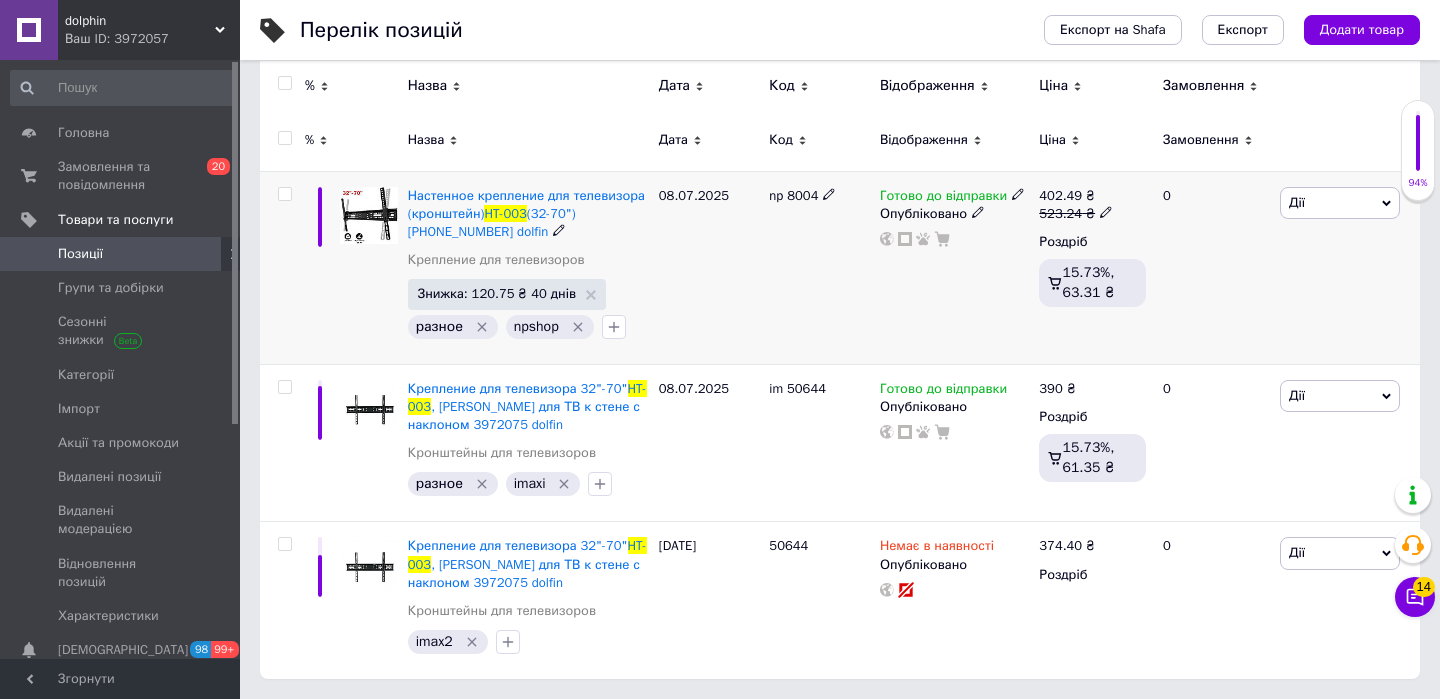 click on "np 8004" at bounding box center (793, 195) 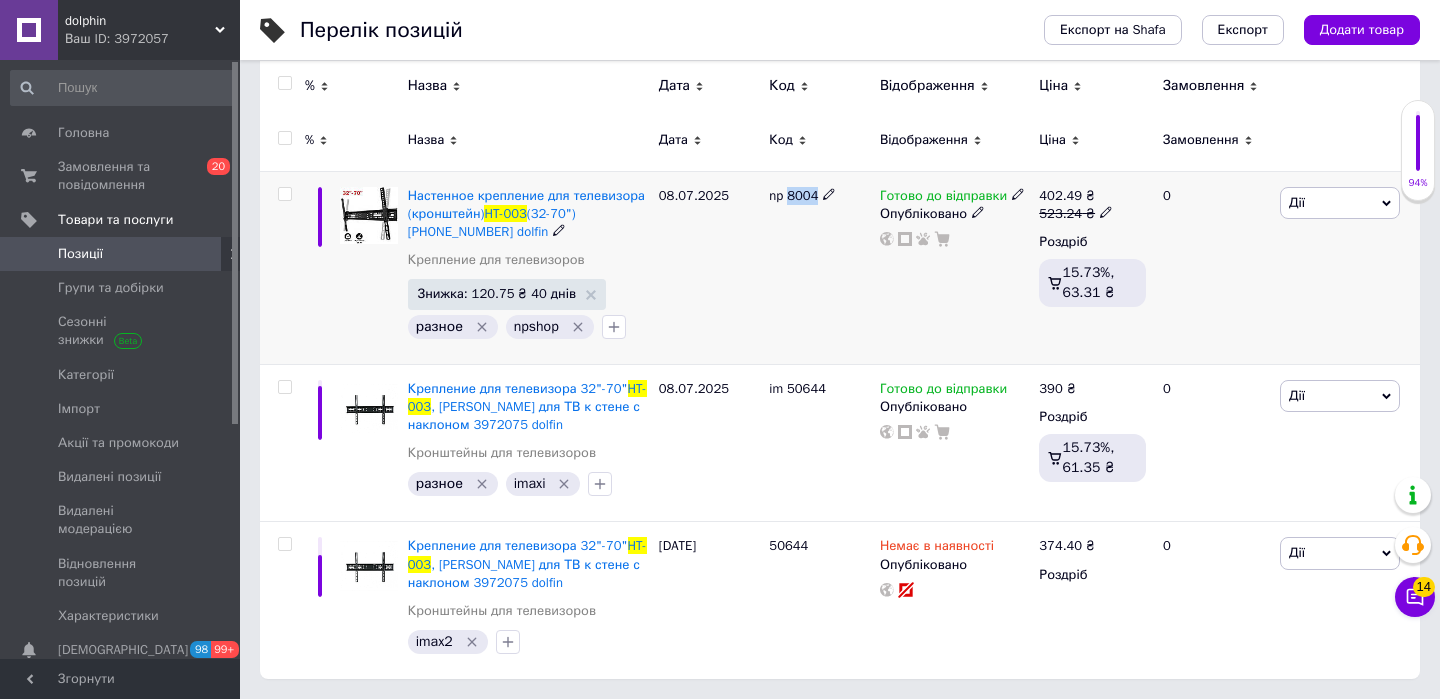 click on "np 8004" at bounding box center [793, 195] 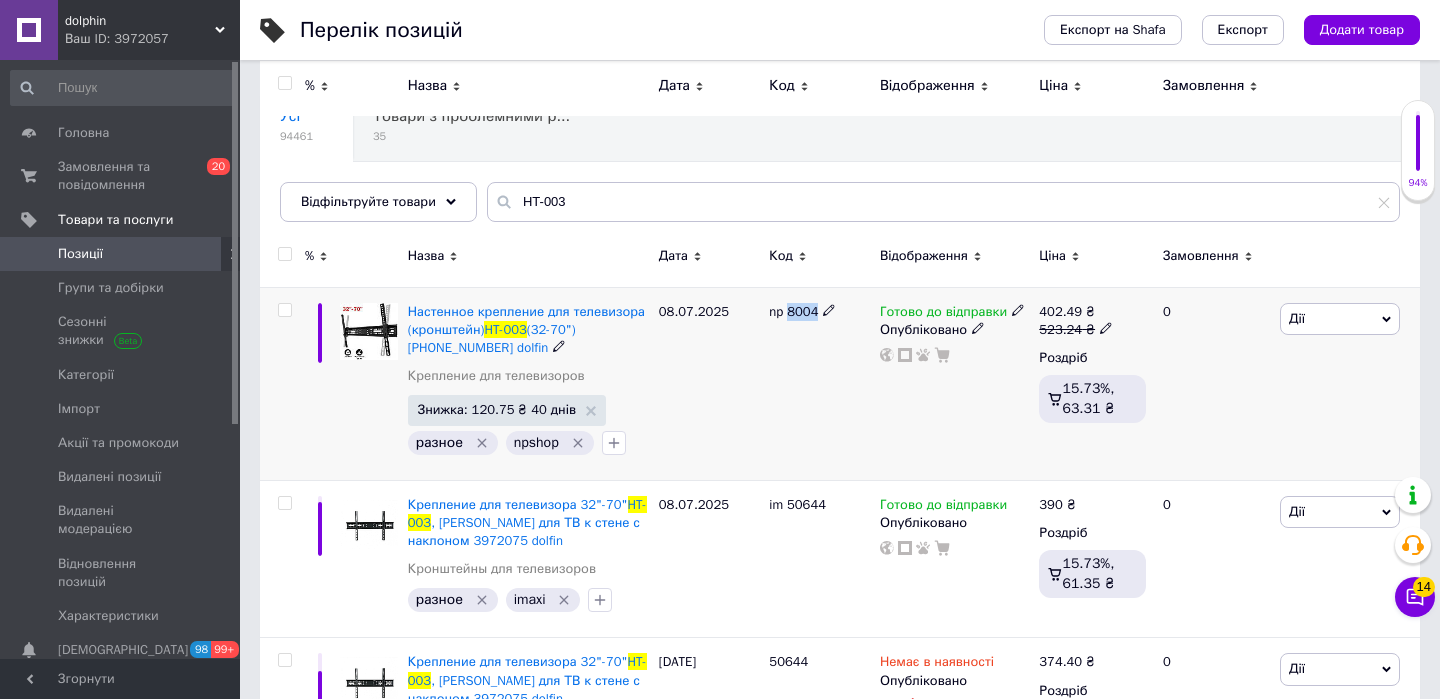 scroll, scrollTop: 139, scrollLeft: 0, axis: vertical 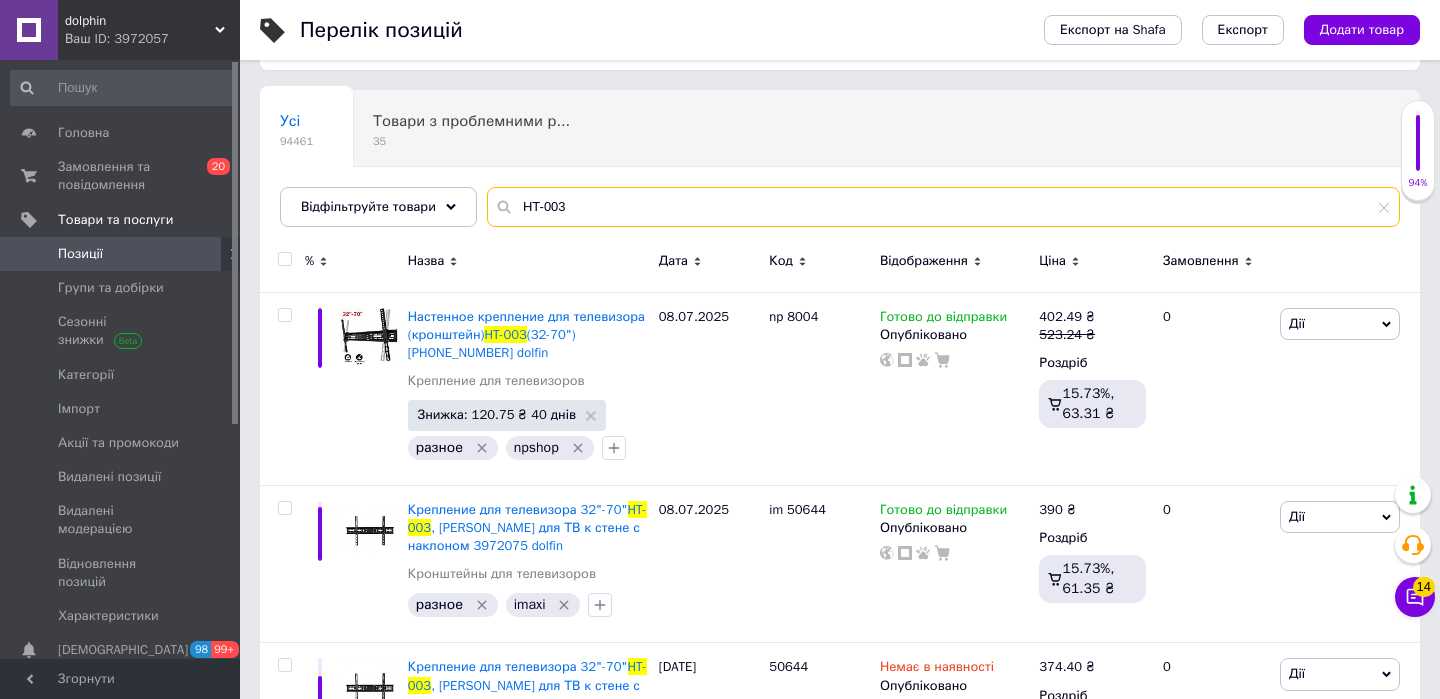 click on "HT-003" at bounding box center [943, 207] 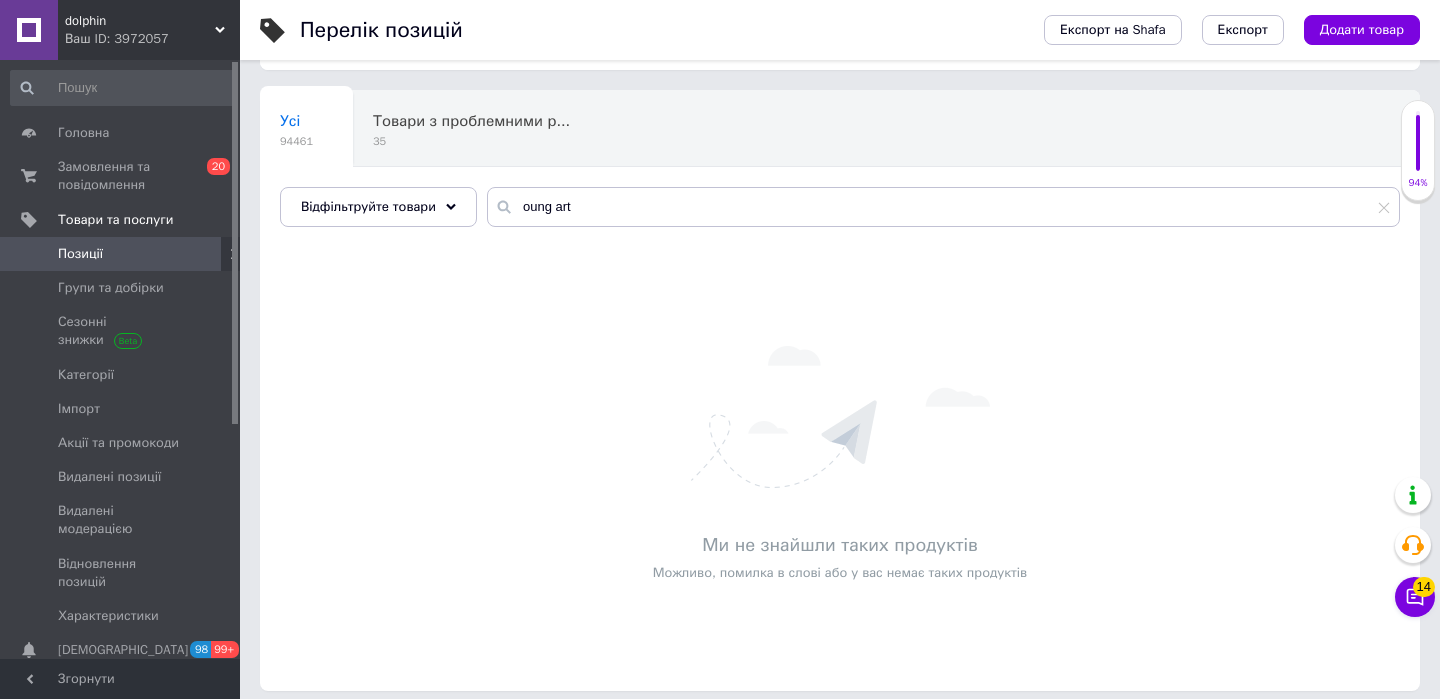 click on "Усі 94461 Товари з проблемними р... 35 Ok Відфільтровано...  Зберегти" at bounding box center [840, 168] 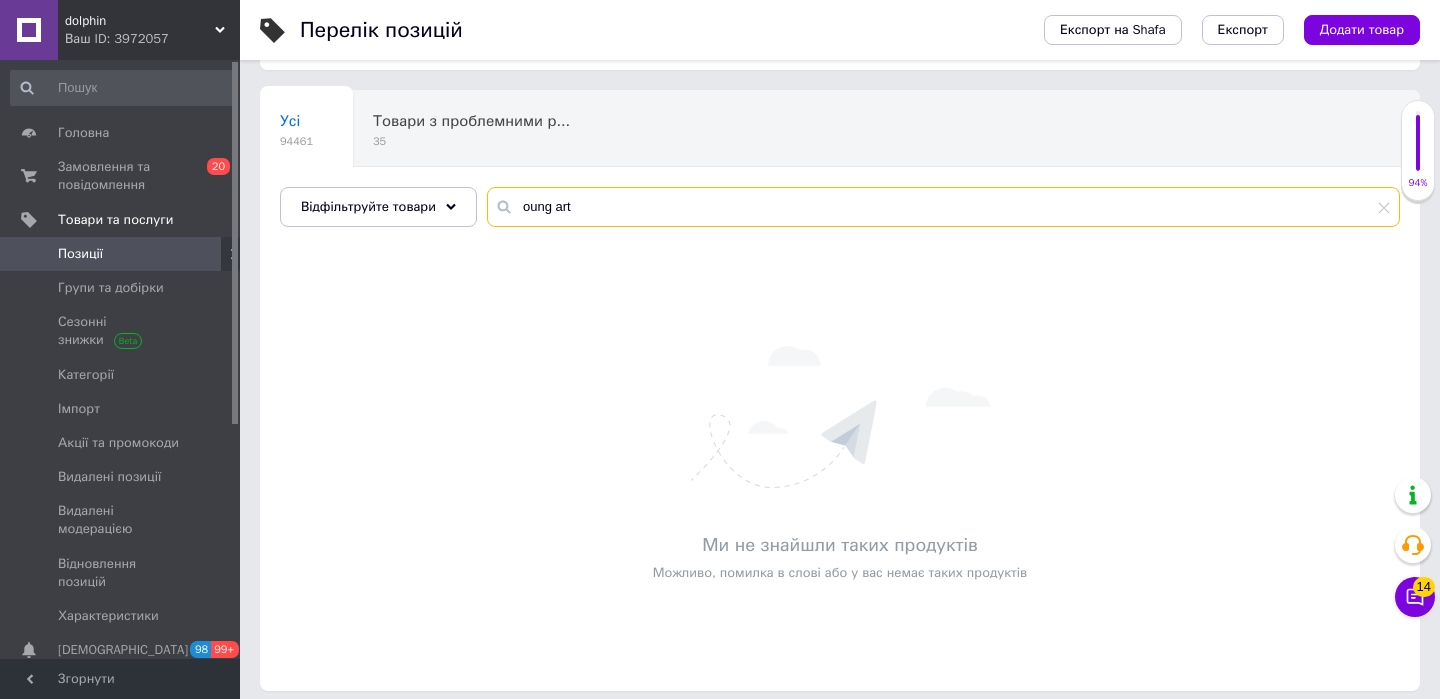 click on "oung art" at bounding box center (943, 207) 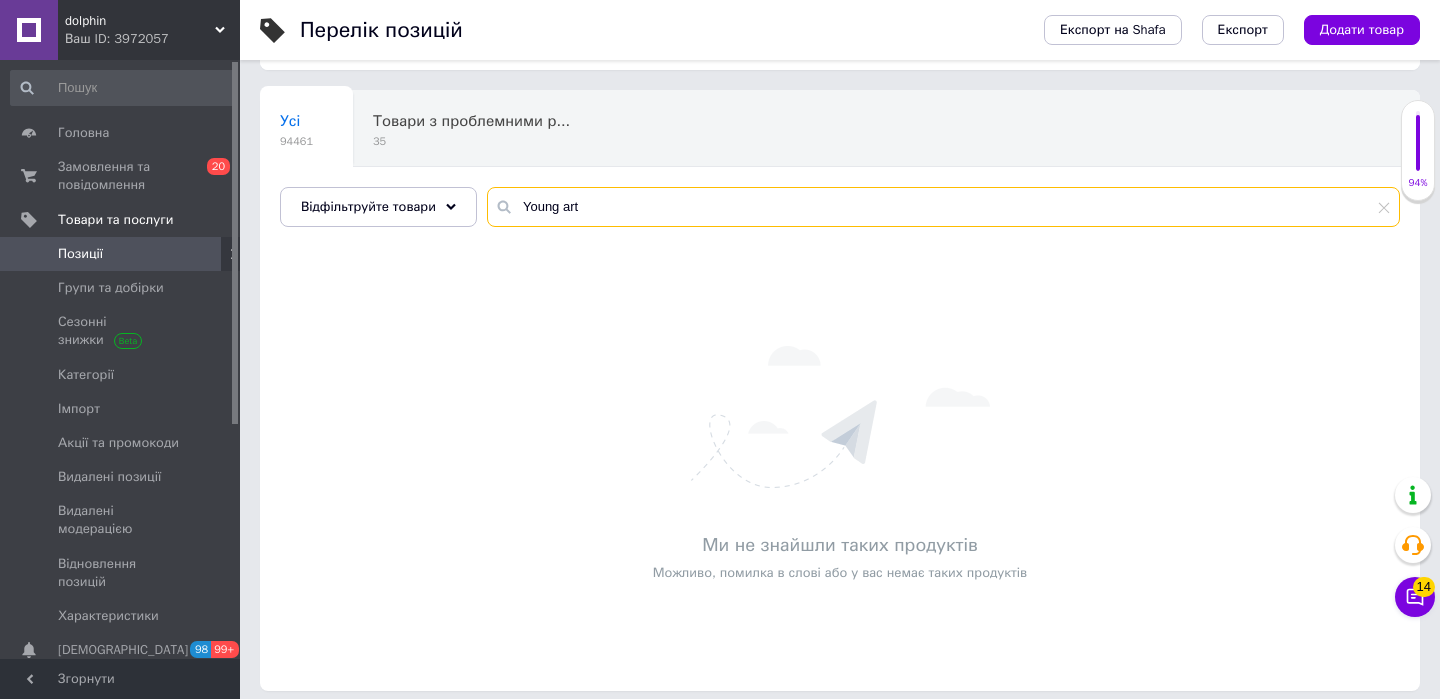 scroll, scrollTop: 0, scrollLeft: 0, axis: both 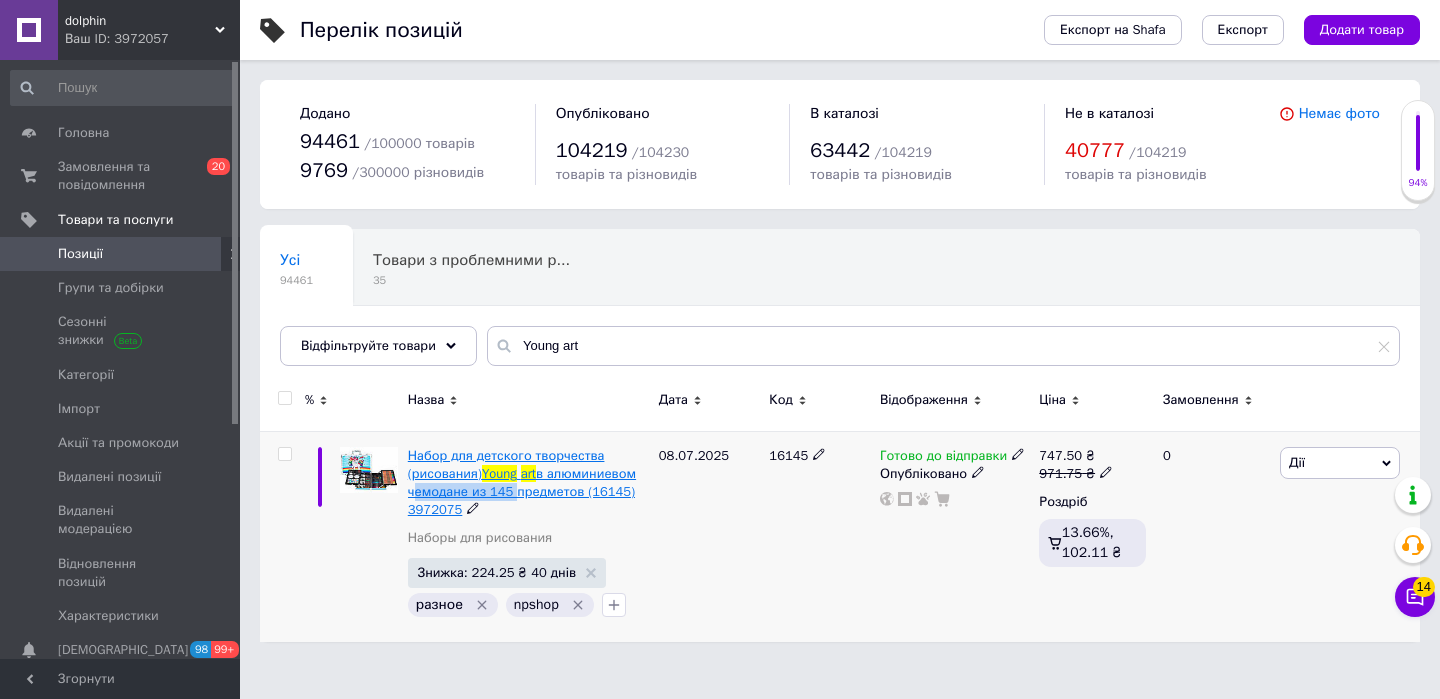 drag, startPoint x: 617, startPoint y: 490, endPoint x: 503, endPoint y: 490, distance: 114 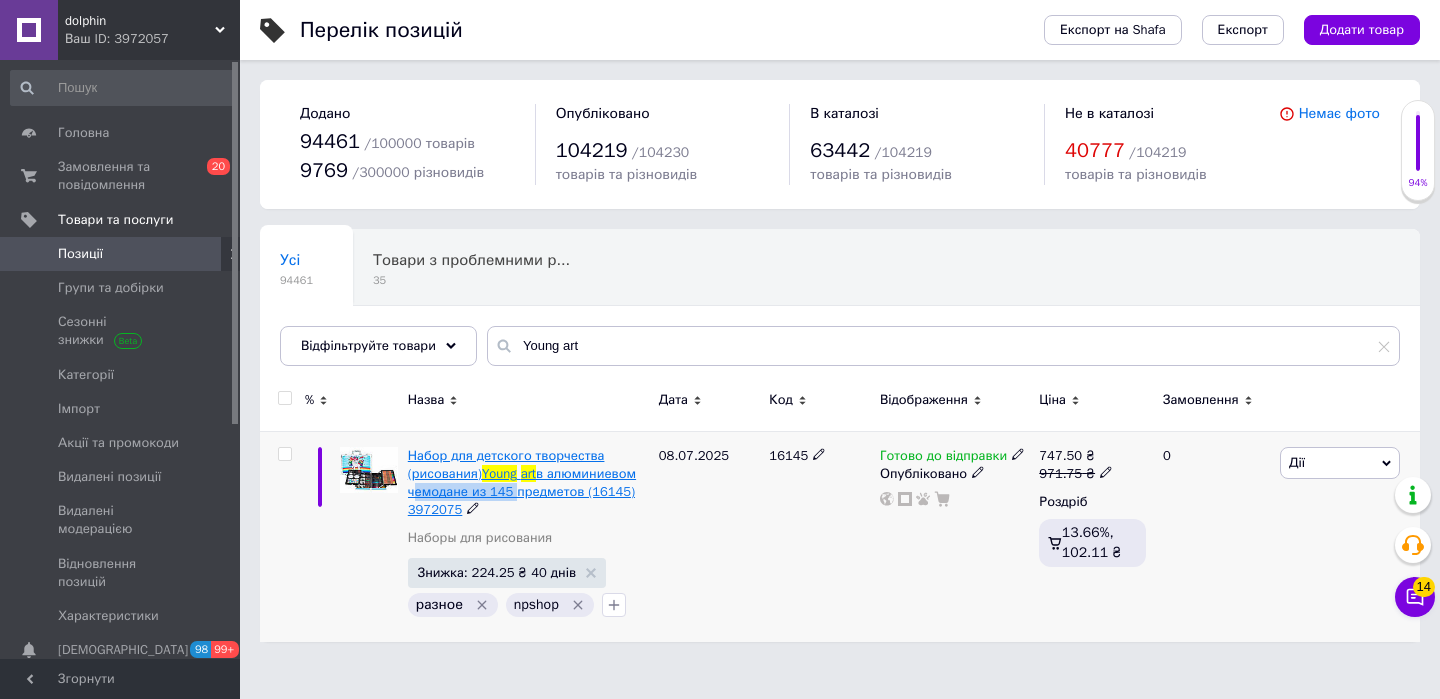 click on "Набор для детского творчества (рисования)  Young   art  в алюминиевом чемодане из 145 предметов (16145) 3972075" at bounding box center [528, 483] 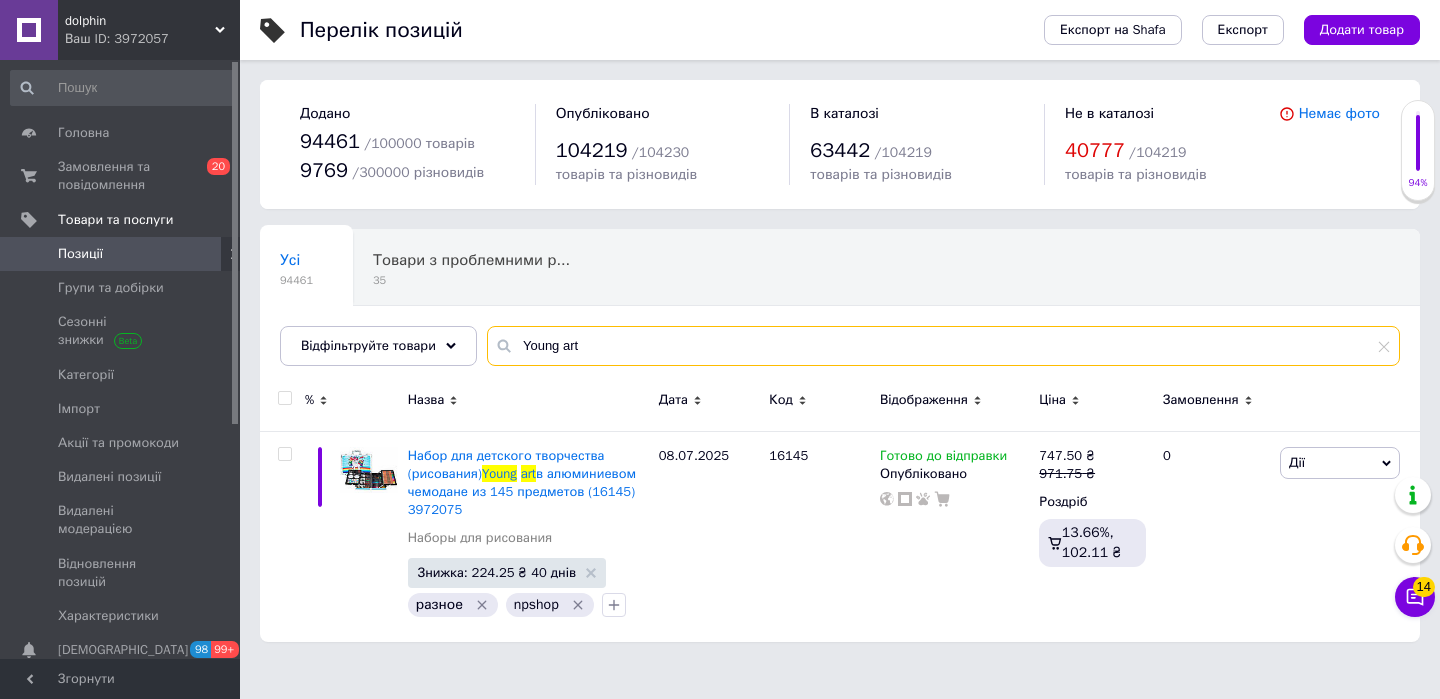 click on "Young art" at bounding box center (943, 346) 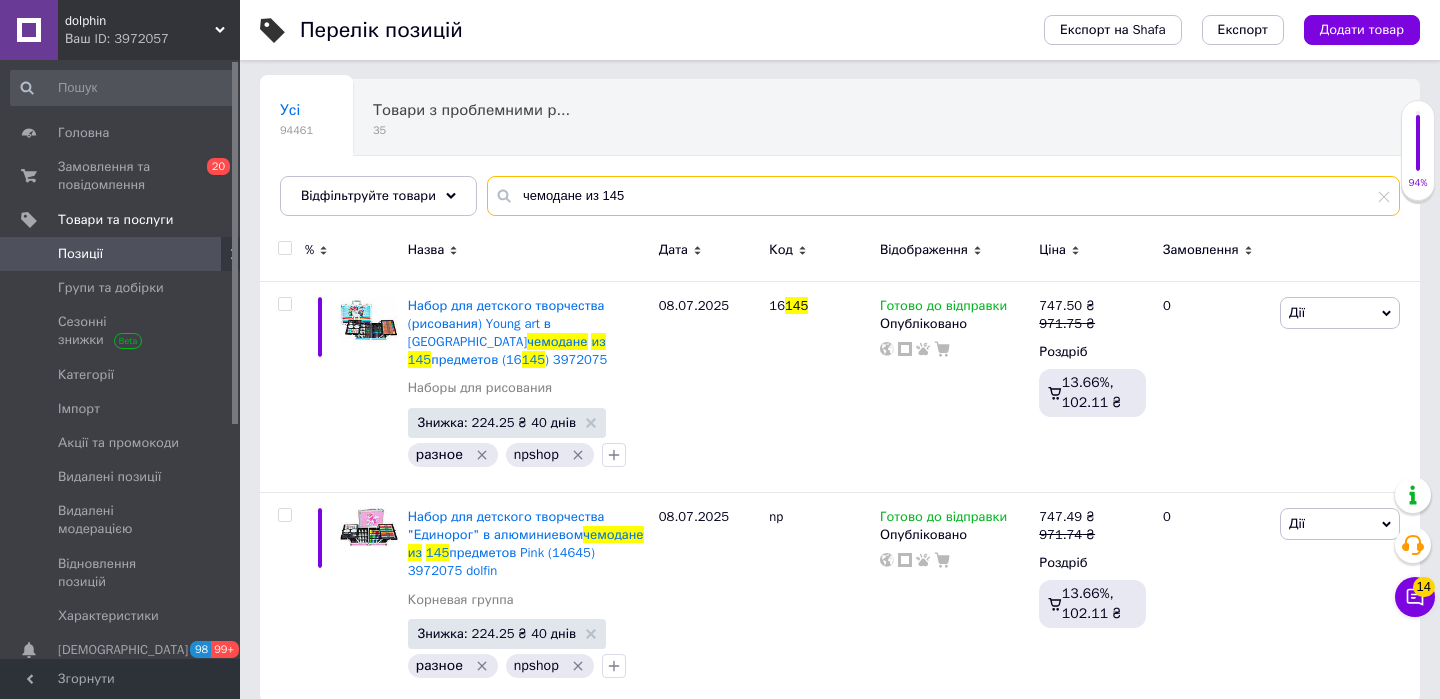 scroll, scrollTop: 174, scrollLeft: 0, axis: vertical 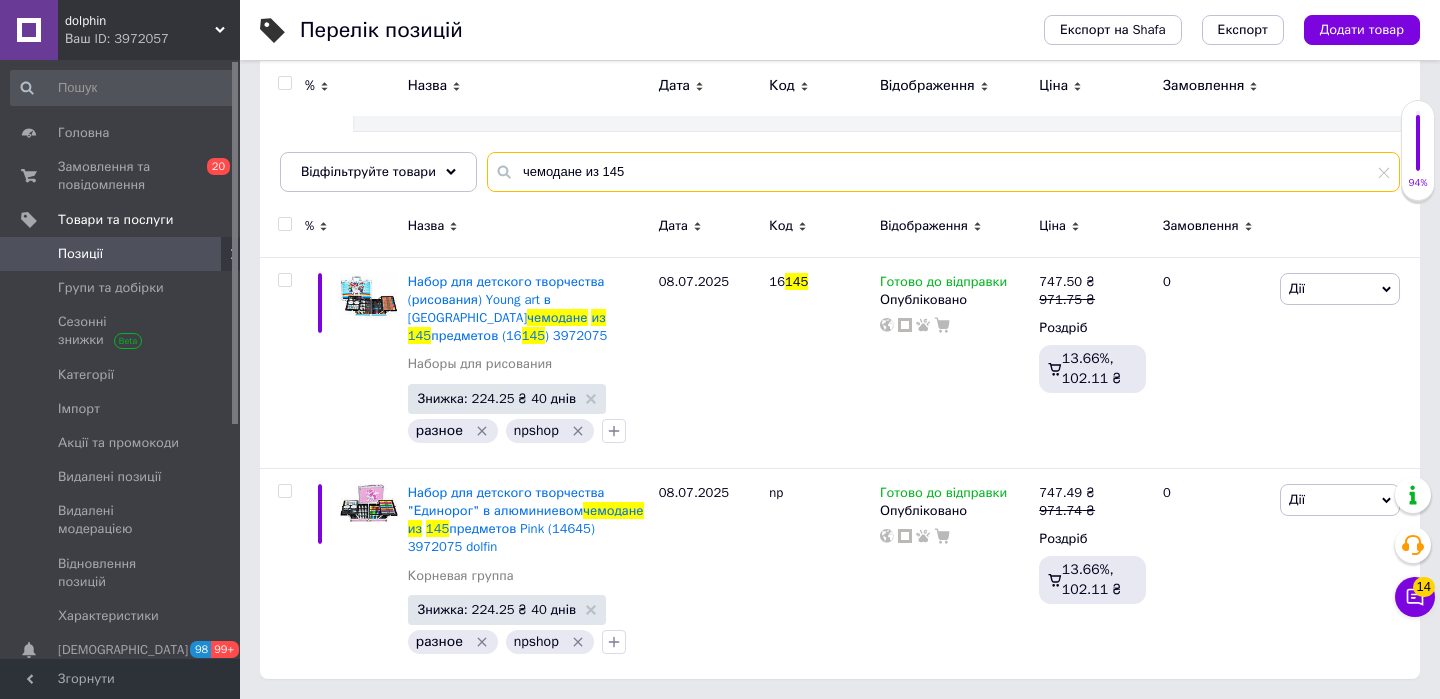 click on "чемодане из 145" at bounding box center (943, 172) 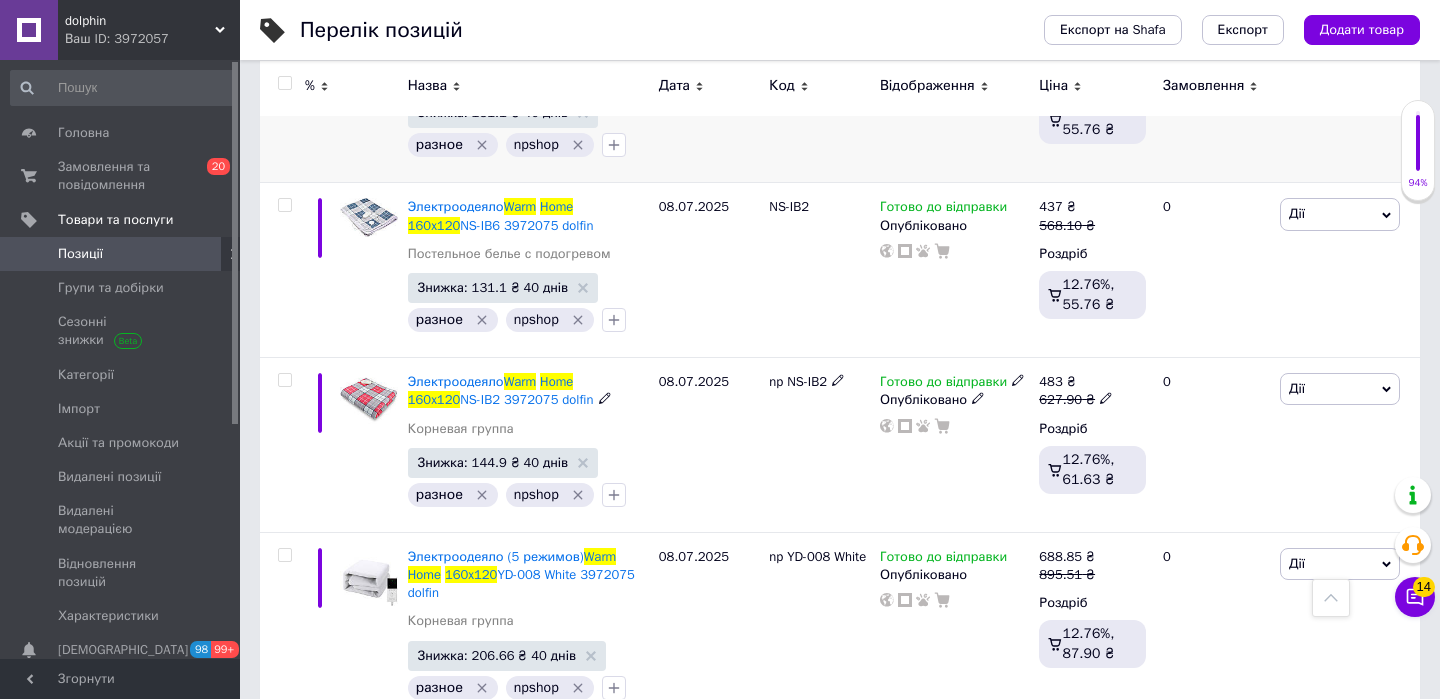 scroll, scrollTop: 398, scrollLeft: 0, axis: vertical 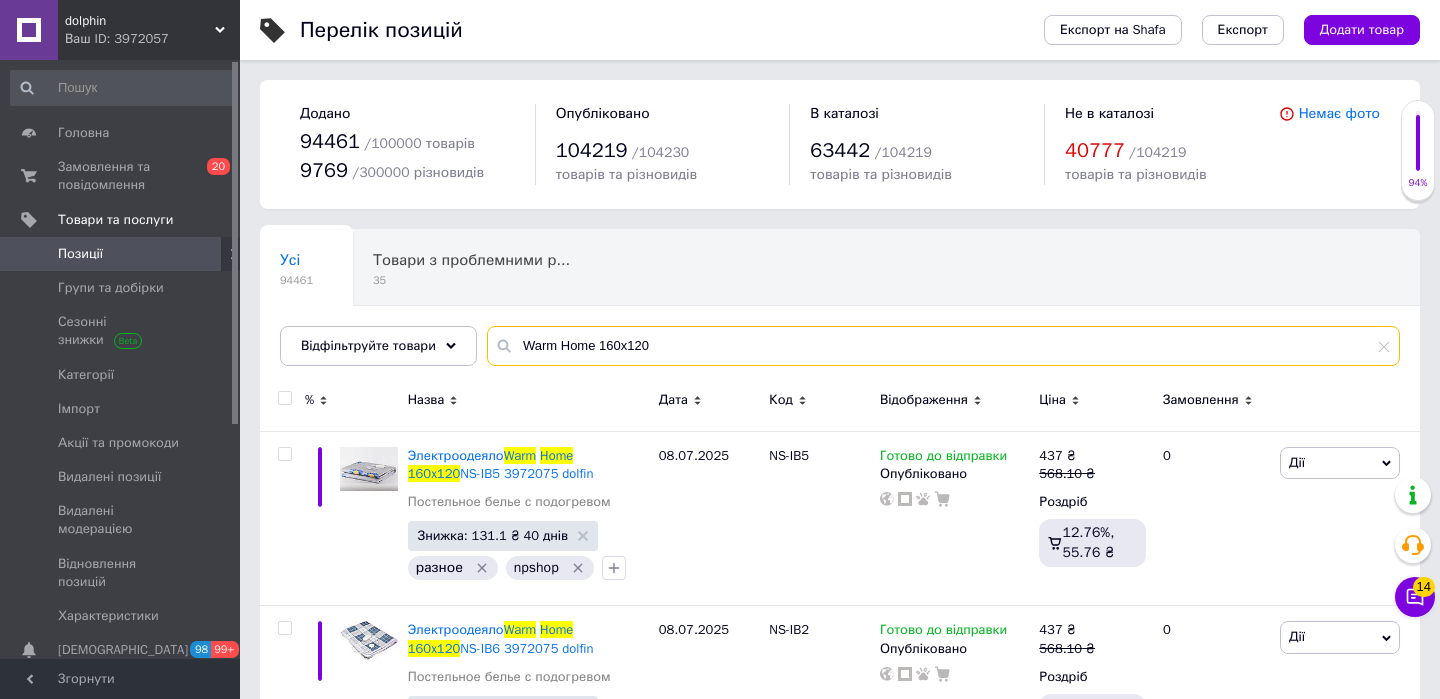 click on "Warm Home 160x120" at bounding box center [943, 346] 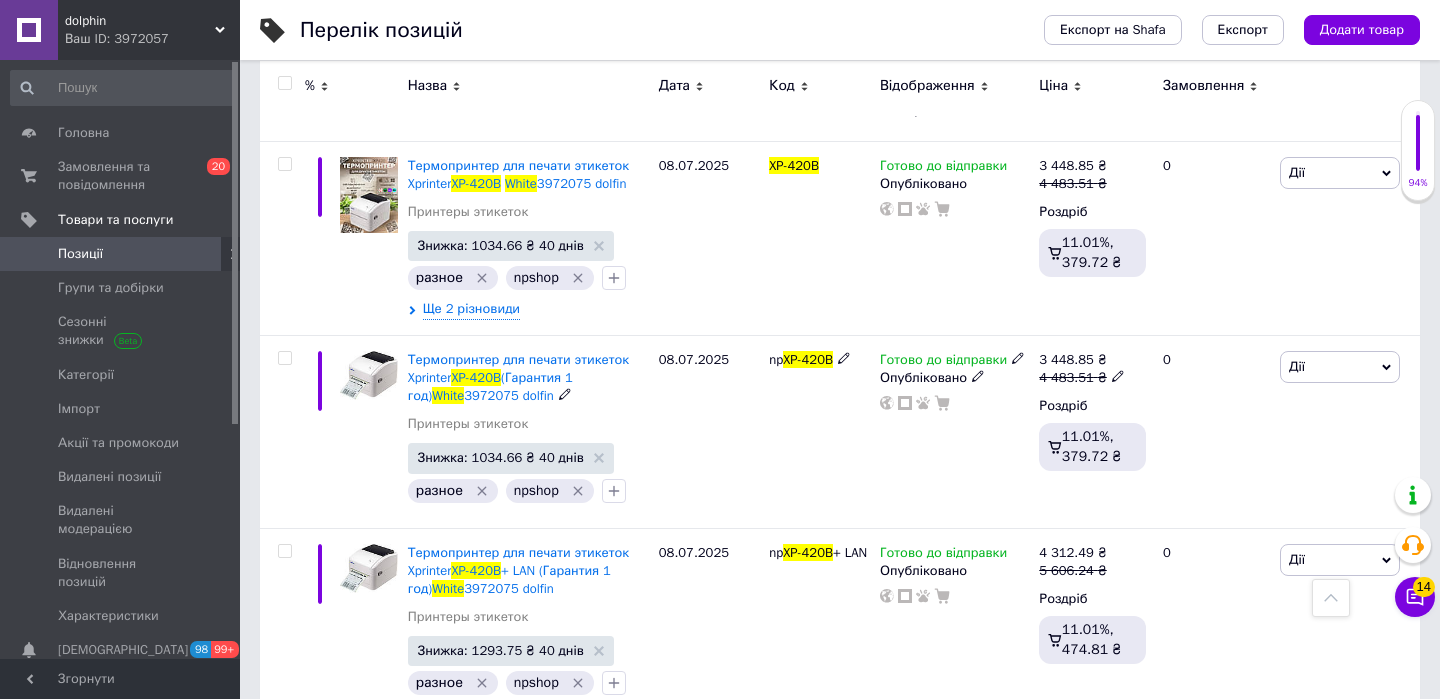 scroll, scrollTop: 282, scrollLeft: 0, axis: vertical 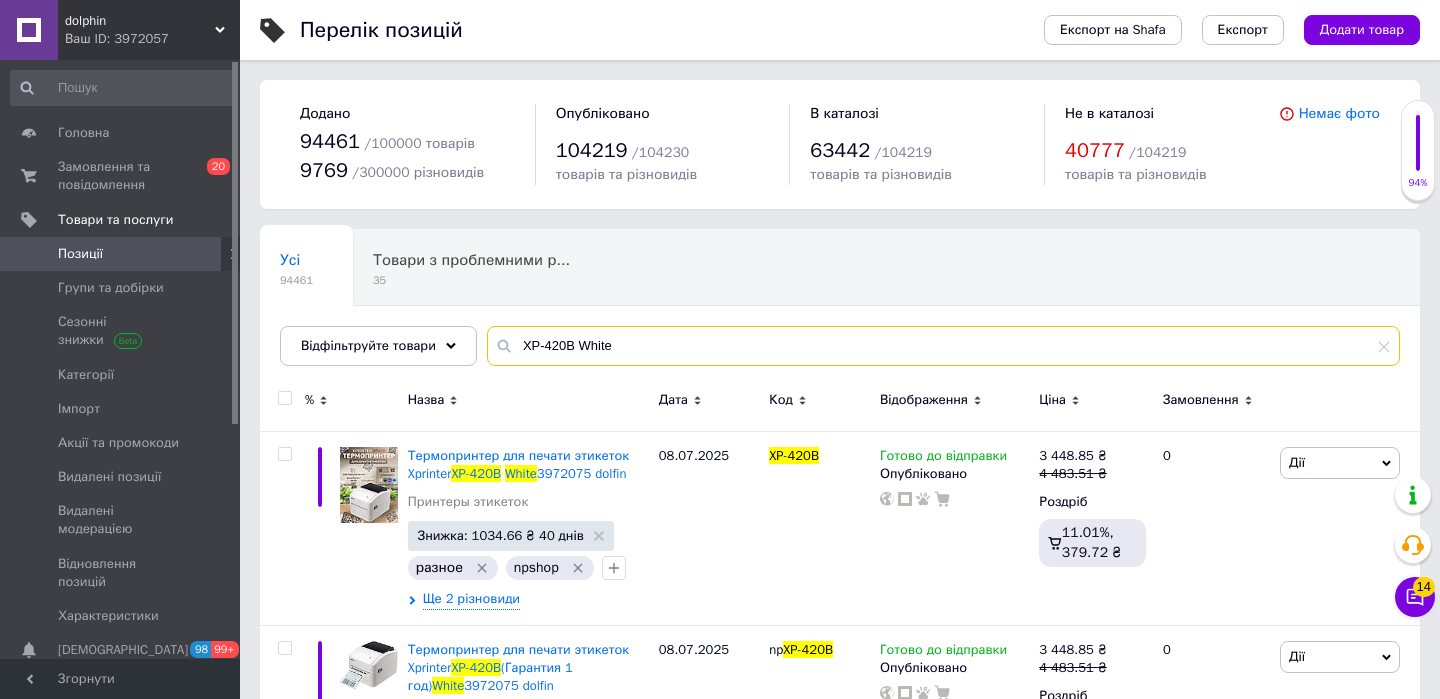 click on "XP-420B White" at bounding box center (943, 346) 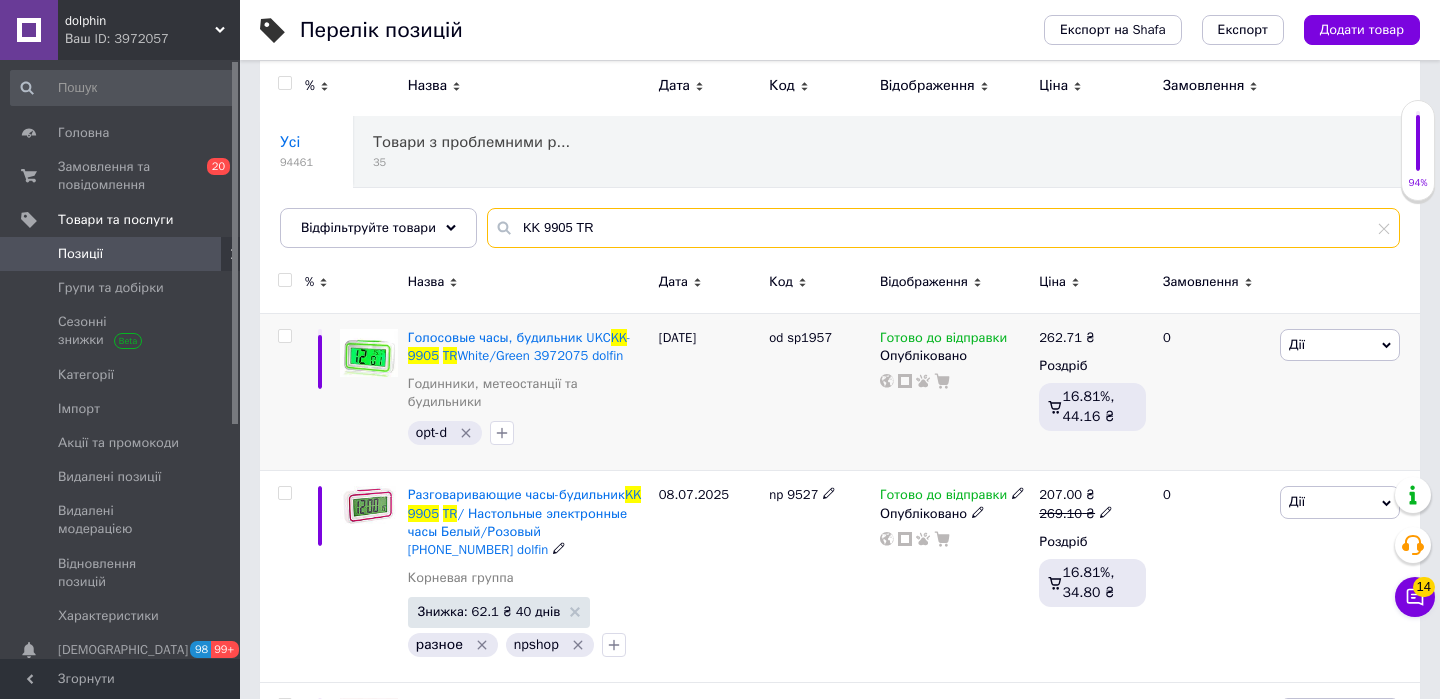 scroll, scrollTop: 36, scrollLeft: 0, axis: vertical 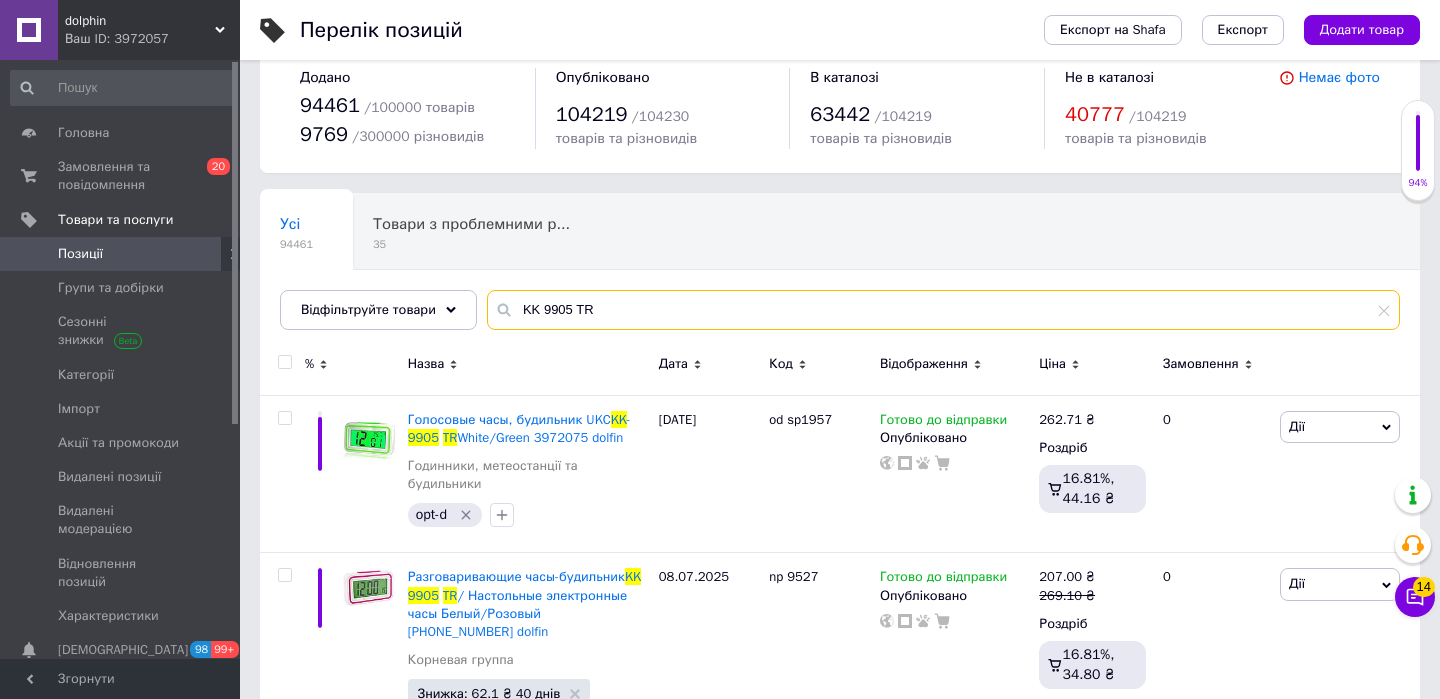 click on "KK 9905 TR" at bounding box center (943, 310) 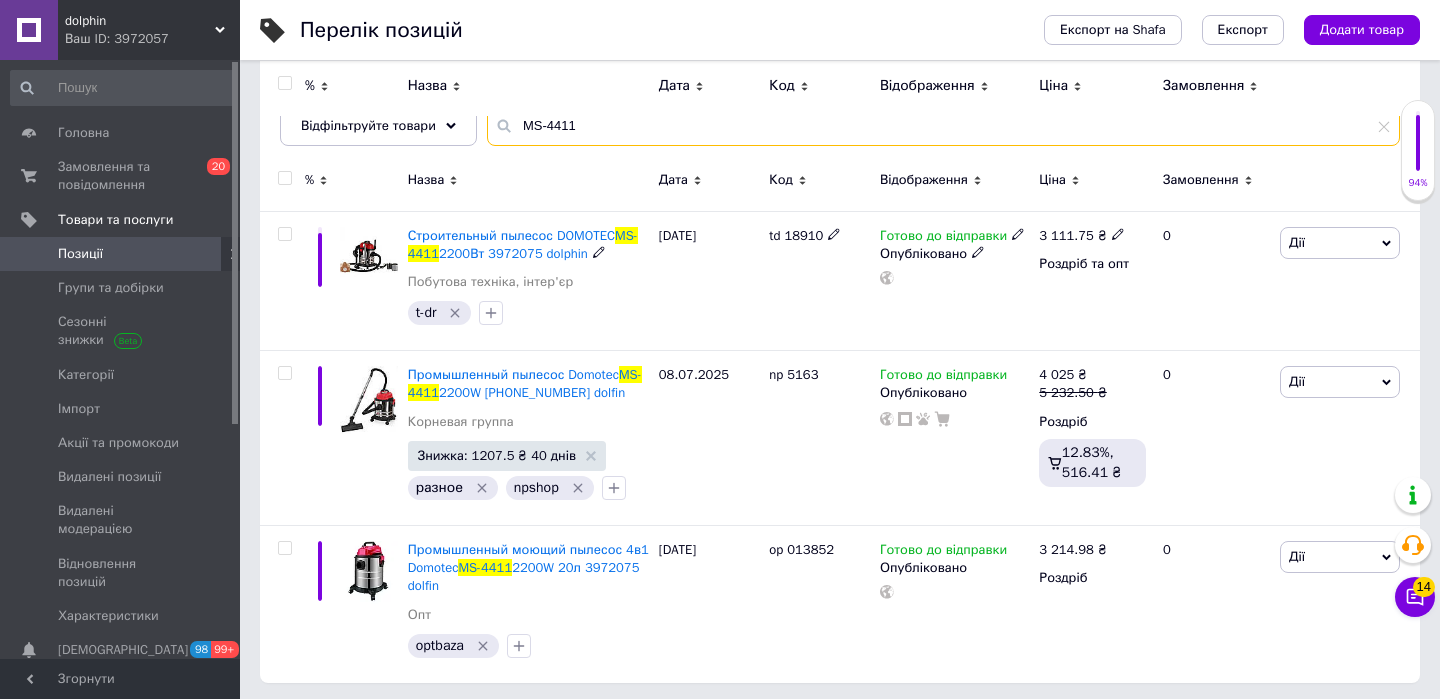 scroll, scrollTop: 224, scrollLeft: 0, axis: vertical 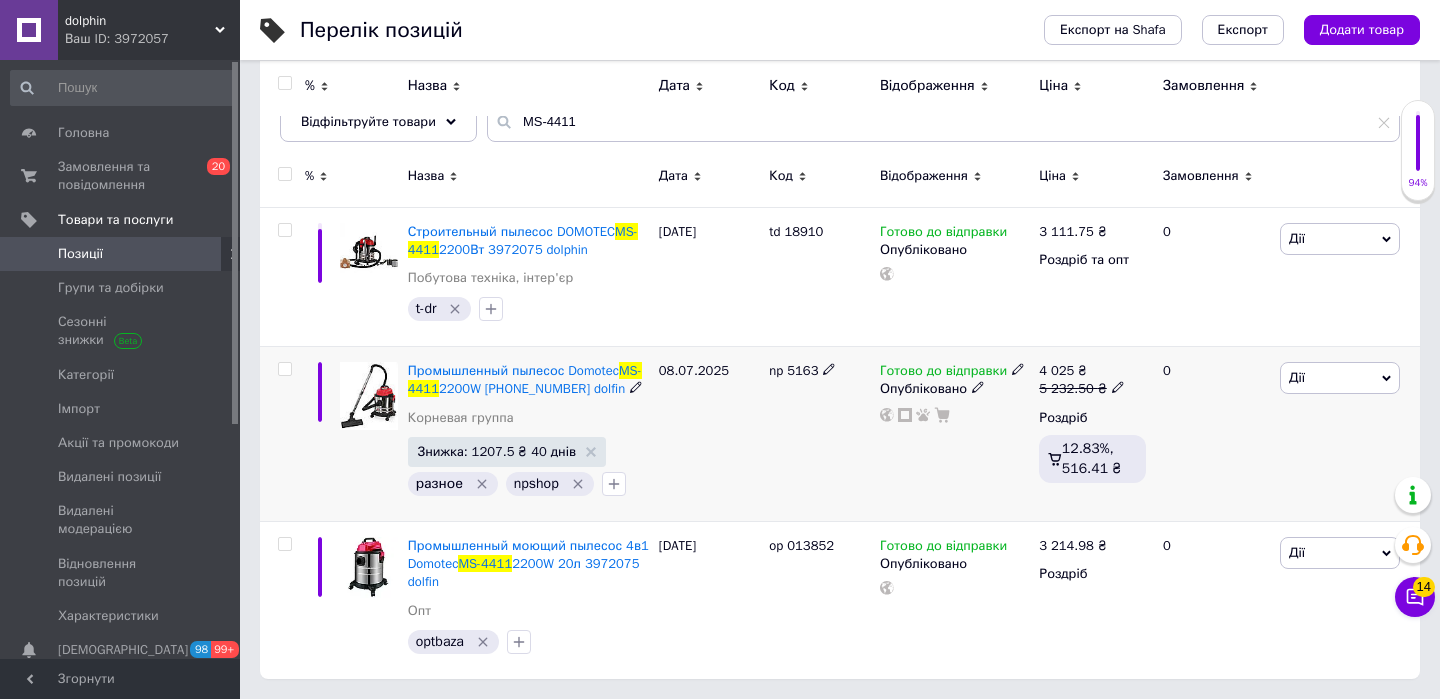click on "np 5163" at bounding box center [793, 370] 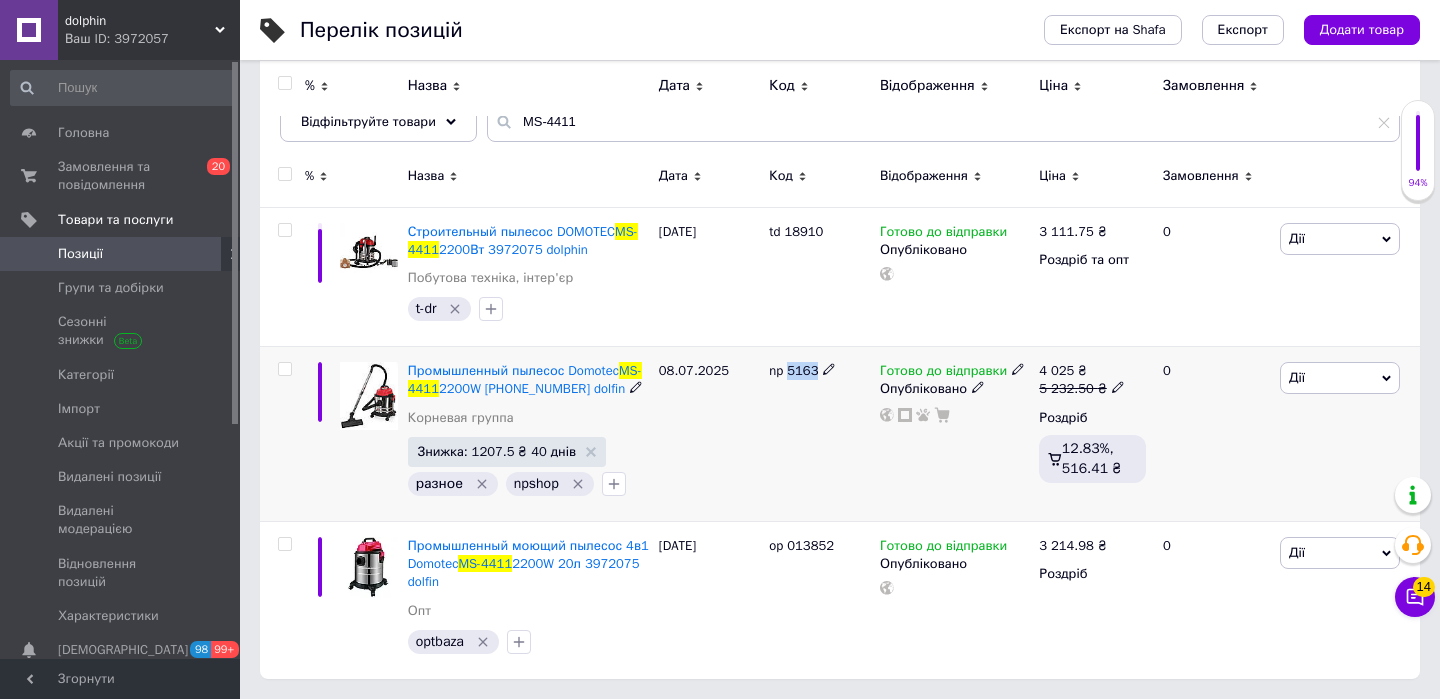 click on "np 5163" at bounding box center (793, 370) 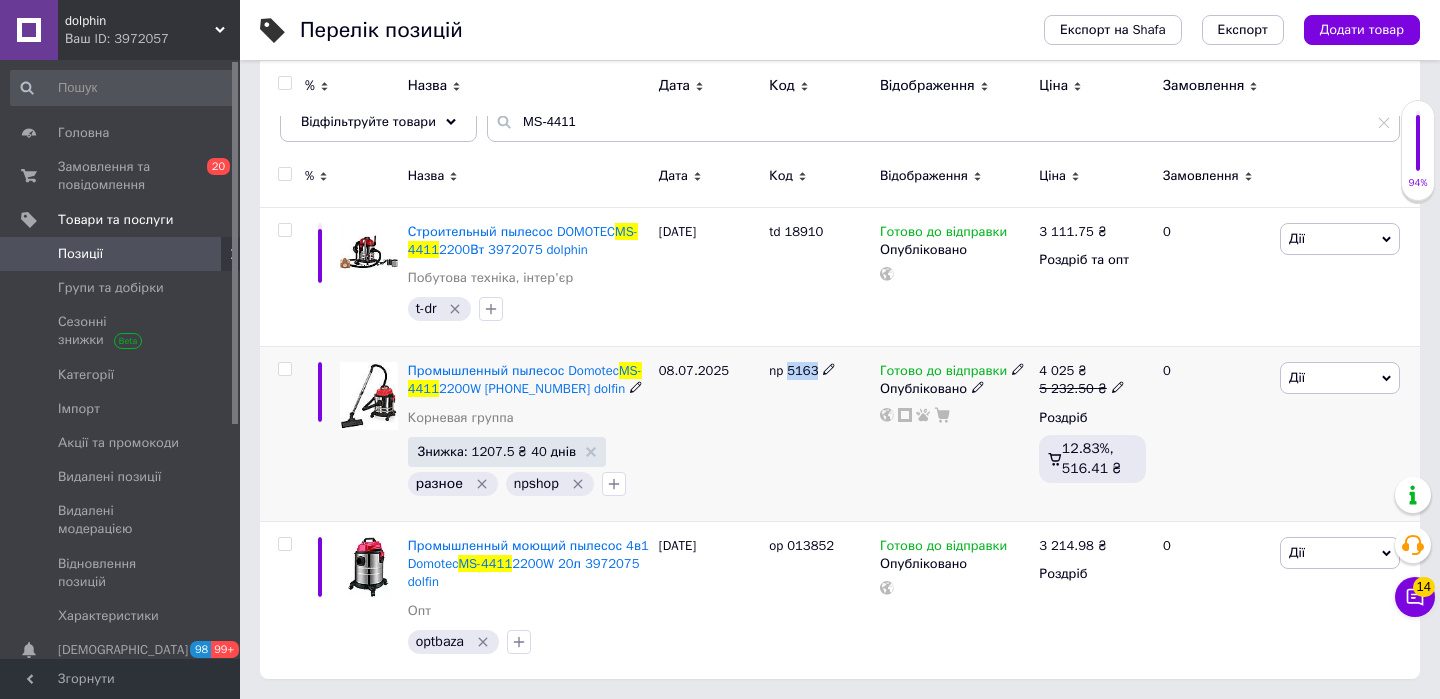 copy on "5163" 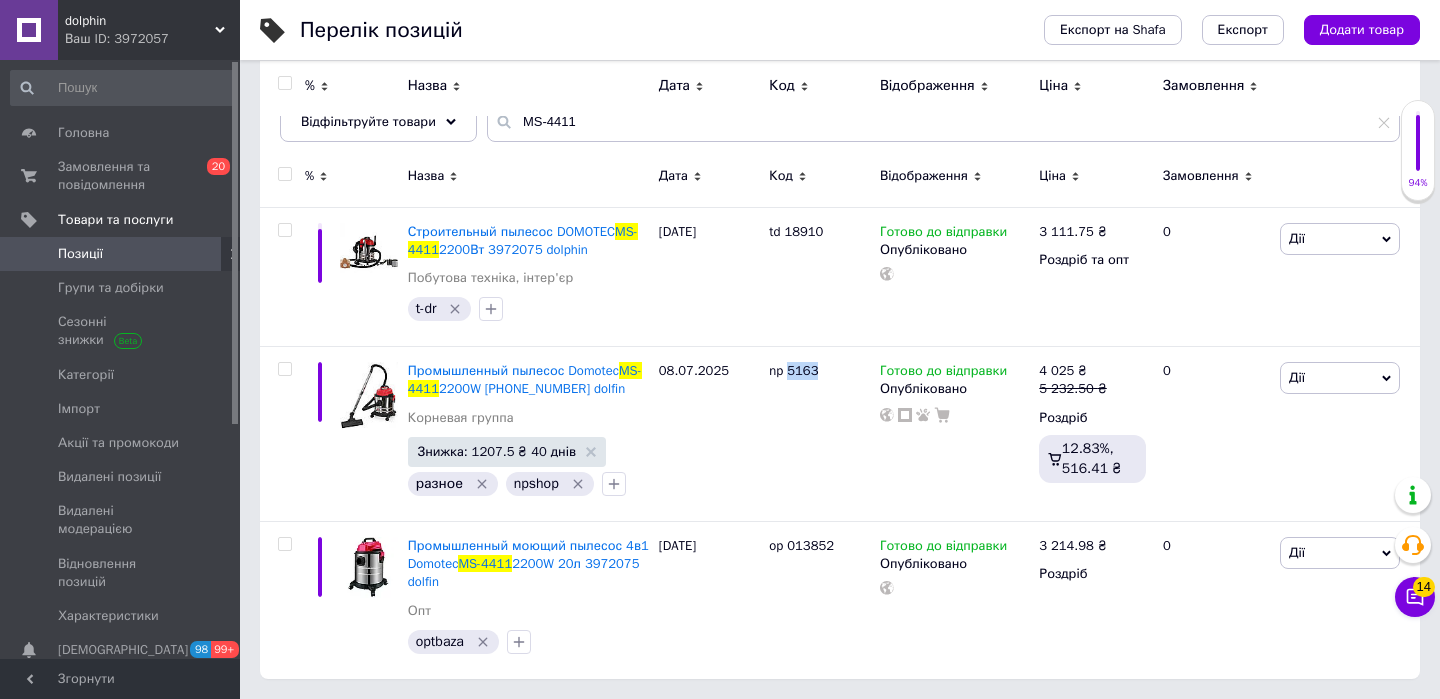 scroll, scrollTop: 0, scrollLeft: 0, axis: both 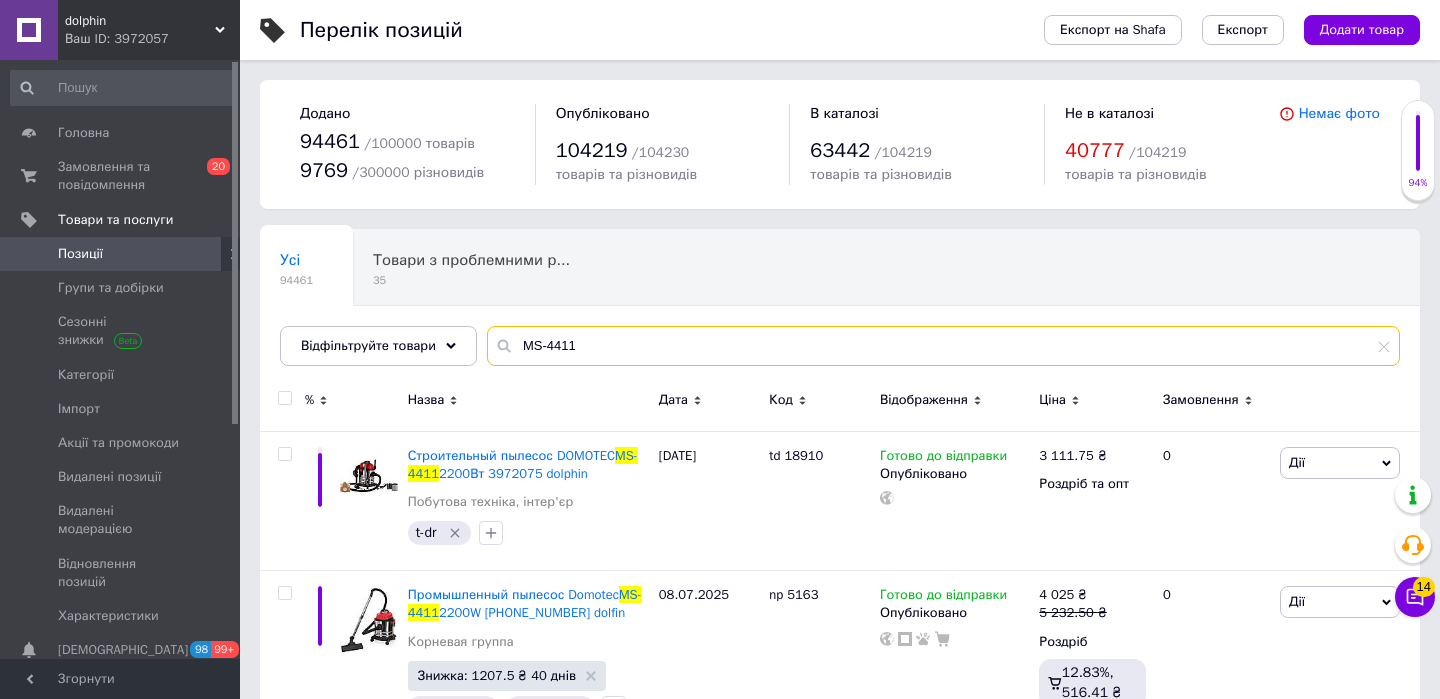 click on "MS-4411" at bounding box center (943, 346) 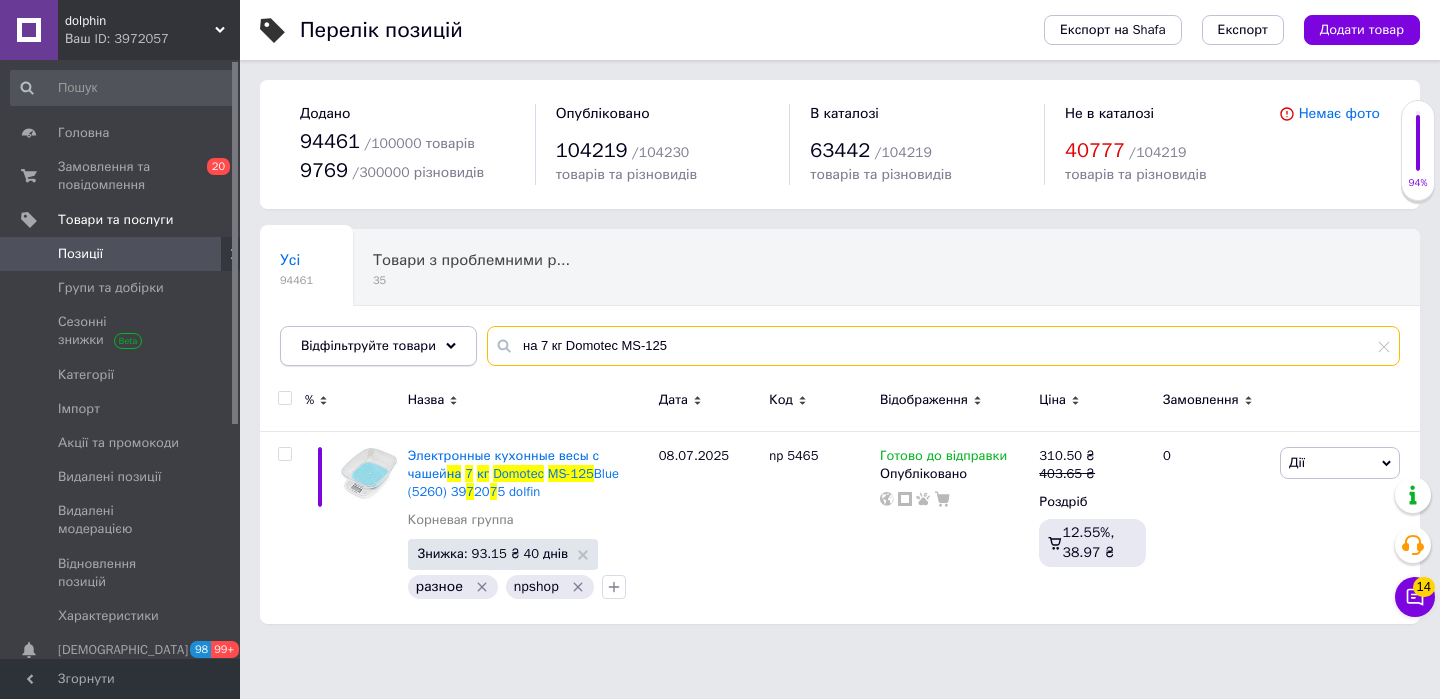 drag, startPoint x: 567, startPoint y: 344, endPoint x: 453, endPoint y: 345, distance: 114.00439 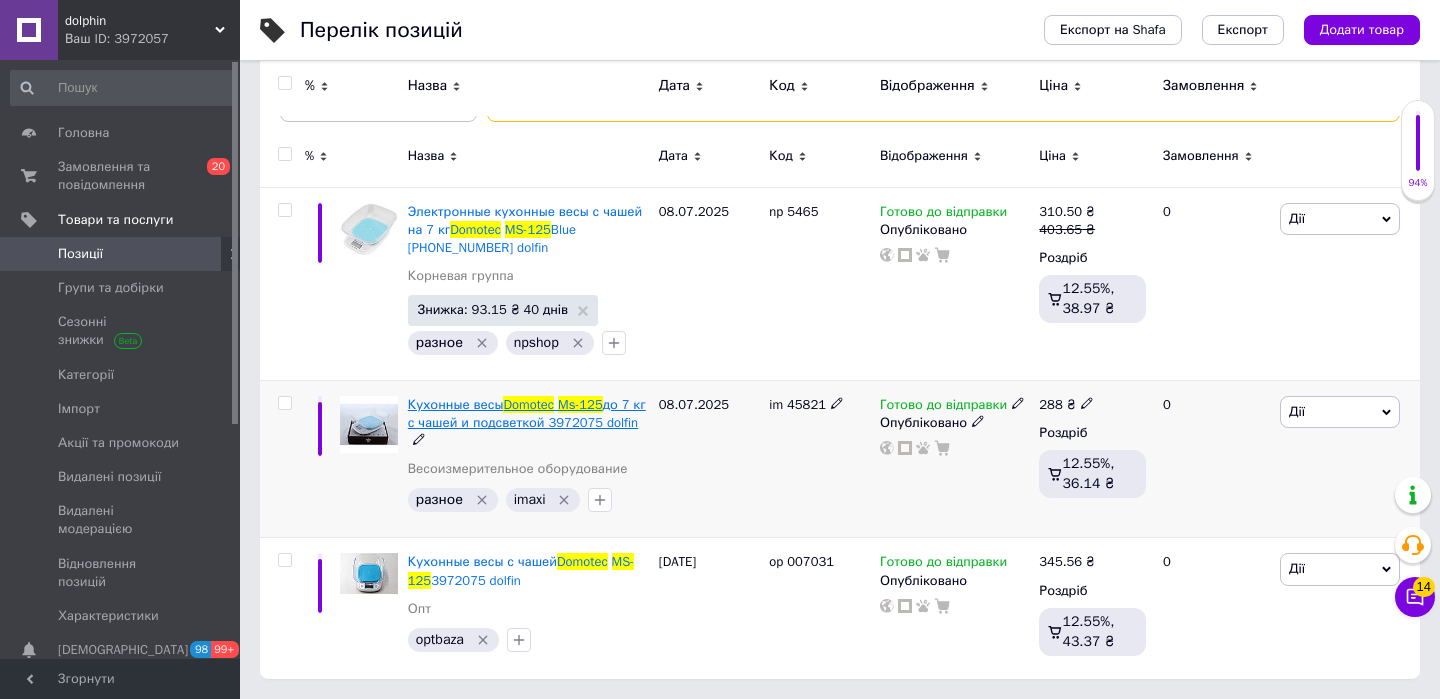 scroll, scrollTop: 201, scrollLeft: 0, axis: vertical 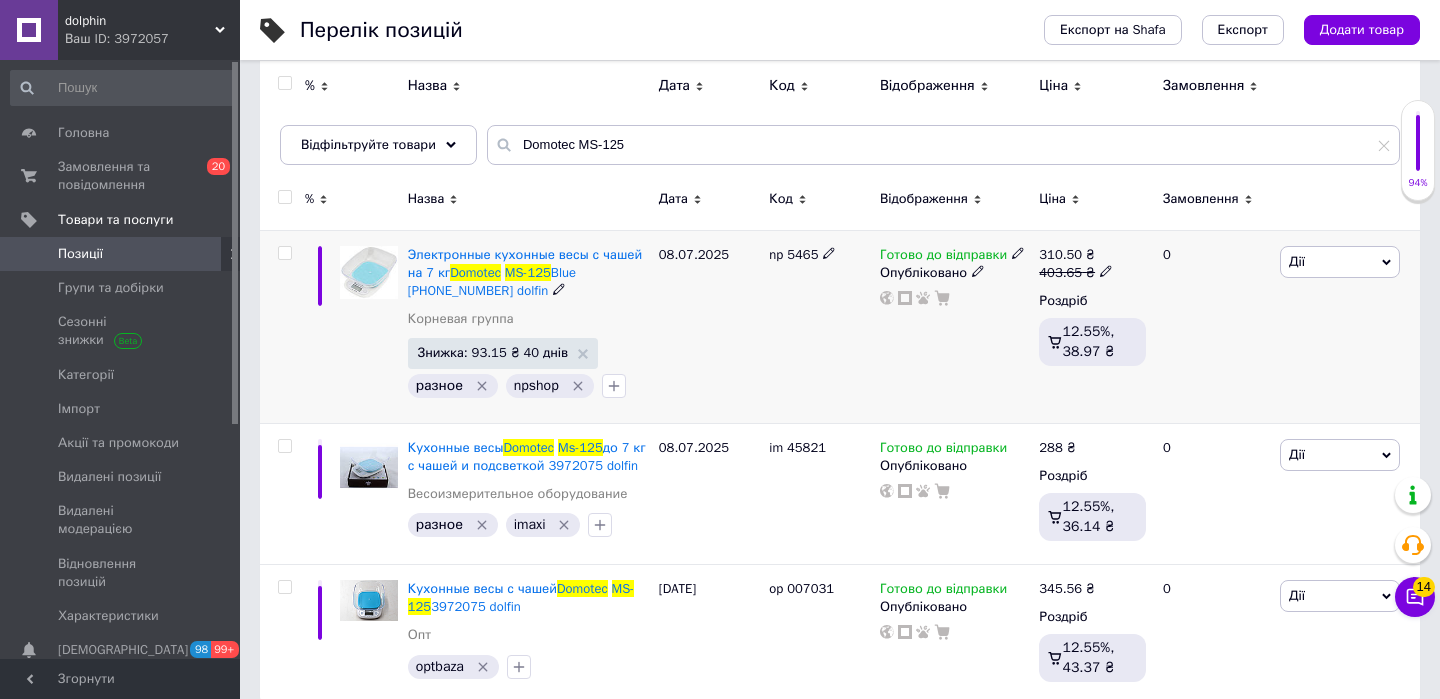 click on "np 5465" at bounding box center (793, 254) 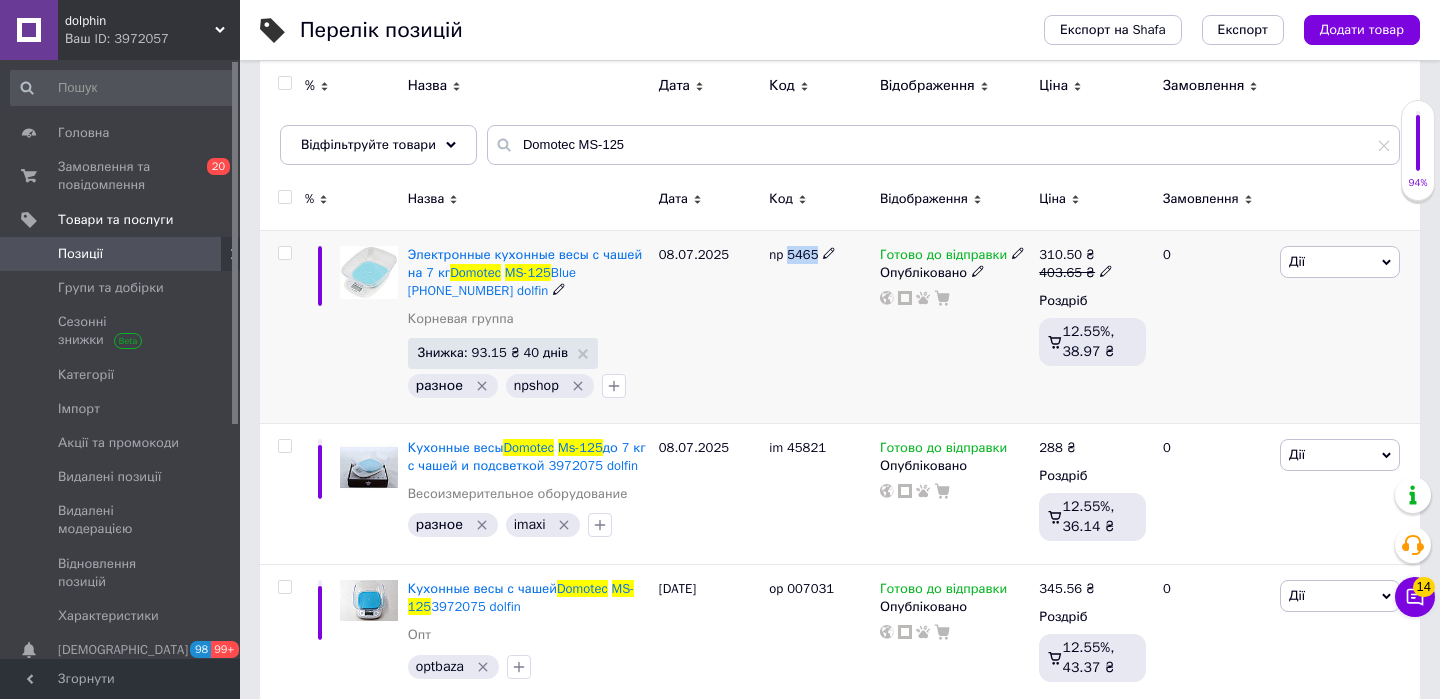 click on "np 5465" at bounding box center [793, 254] 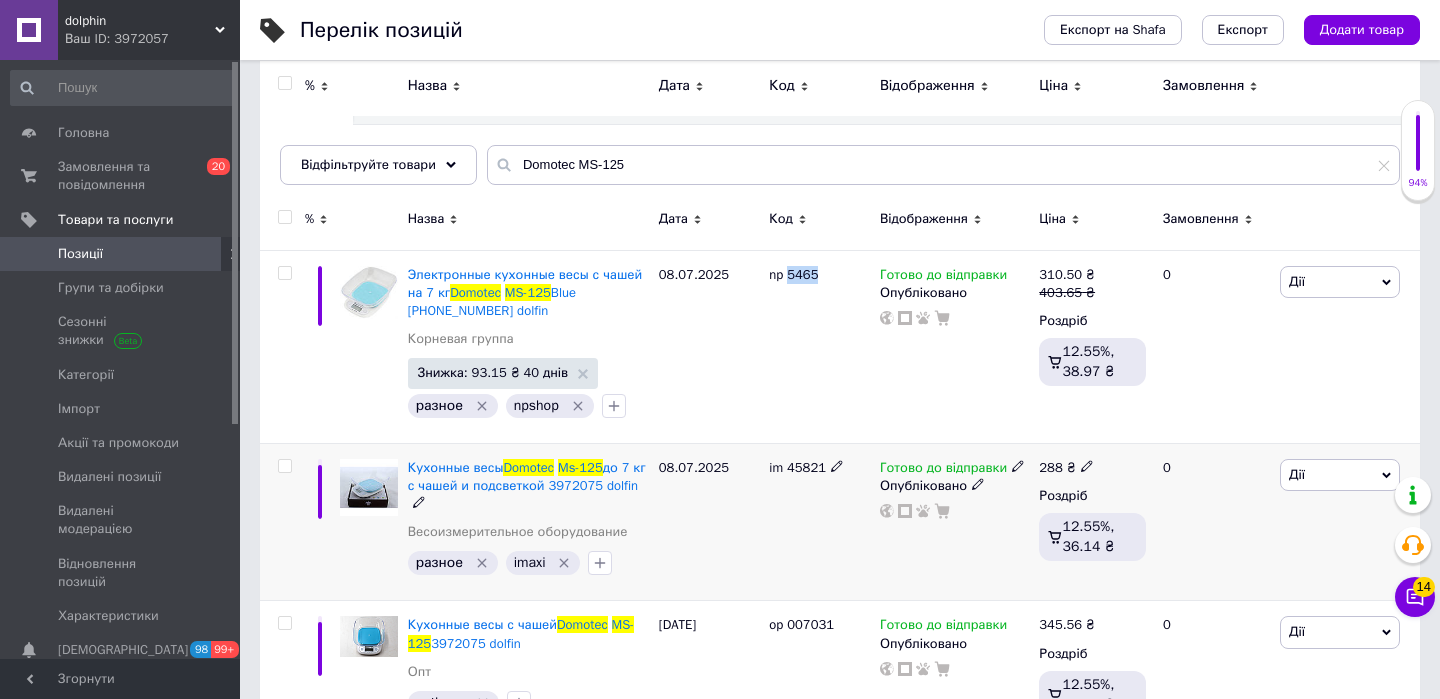 scroll, scrollTop: 179, scrollLeft: 0, axis: vertical 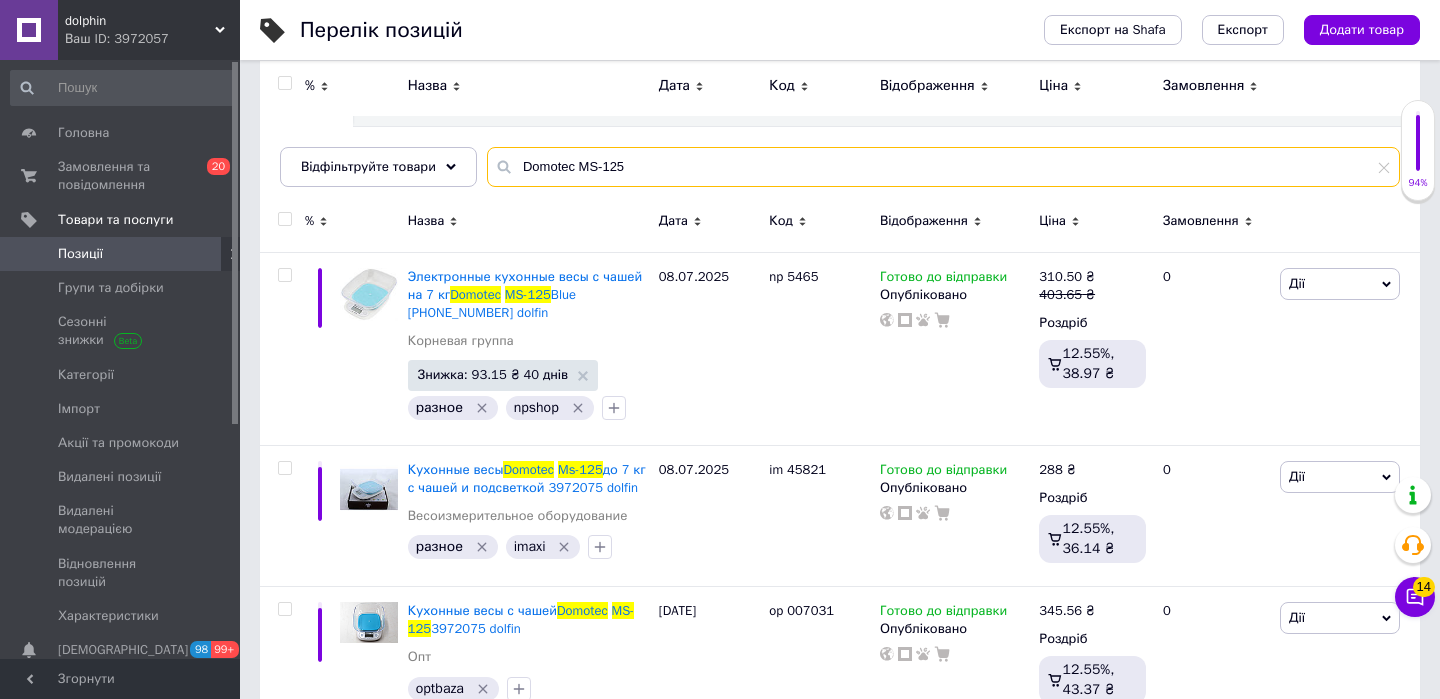 click on "Domotec MS-125" at bounding box center [943, 167] 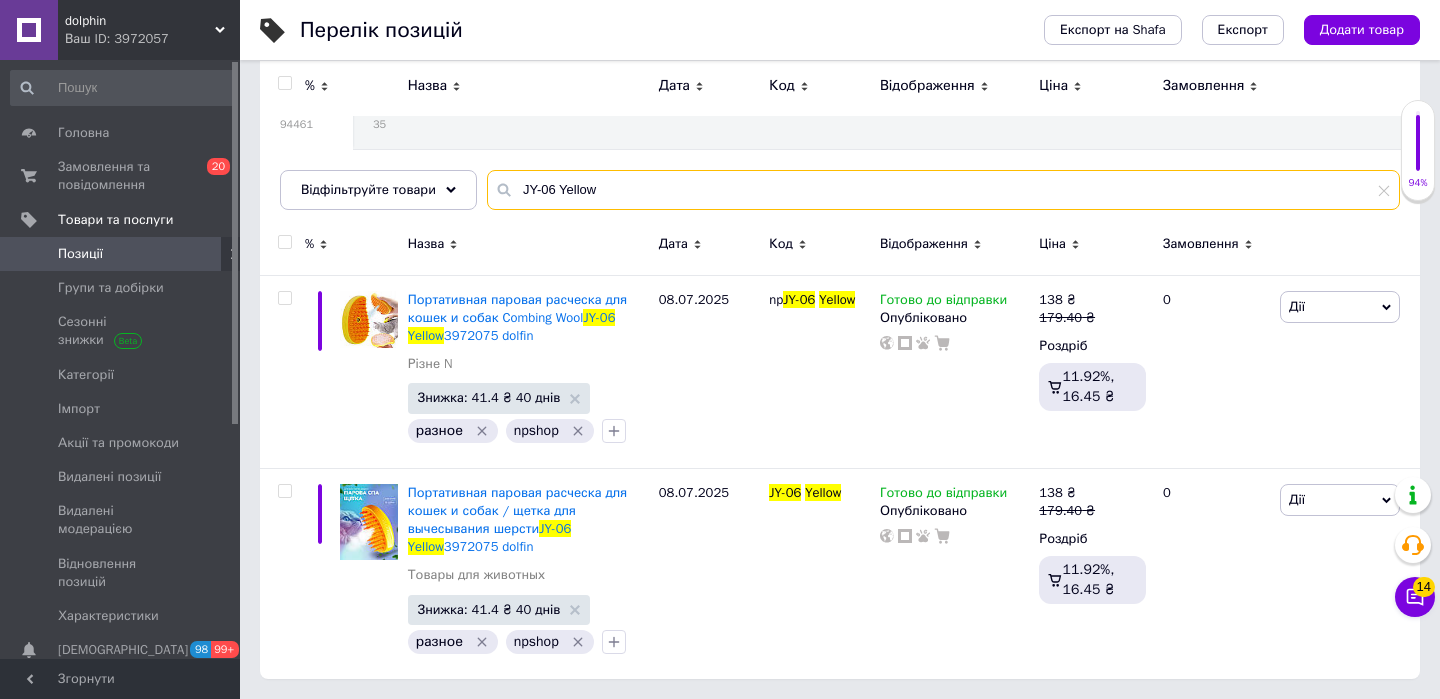 scroll, scrollTop: 156, scrollLeft: 0, axis: vertical 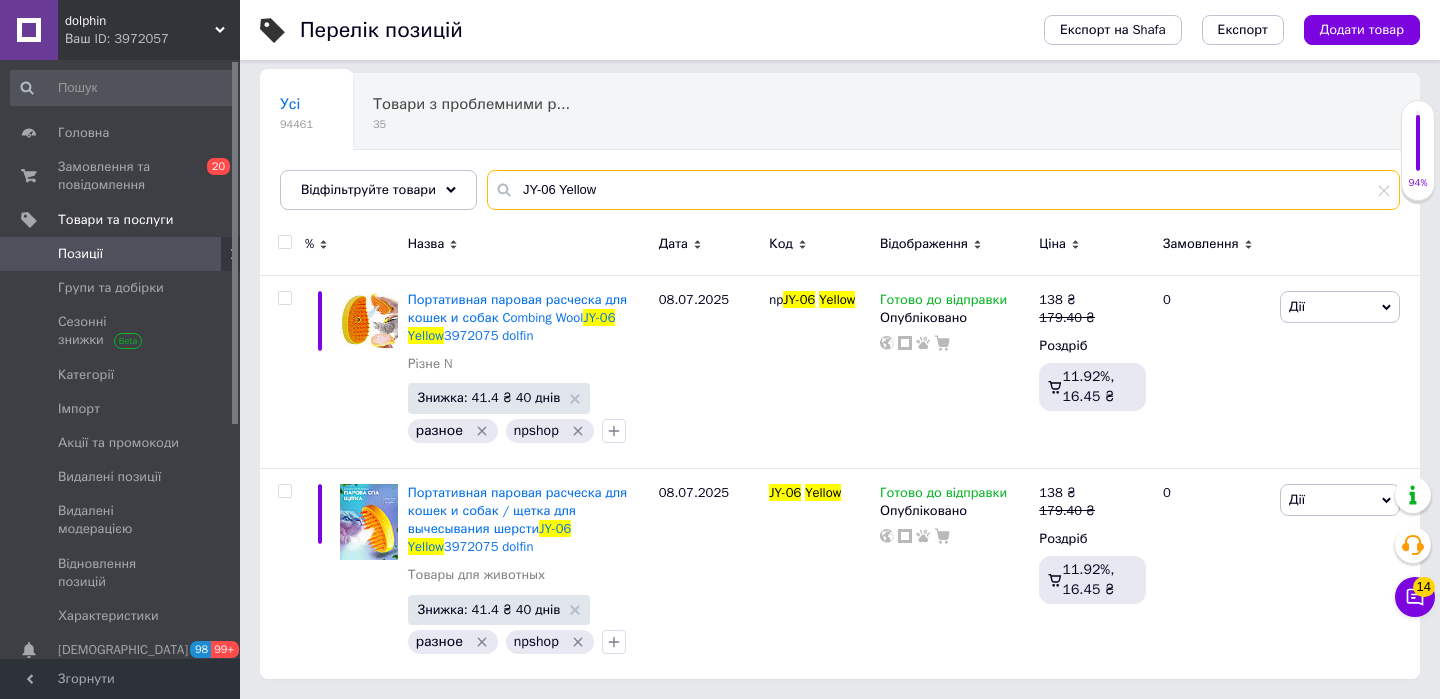 click on "JY-06 Yellow" at bounding box center (943, 190) 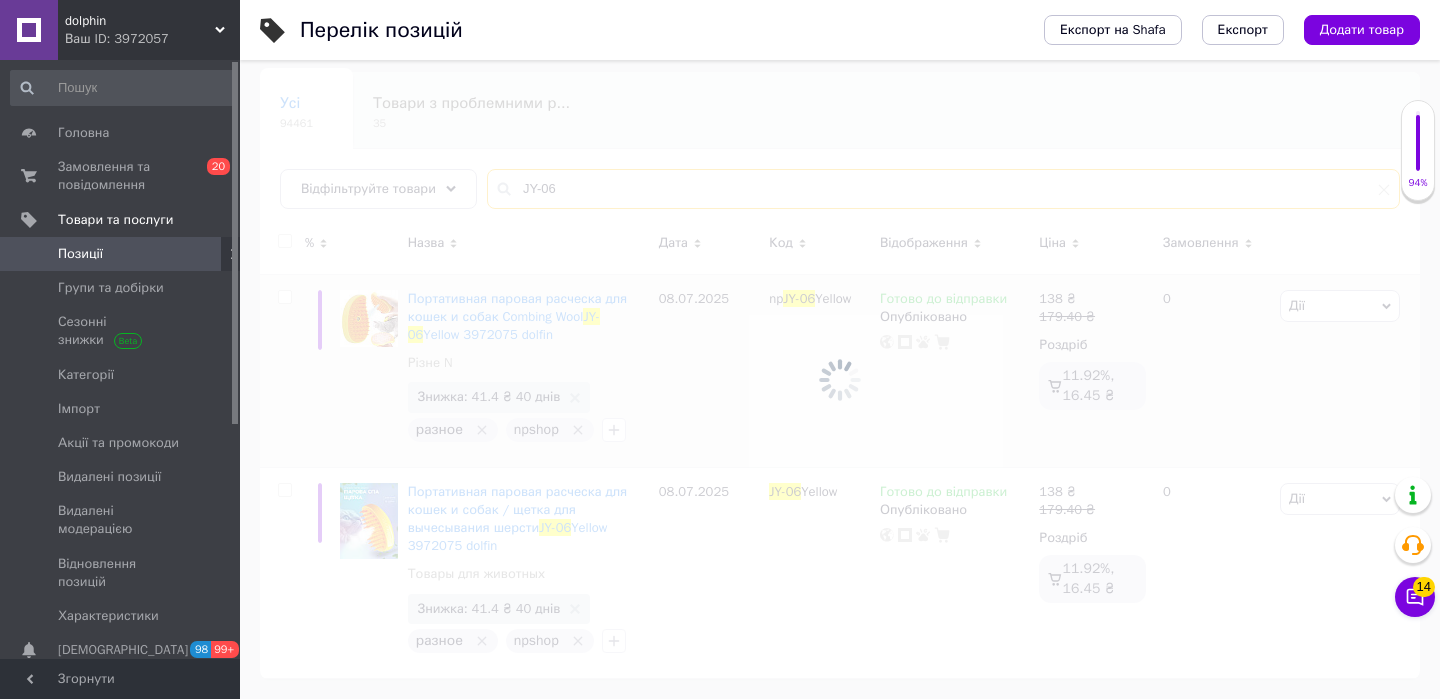 scroll, scrollTop: 156, scrollLeft: 0, axis: vertical 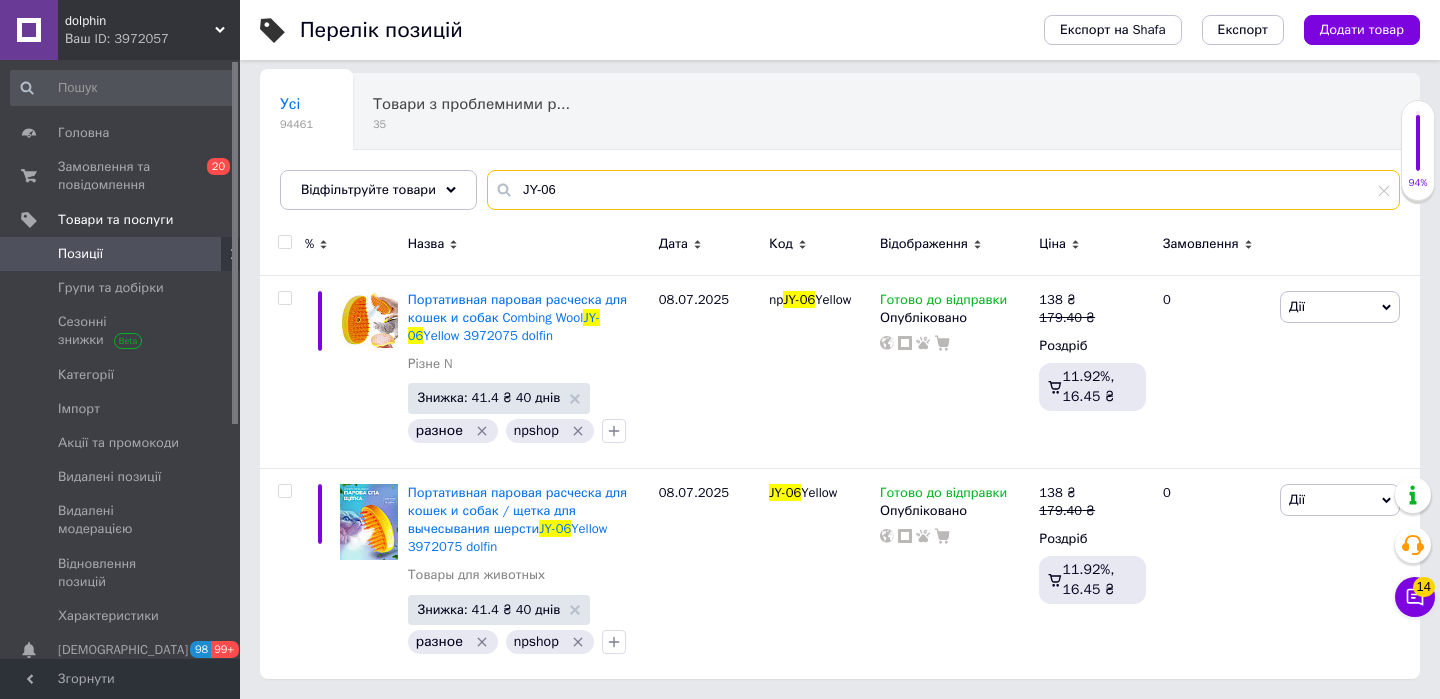 click on "JY-06" at bounding box center (943, 190) 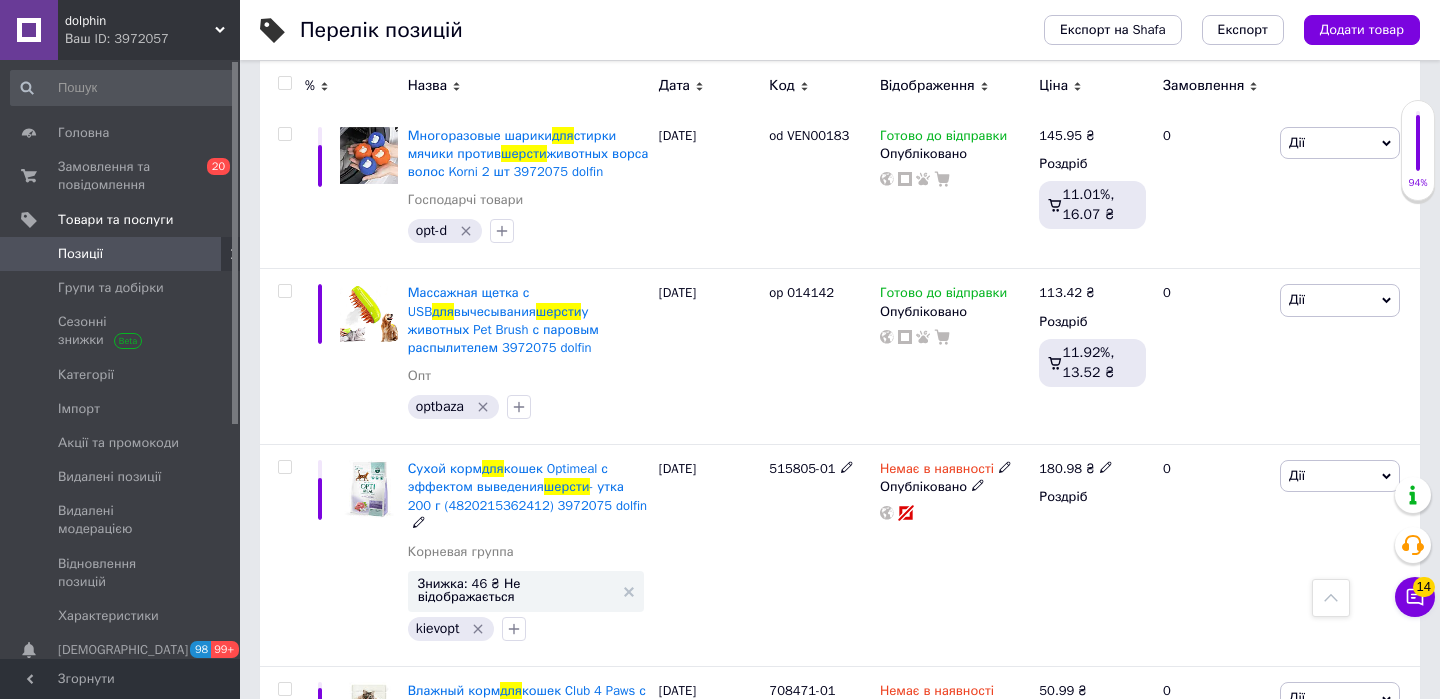 scroll, scrollTop: 12537, scrollLeft: 0, axis: vertical 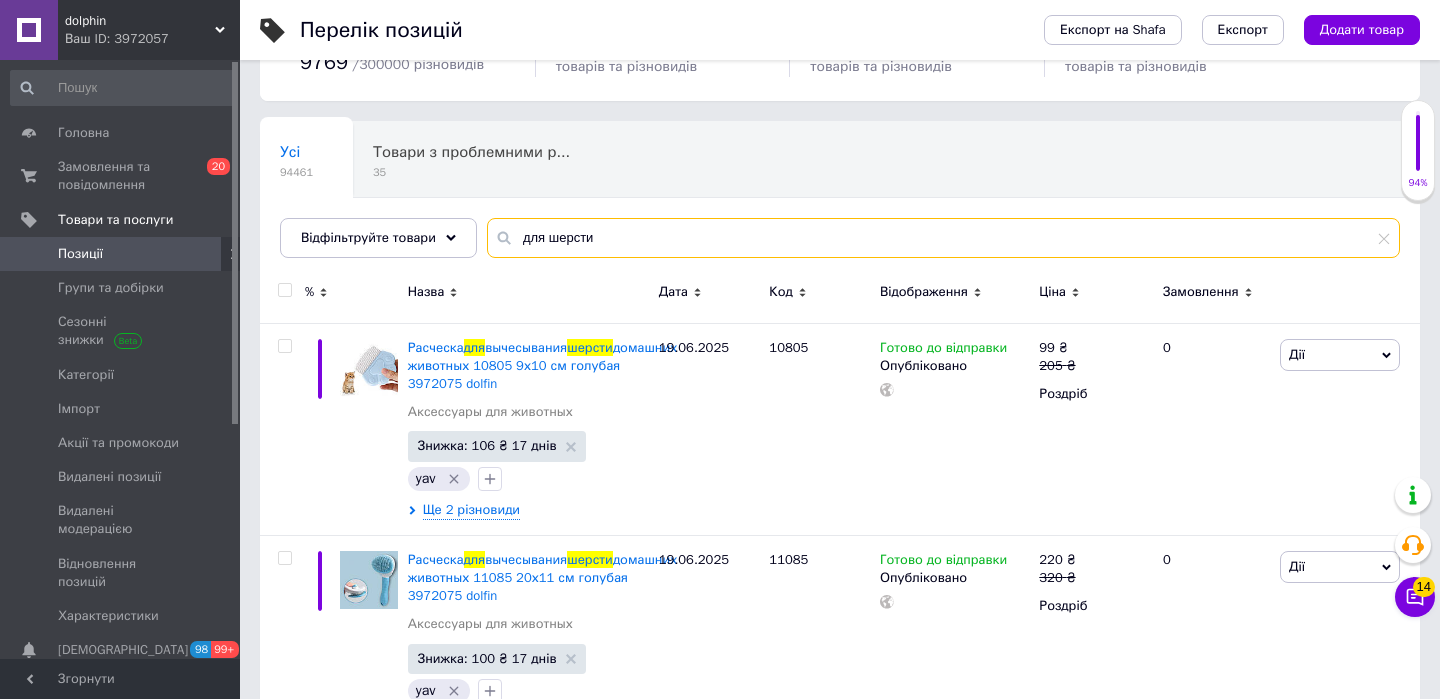 click on "для шерсти" at bounding box center (943, 238) 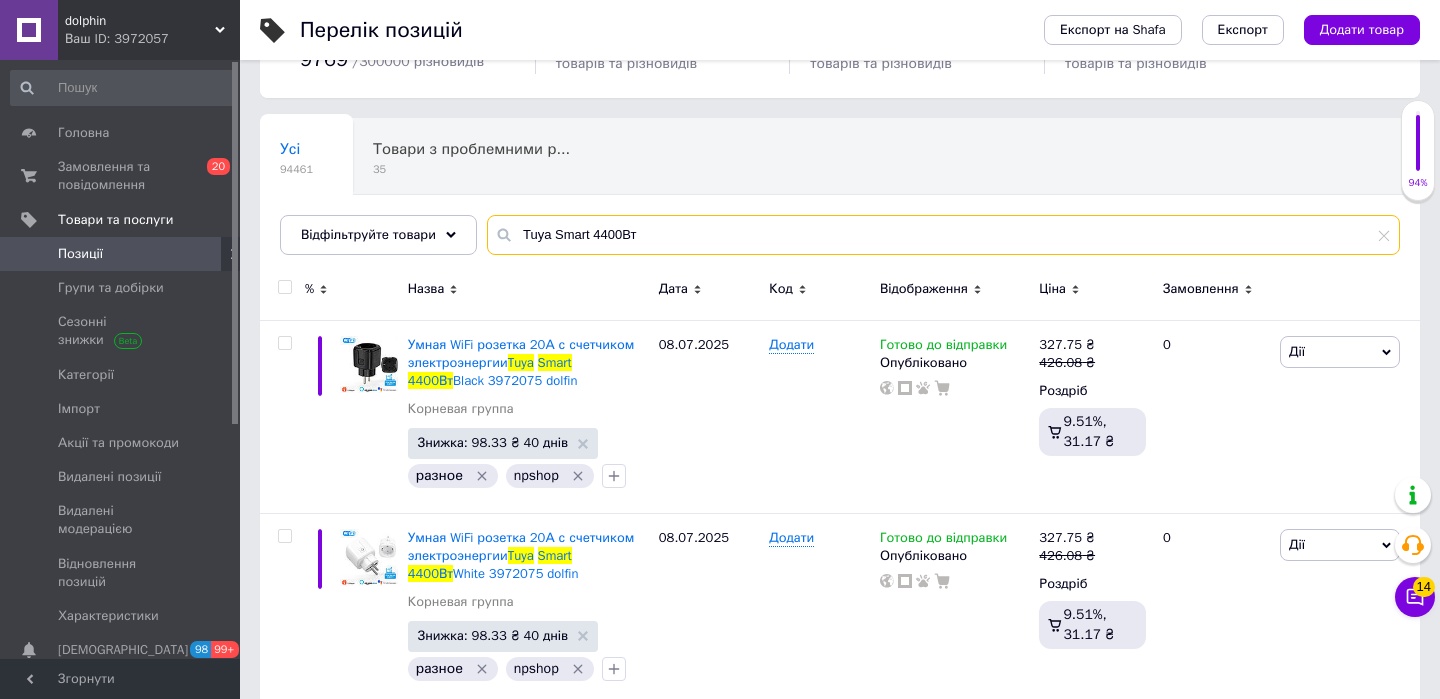 scroll, scrollTop: 137, scrollLeft: 0, axis: vertical 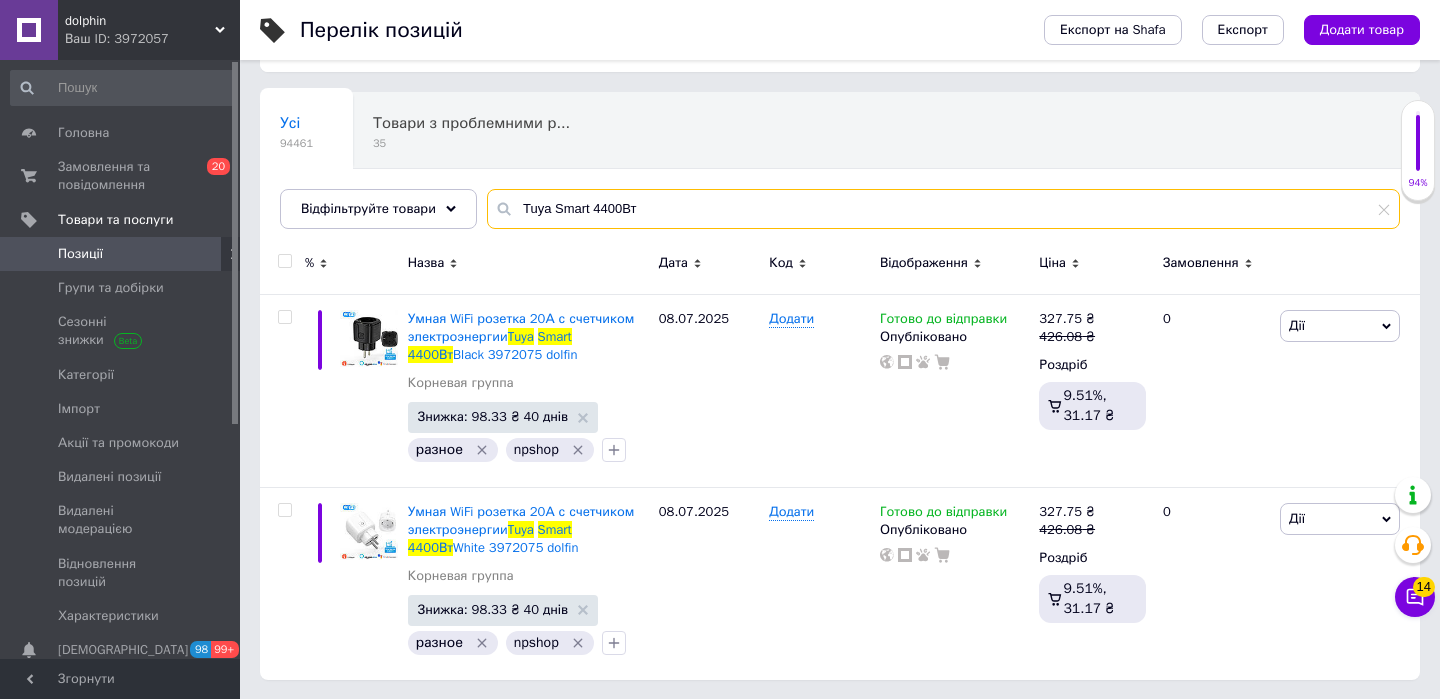 click on "Tuya Smart 4400Вт" at bounding box center (943, 209) 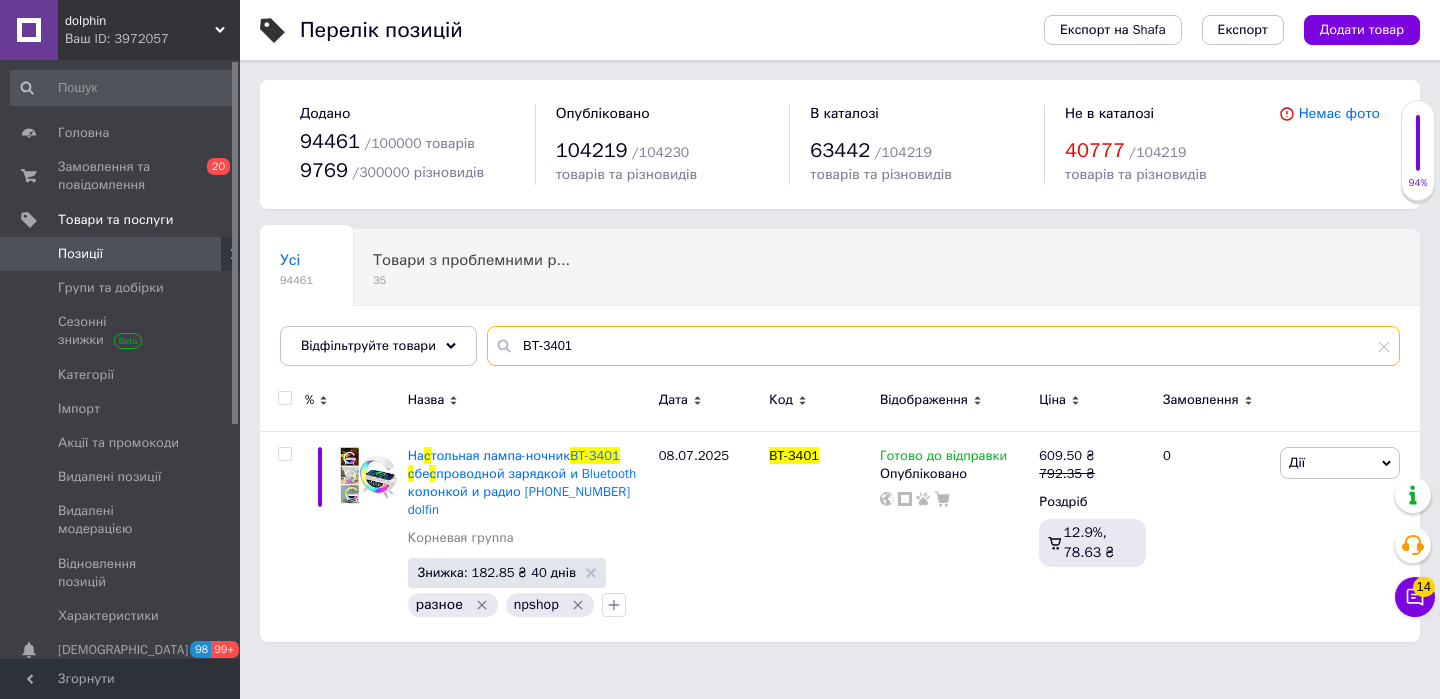 scroll, scrollTop: 0, scrollLeft: 0, axis: both 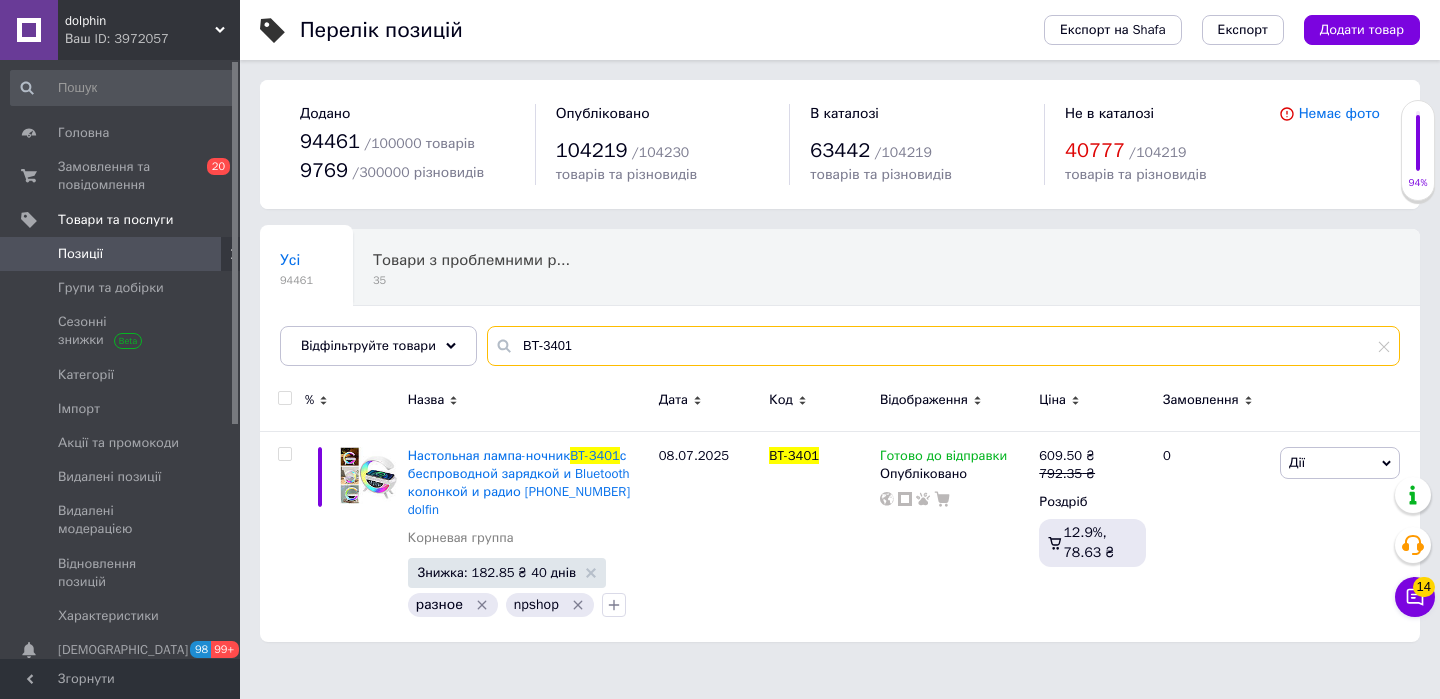 click on "BT-3401" at bounding box center (943, 346) 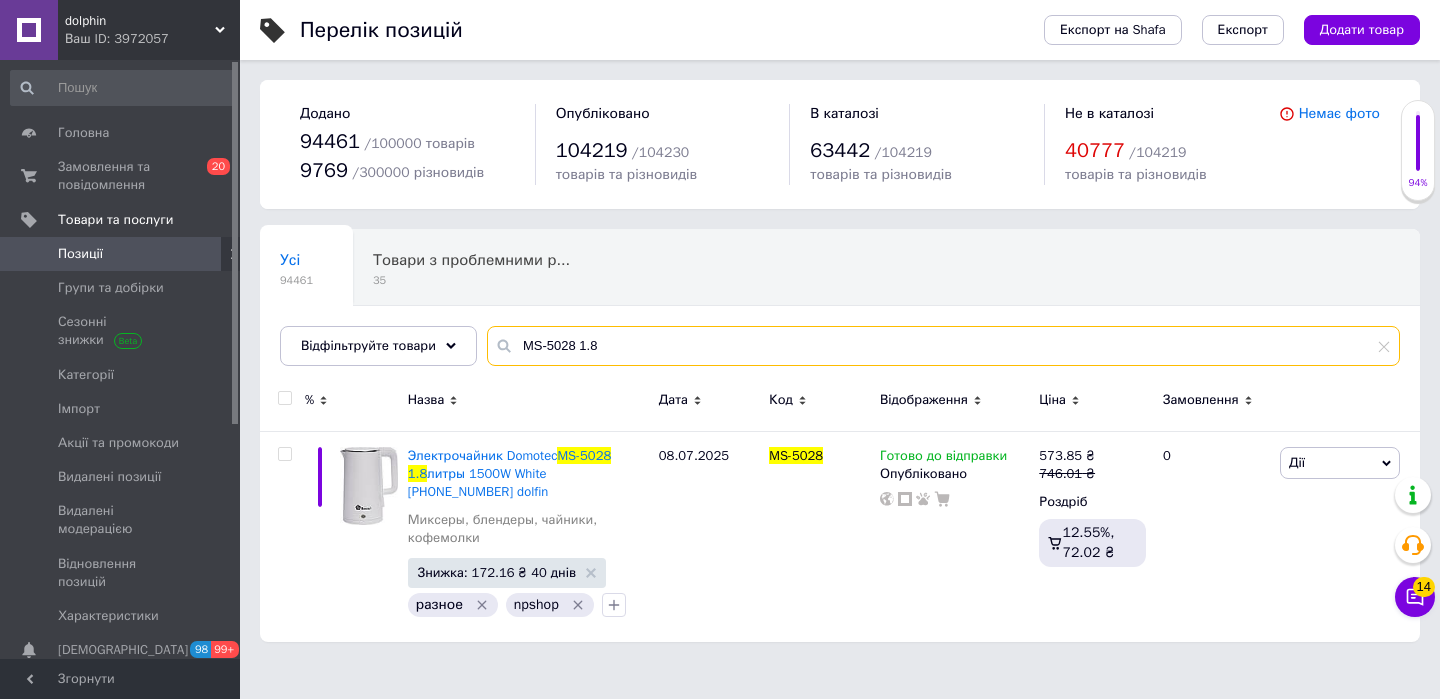 click on "MS-5028 1.8" at bounding box center [943, 346] 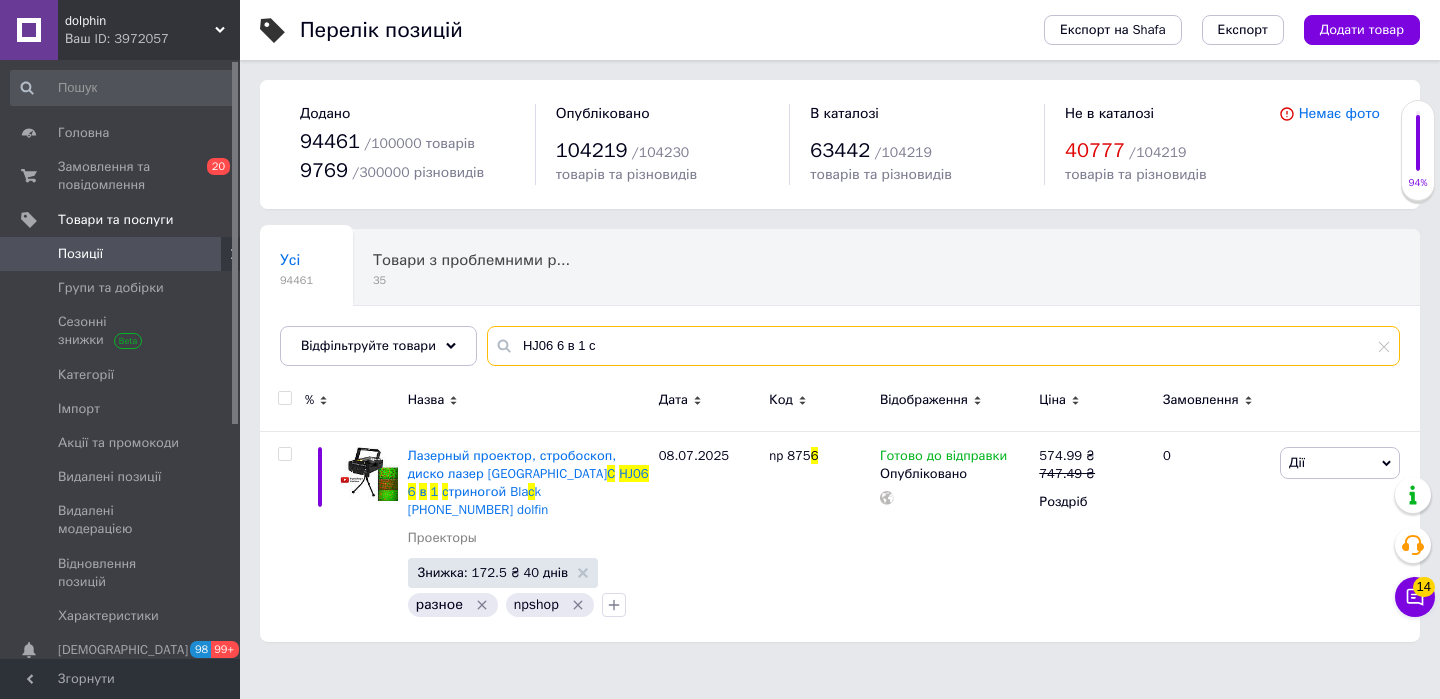 click on "HJ06 6 в 1 c" at bounding box center (943, 346) 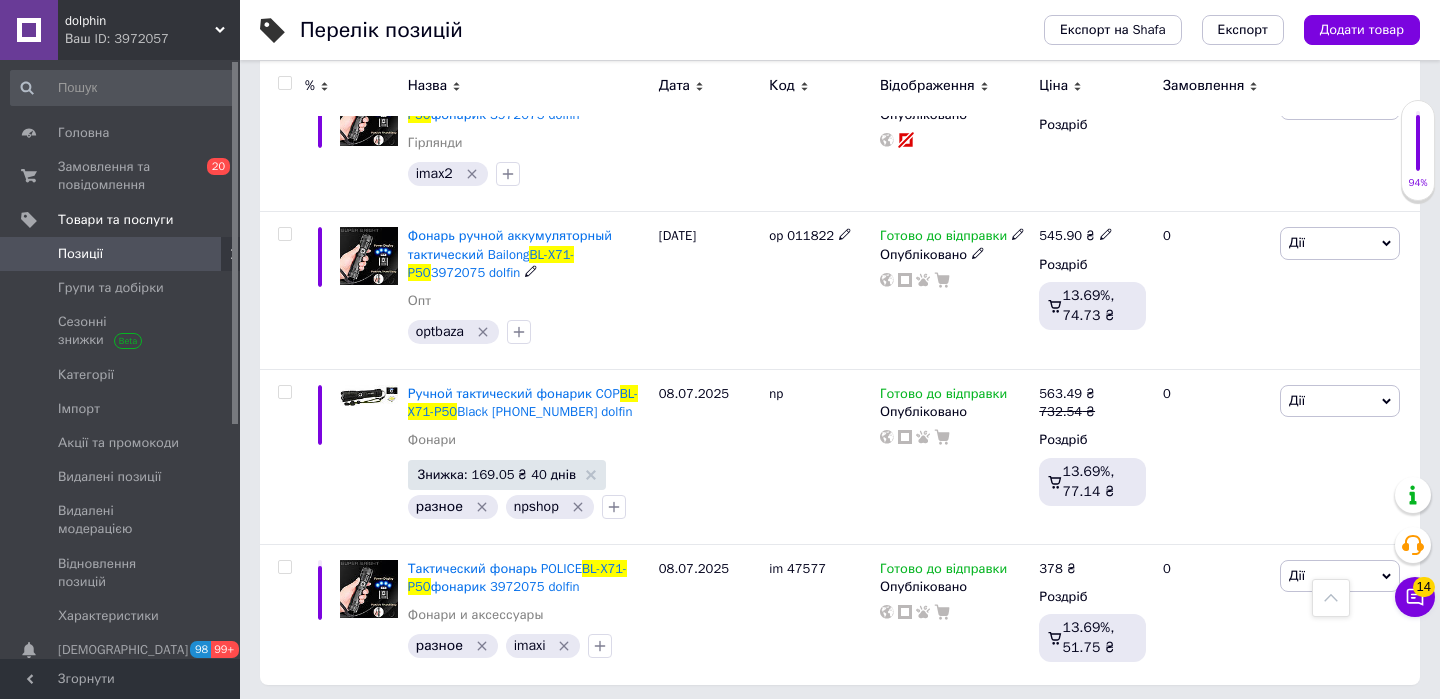 scroll, scrollTop: 699, scrollLeft: 0, axis: vertical 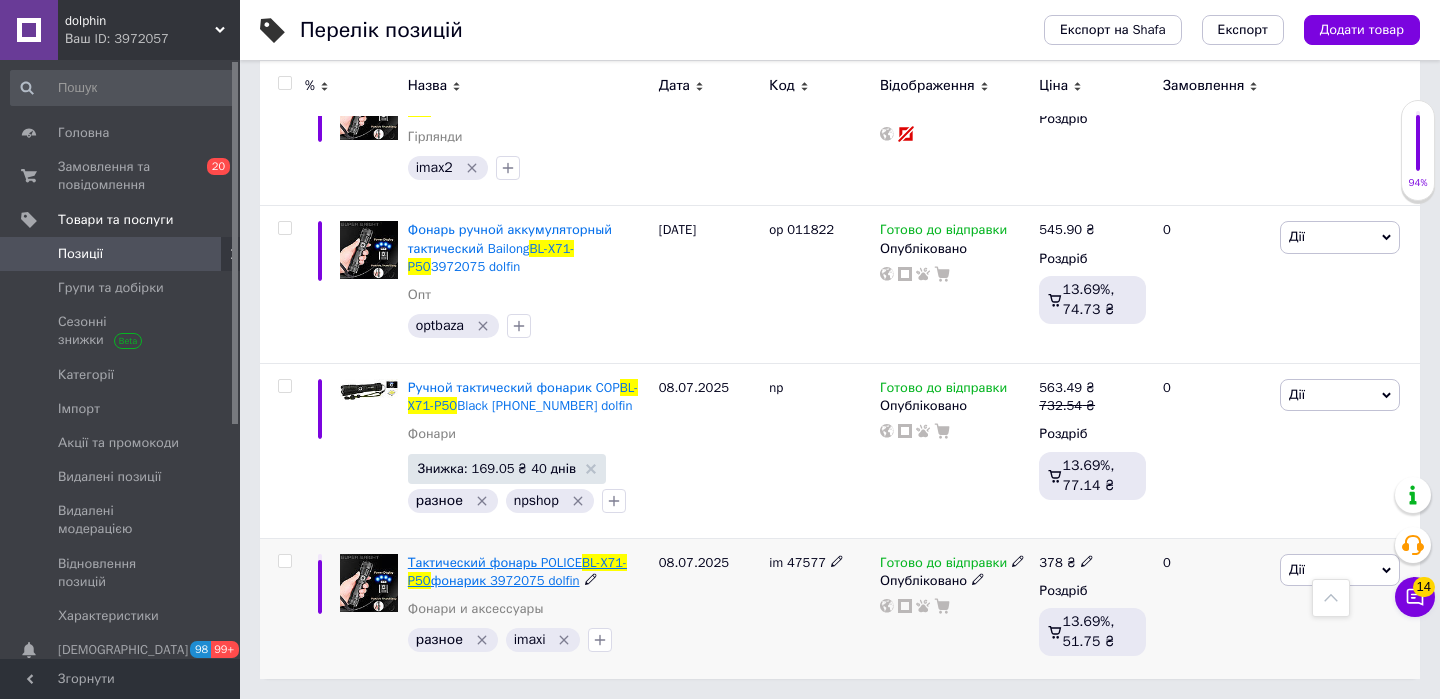 type on "BL-X71-P50" 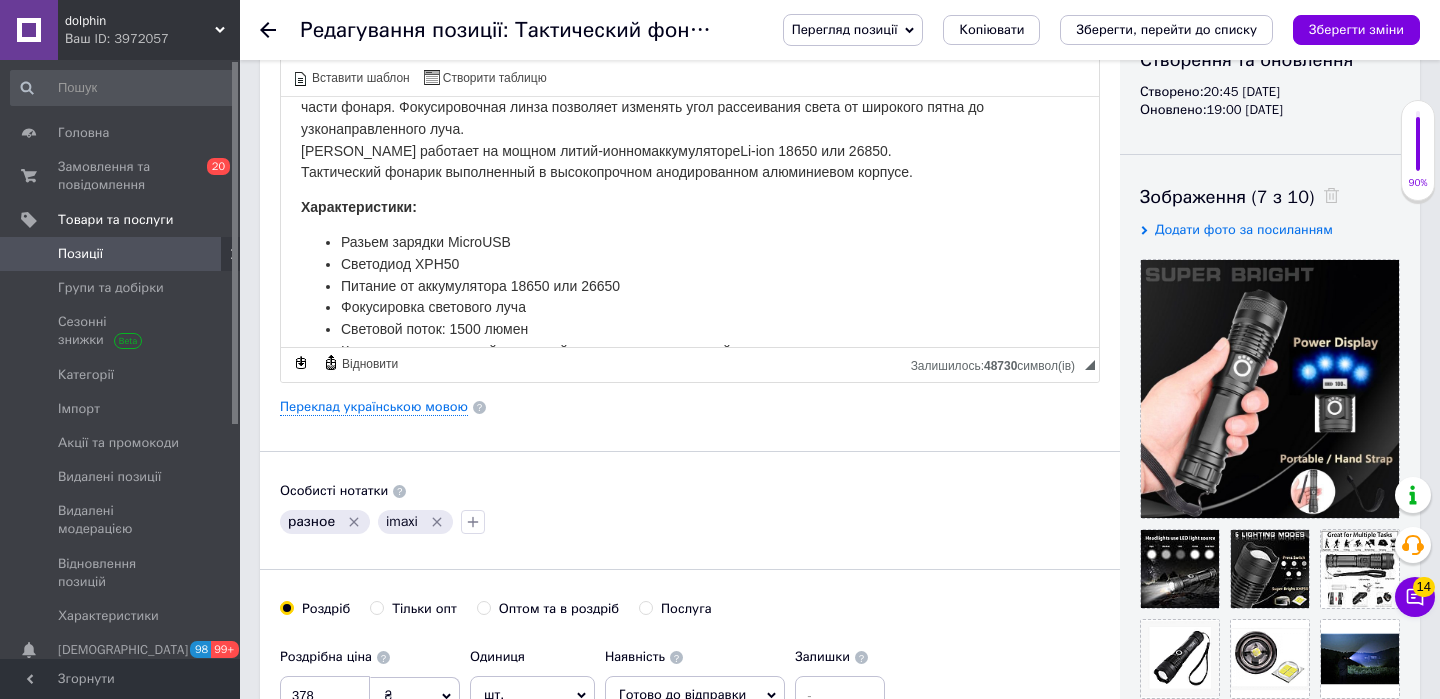 scroll, scrollTop: 135, scrollLeft: 0, axis: vertical 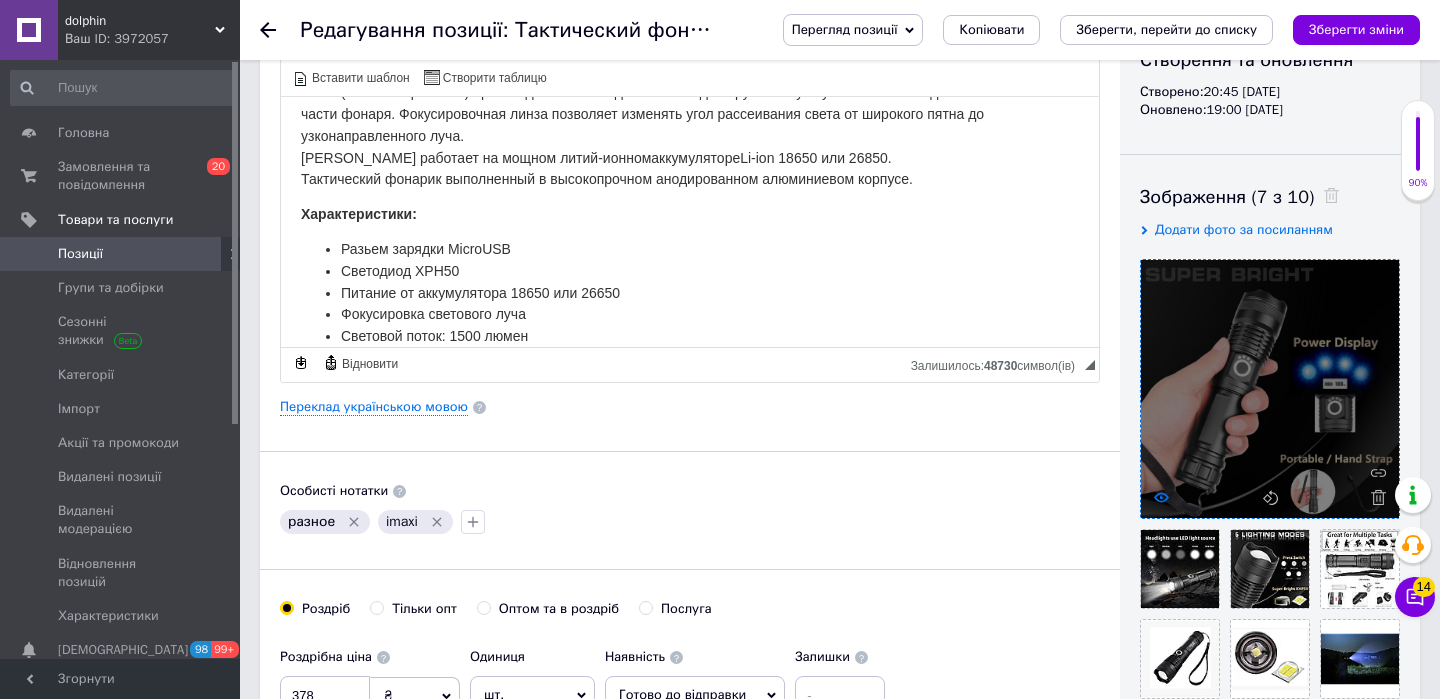 click 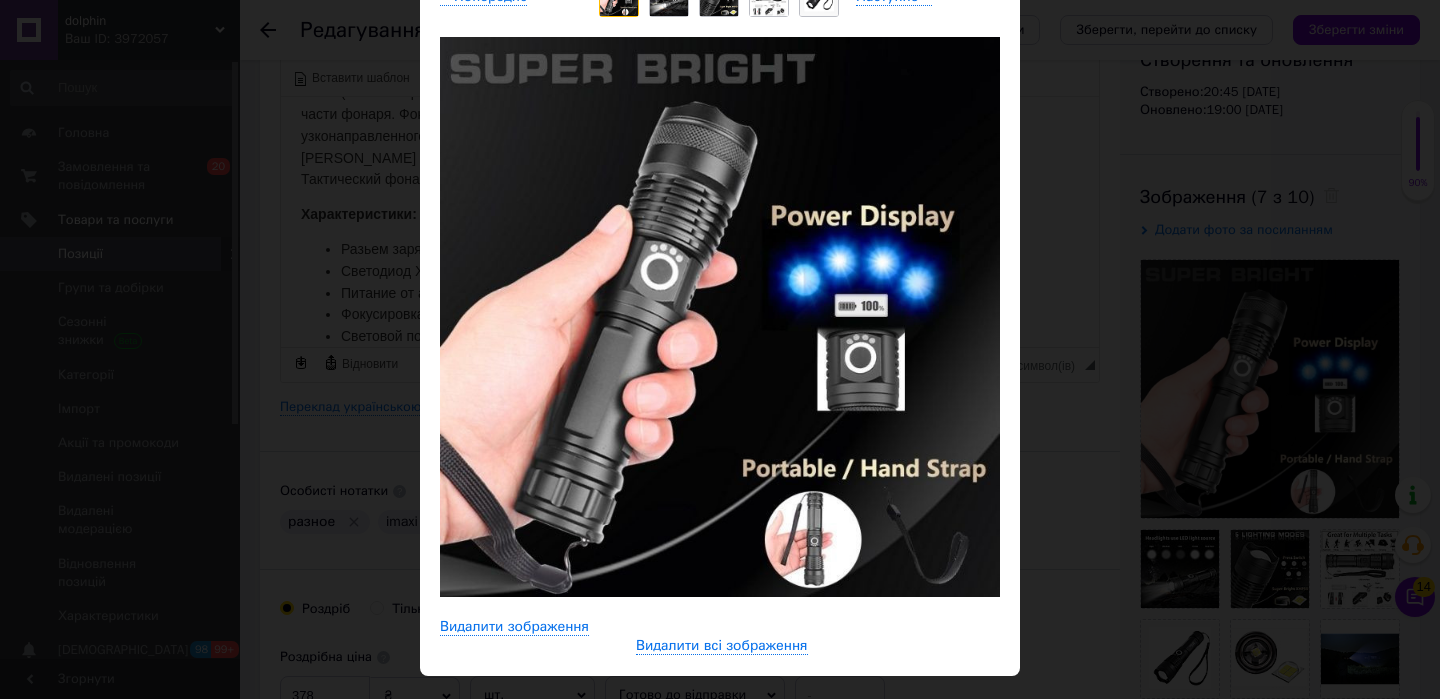 scroll, scrollTop: 139, scrollLeft: 0, axis: vertical 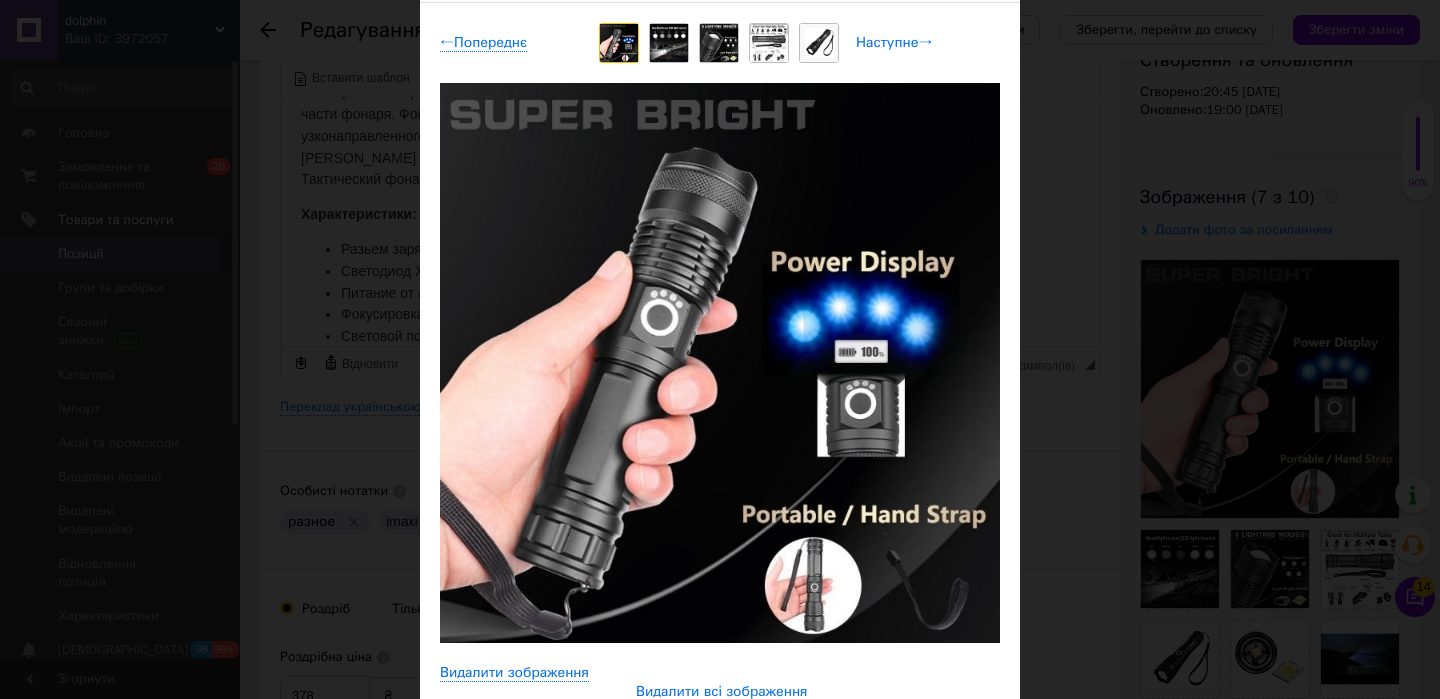 click on "Наступне →" at bounding box center (894, 43) 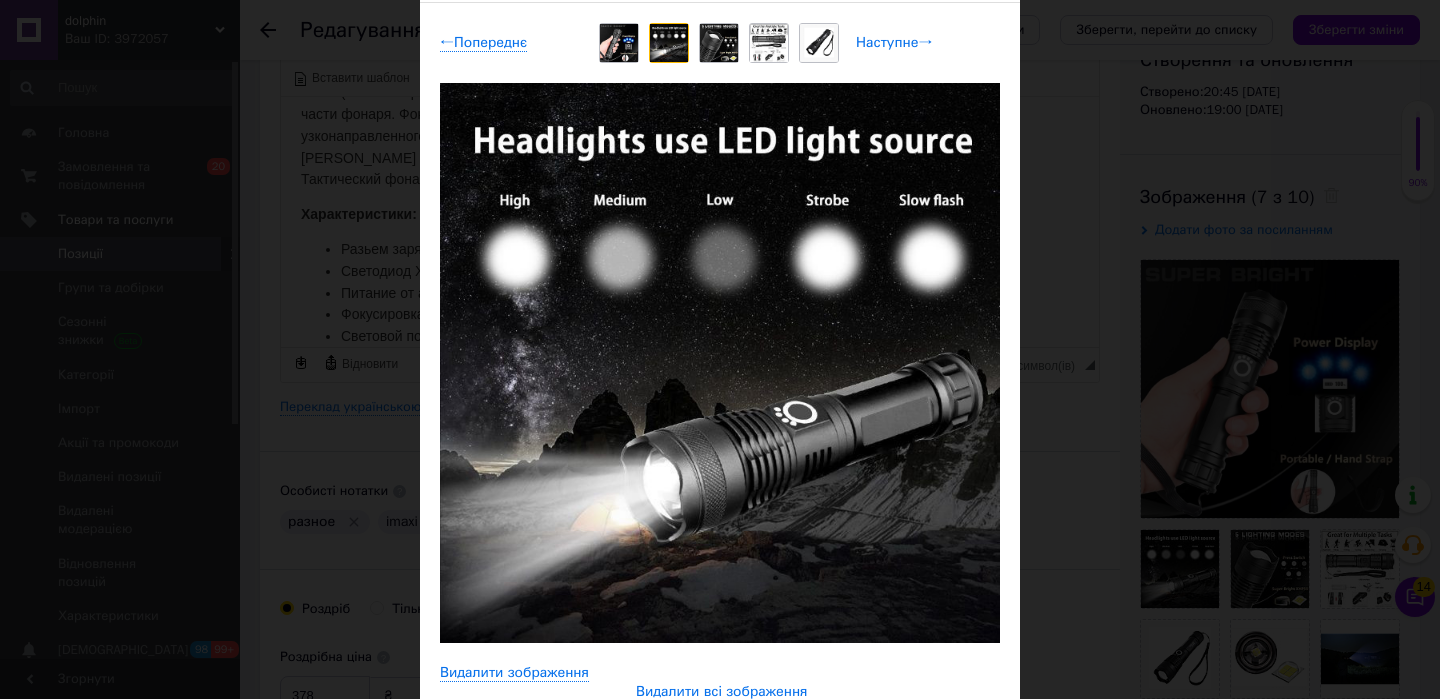 click on "Наступне →" at bounding box center (894, 43) 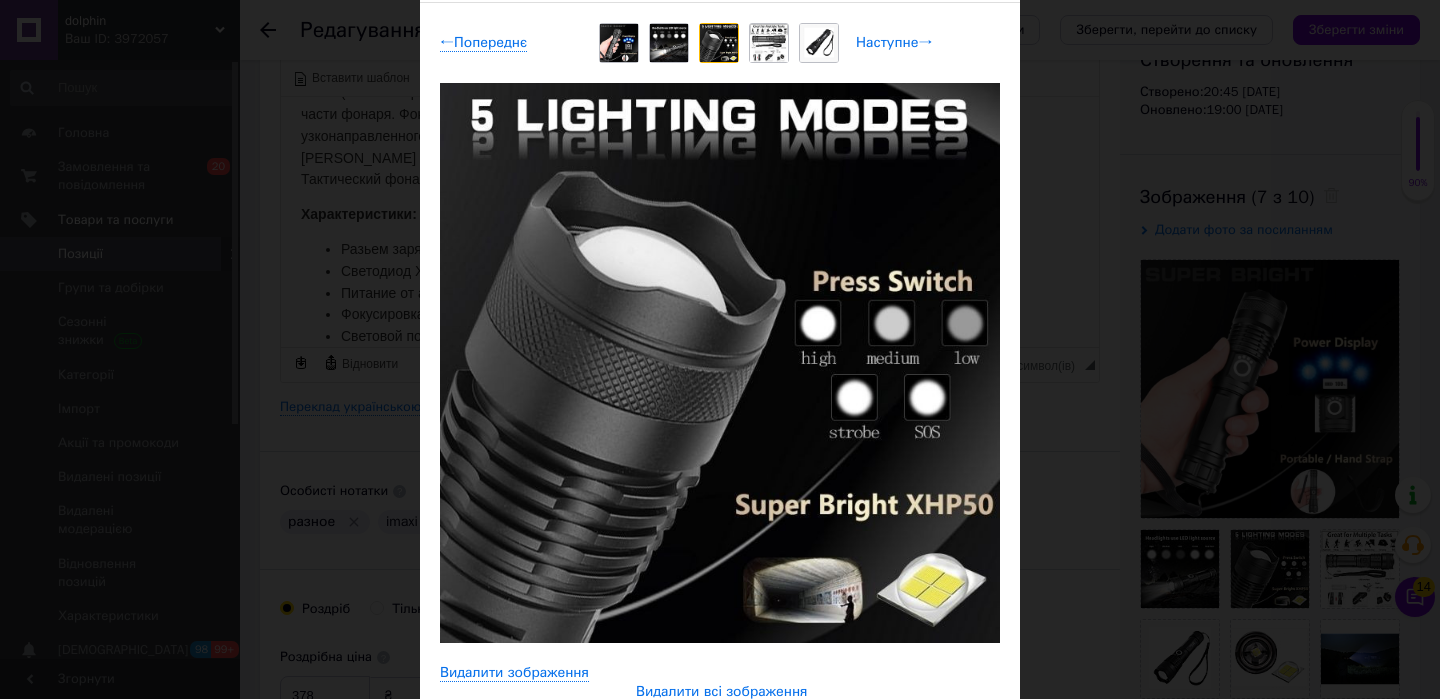 click on "Наступне →" at bounding box center [894, 43] 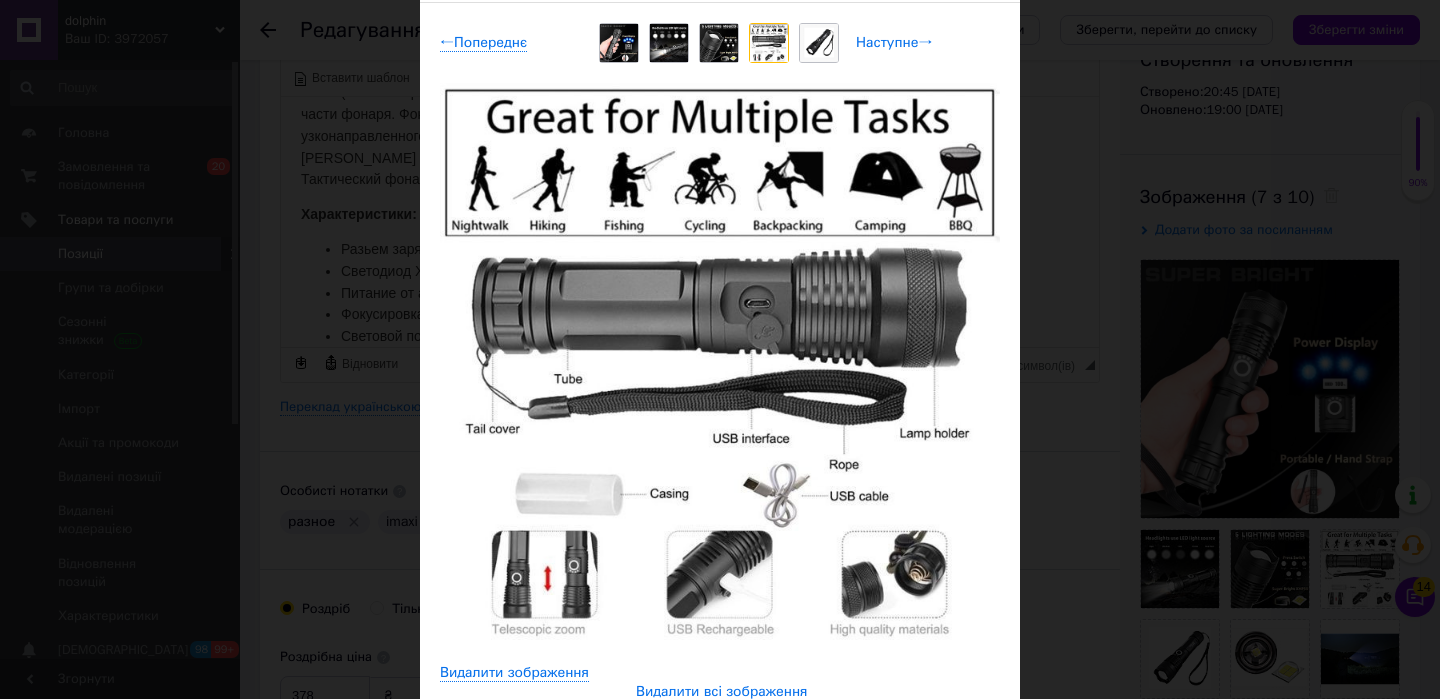 click on "Наступне →" at bounding box center (894, 43) 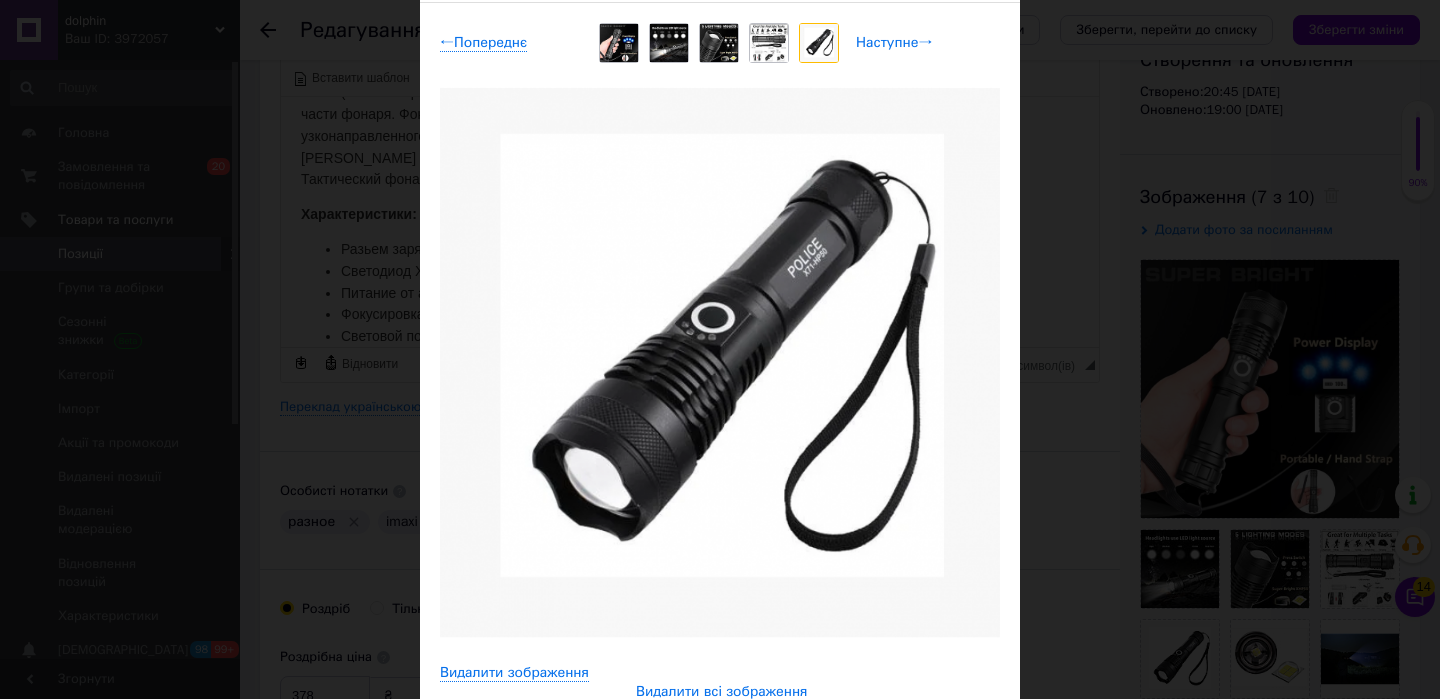 click on "Наступне →" at bounding box center [894, 43] 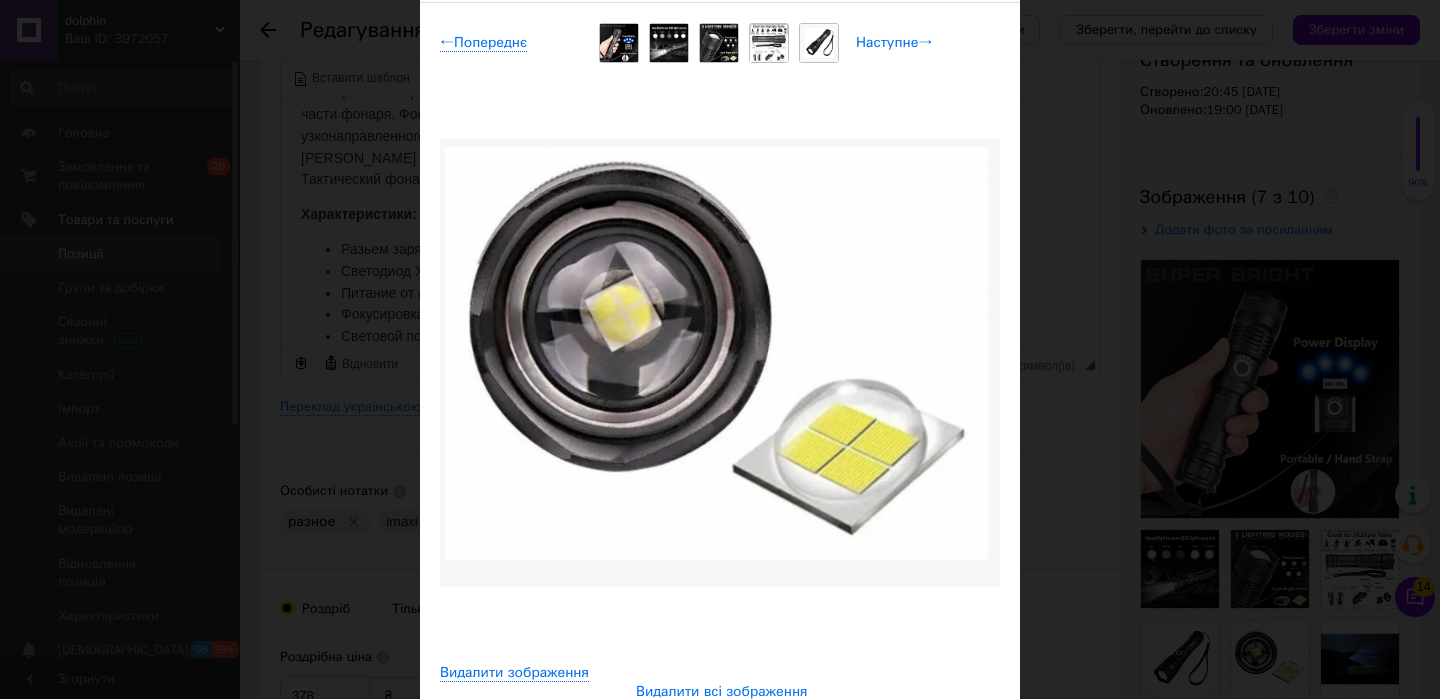 click on "Наступне →" at bounding box center (894, 43) 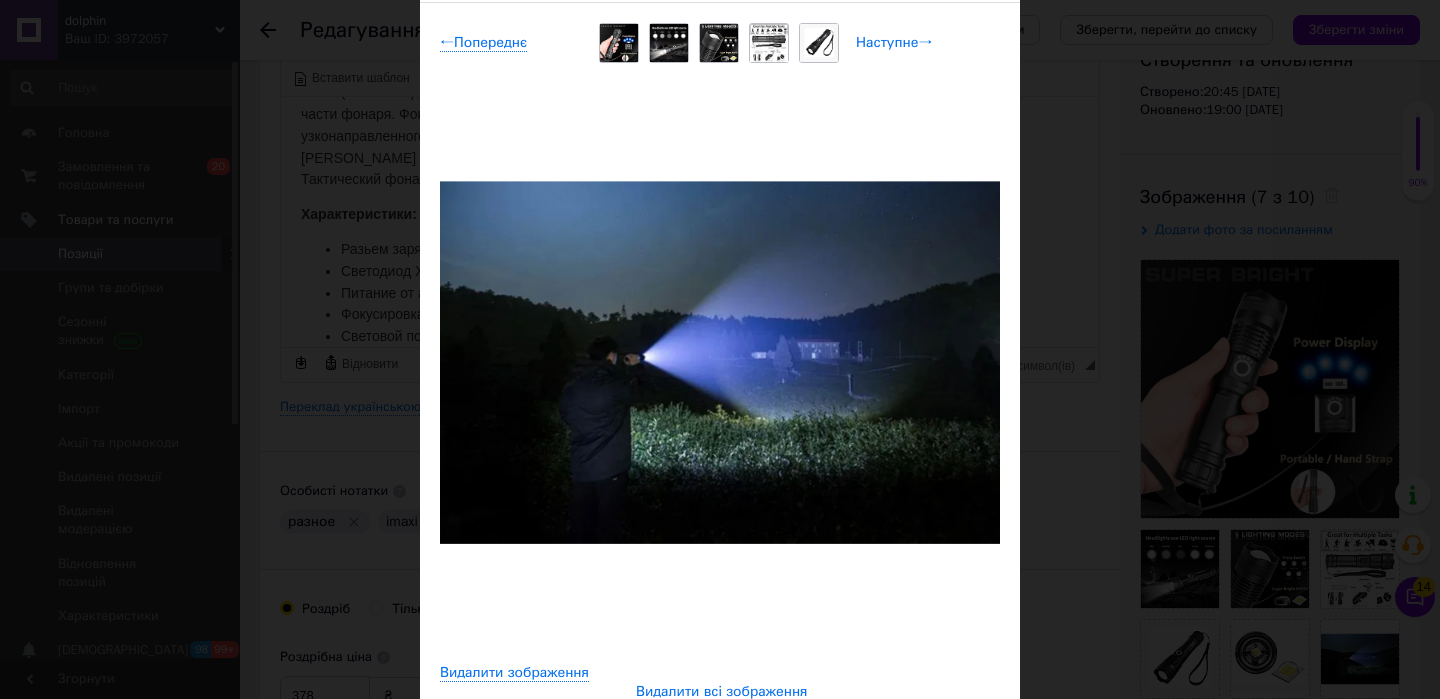 click on "Наступне →" at bounding box center (894, 43) 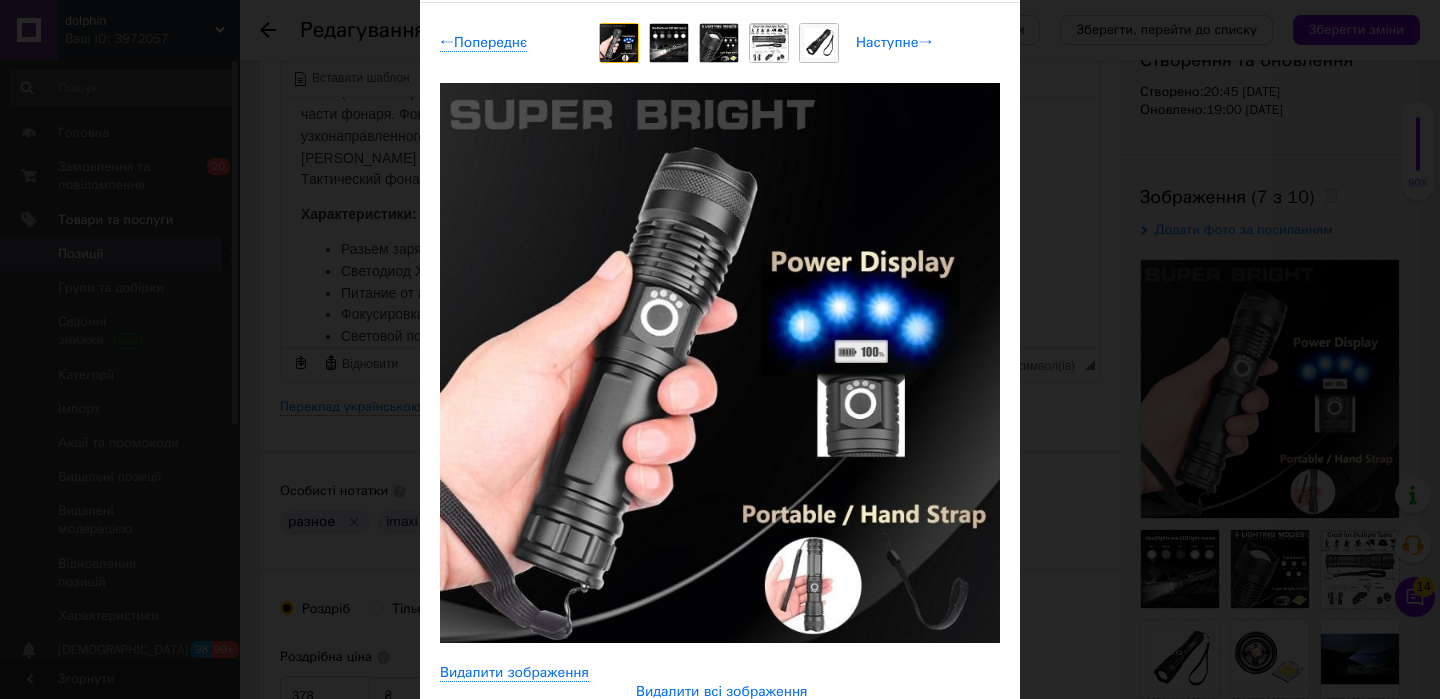 click on "Наступне →" at bounding box center (894, 43) 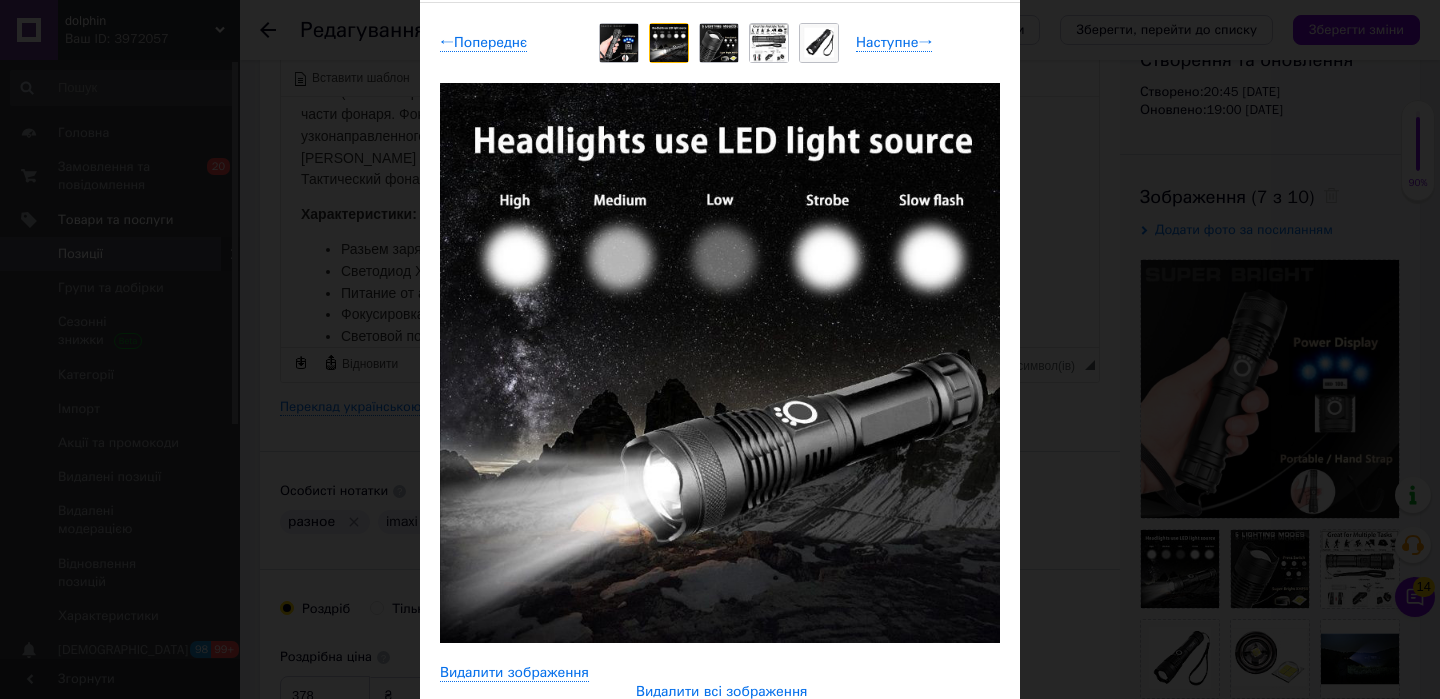 click on "× Перегляд зображення ← Попереднє Наступне → Видалити зображення Видалити всі зображення" at bounding box center [720, 349] 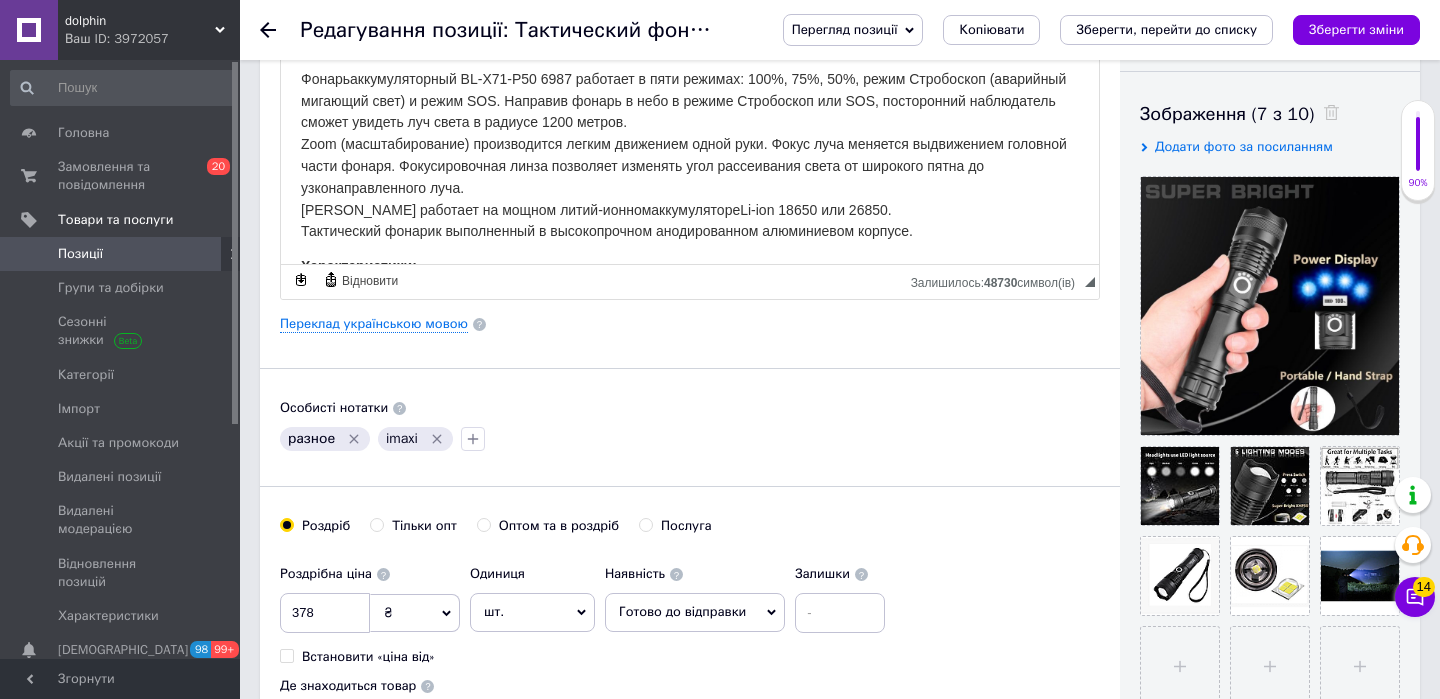 scroll, scrollTop: 288, scrollLeft: 0, axis: vertical 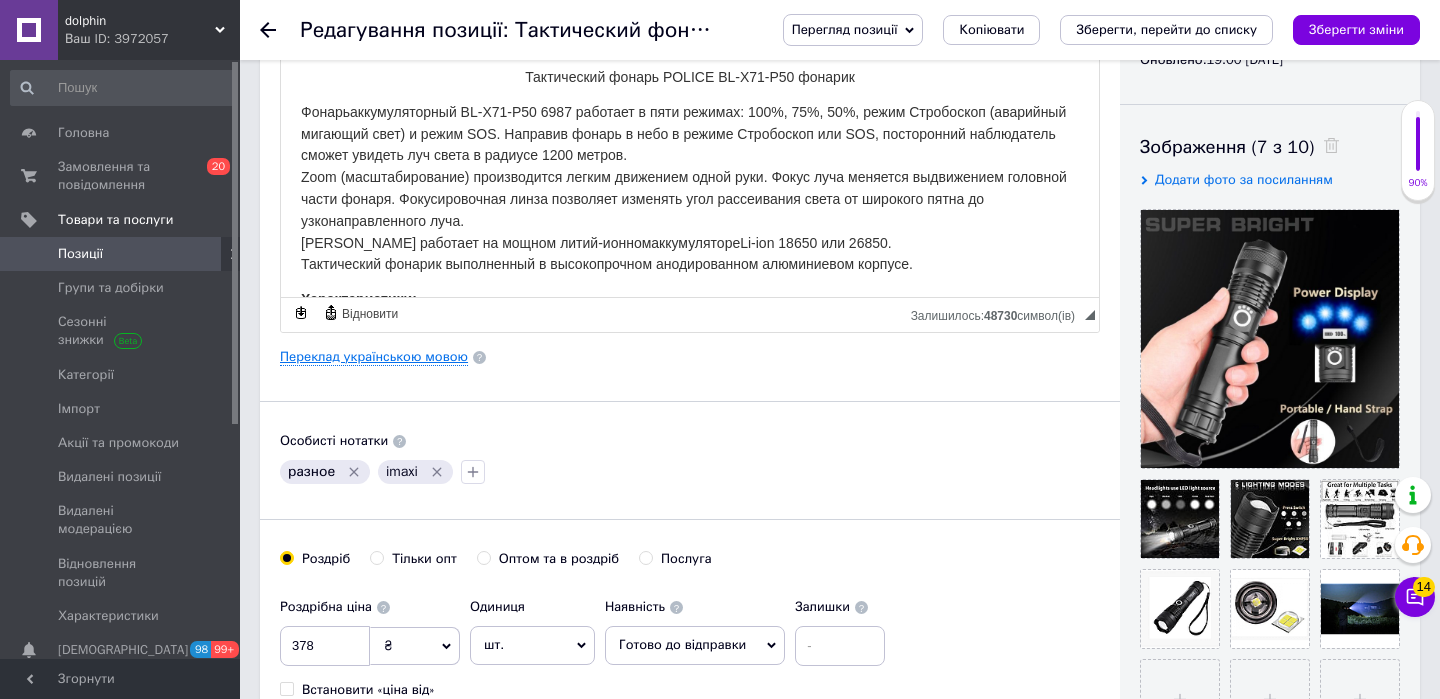 click on "Переклад українською мовою" at bounding box center [374, 357] 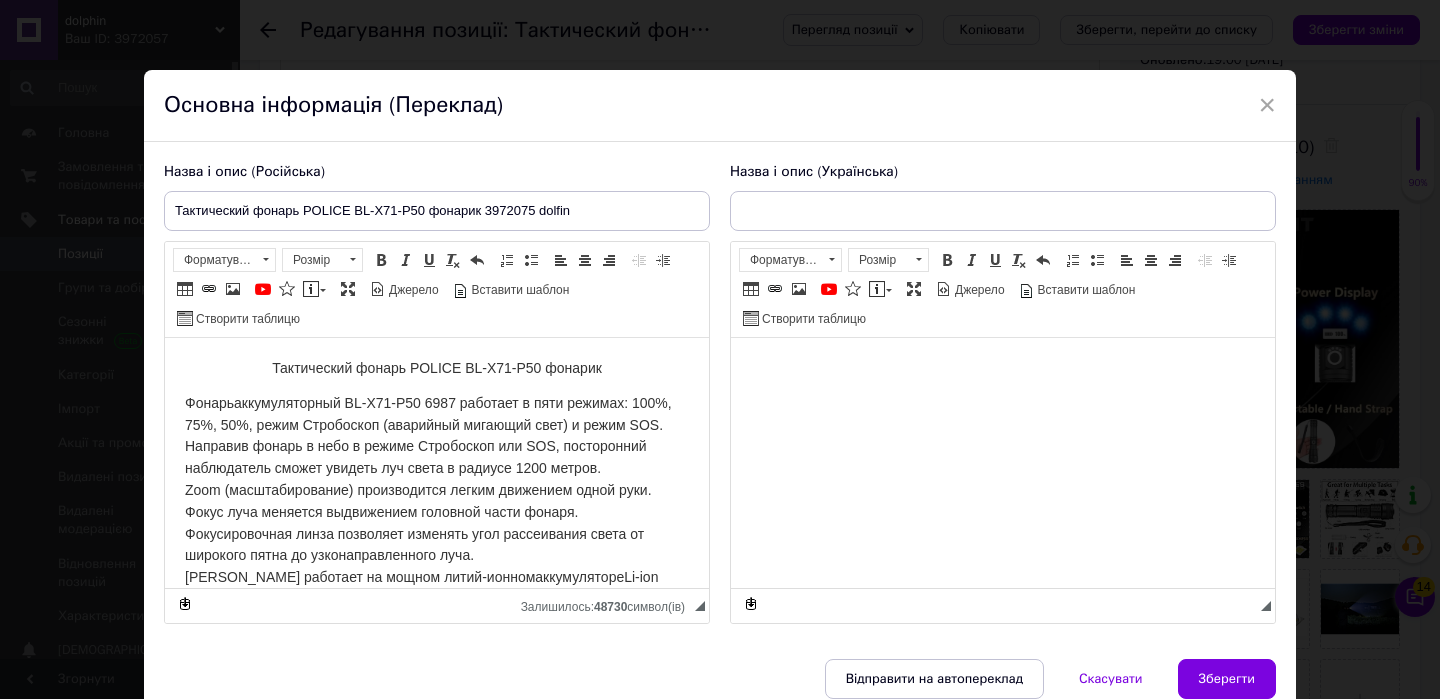 scroll, scrollTop: 0, scrollLeft: 0, axis: both 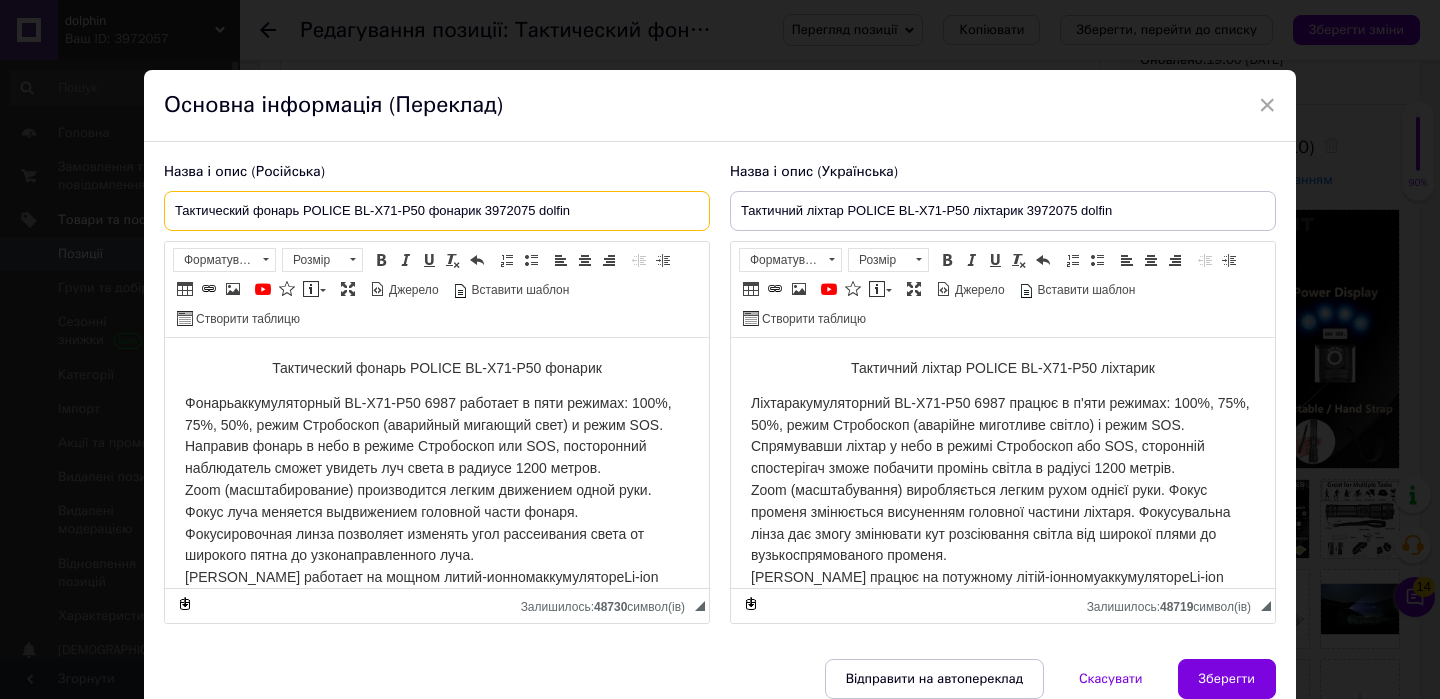 click on "Тактический фонарь POLICE BL-X71-P50 фонарик 3972075 dolfin" at bounding box center (437, 211) 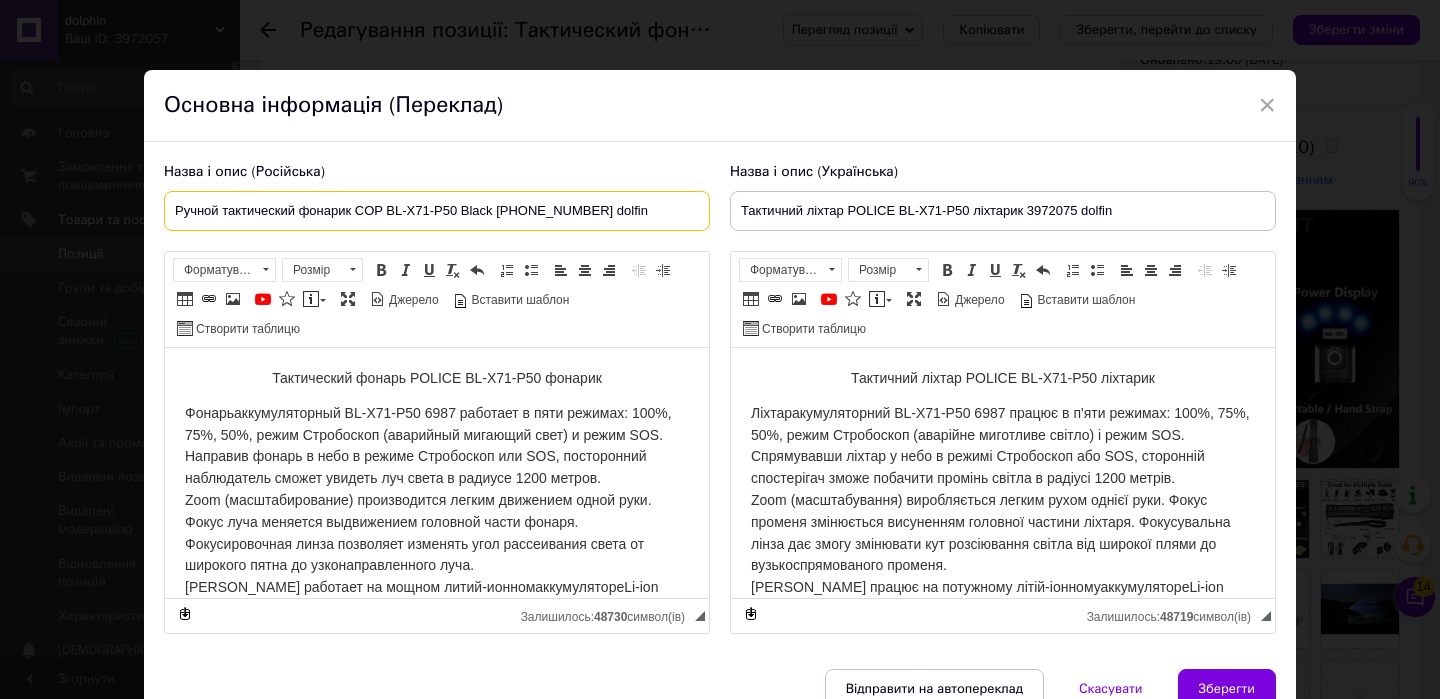 click on "Ручной тактический фонарик COP BL-X71-P50 Black [PHONE_NUMBER] dolfin" at bounding box center [437, 211] 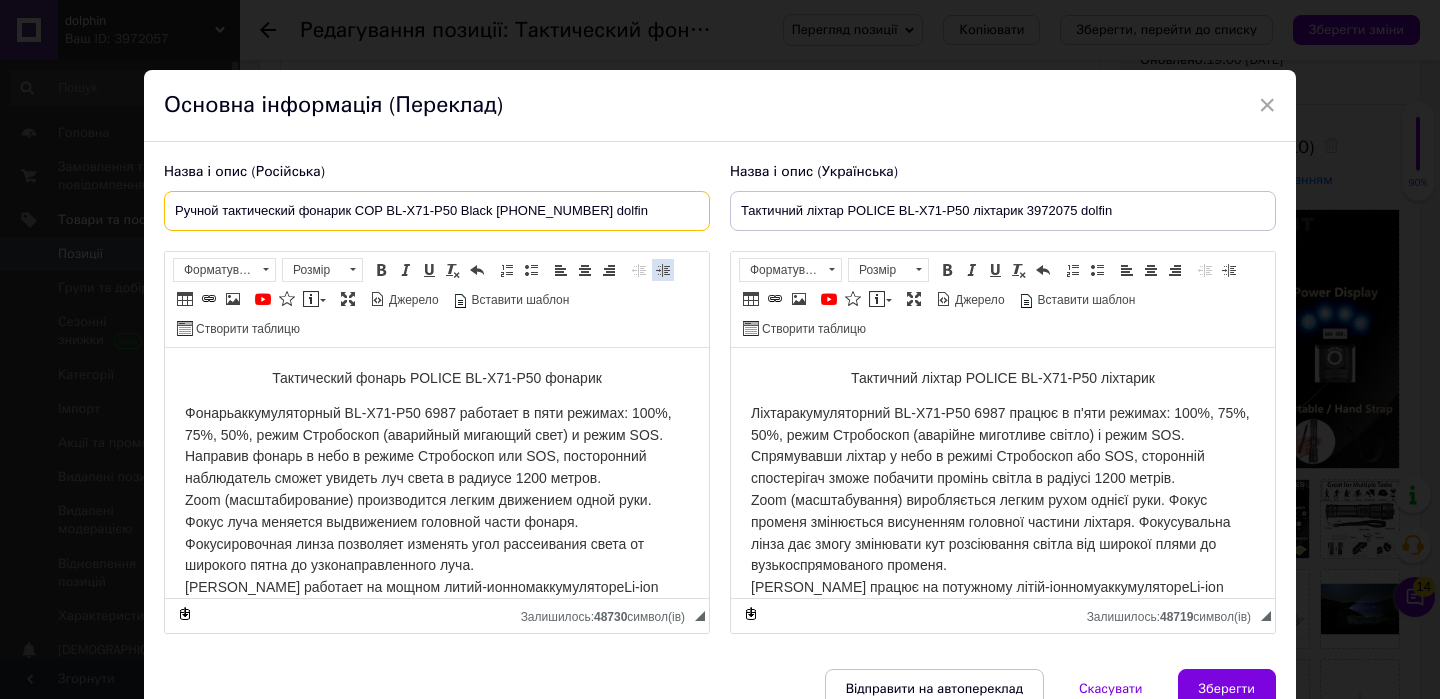 drag, startPoint x: 567, startPoint y: 210, endPoint x: 672, endPoint y: 276, distance: 124.02016 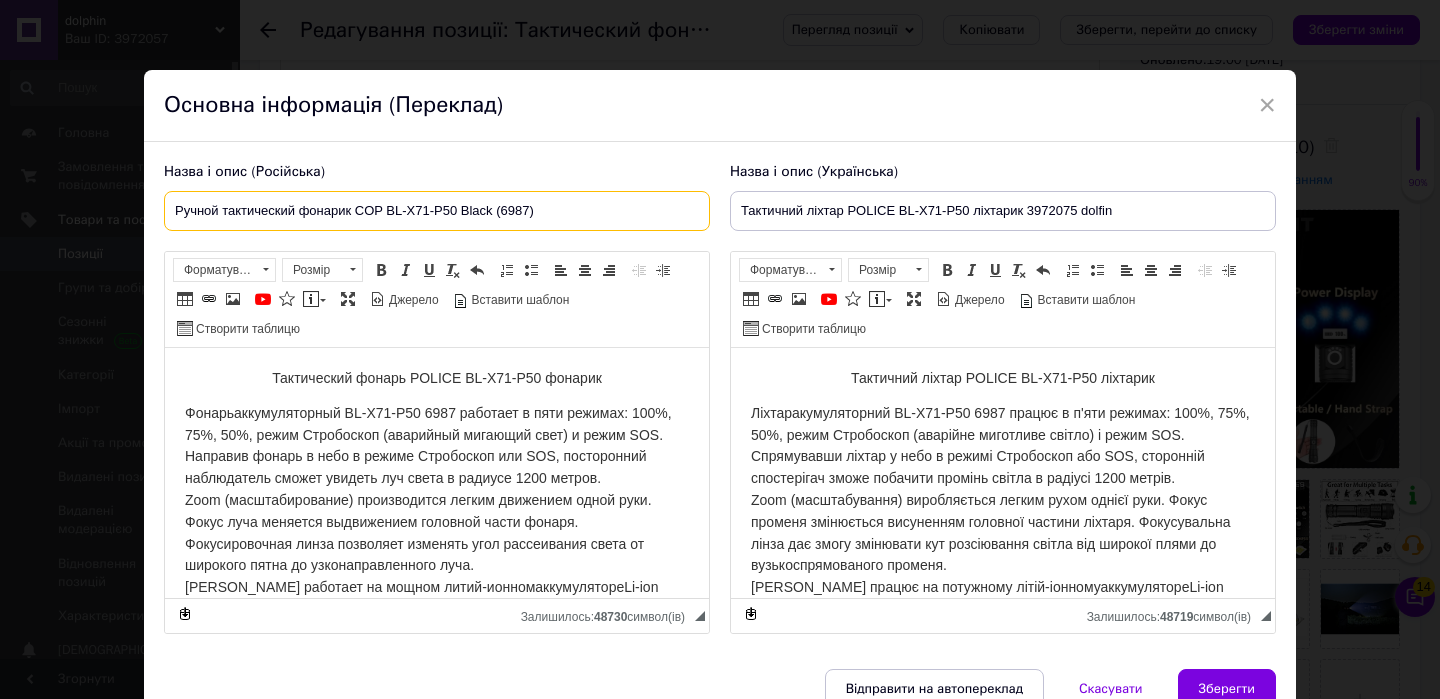 type on "Ручной тактический фонарик COP BL-X71-P50 Black (6987)" 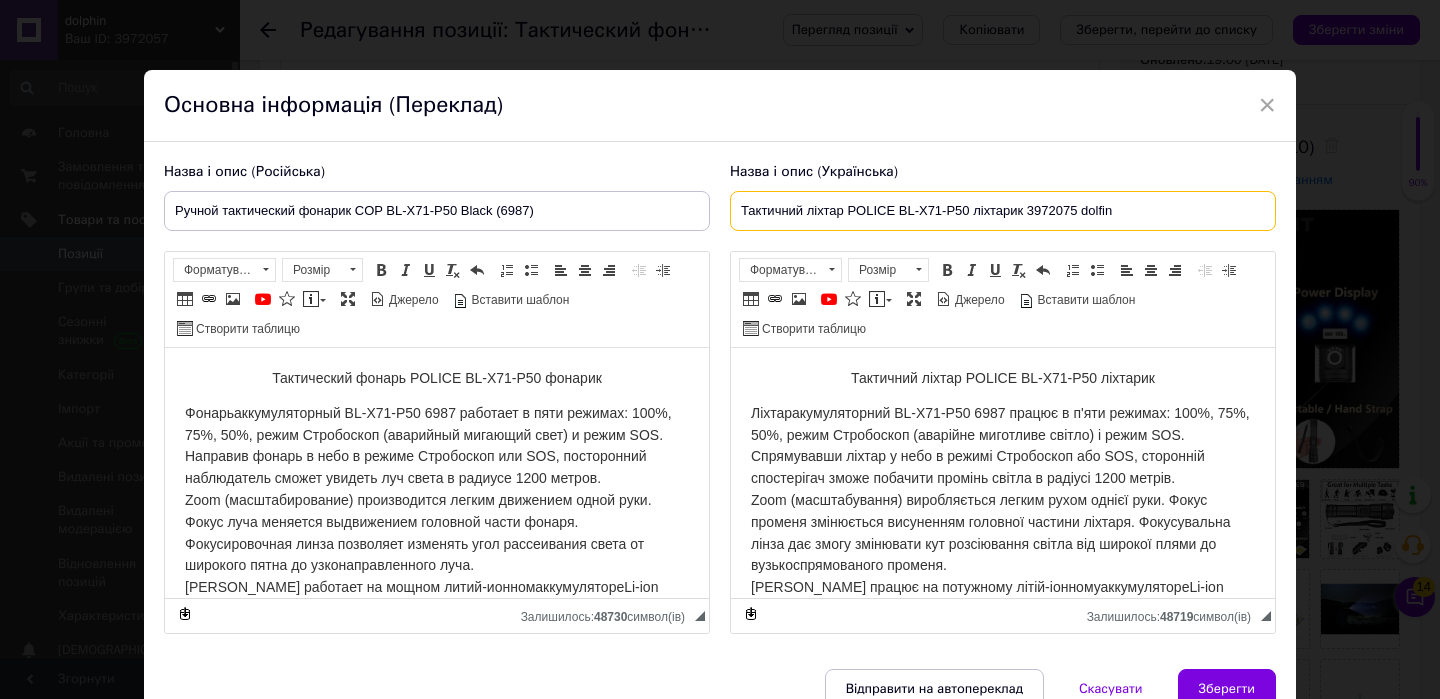 click on "Тактичний ліхтар POLICE BL-X71-P50 ліхтарик 3972075 dolfin" at bounding box center (1003, 211) 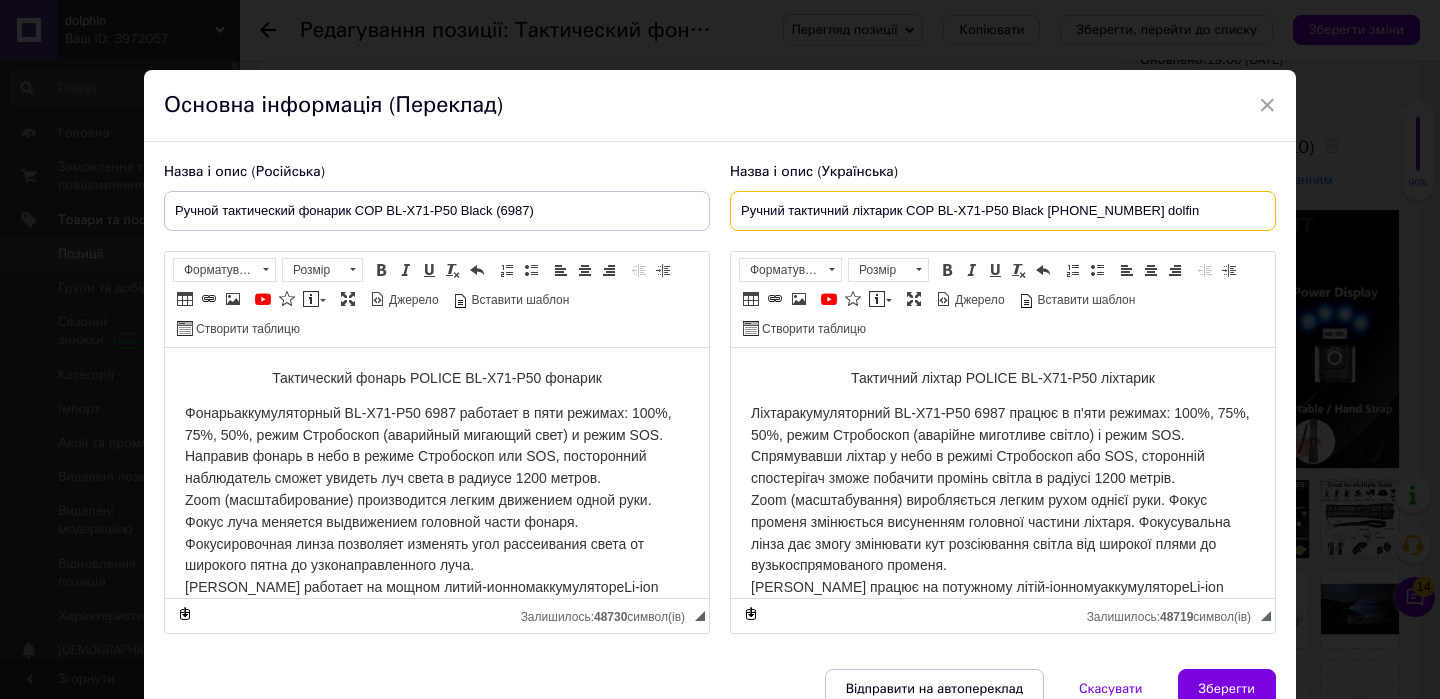click on "Ручний тактичний ліхтарик COP BL-X71-P50 Black [PHONE_NUMBER] dolfin" at bounding box center [1003, 211] 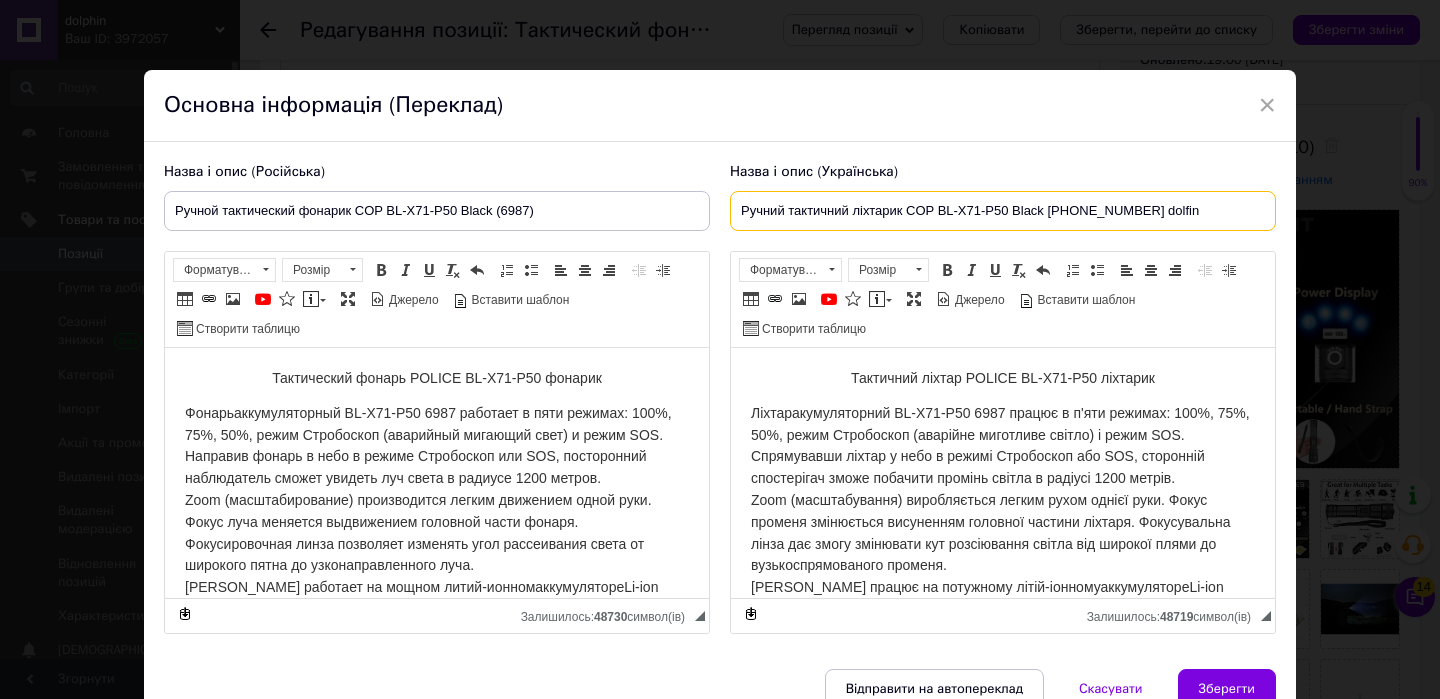 drag, startPoint x: 1106, startPoint y: 209, endPoint x: 1146, endPoint y: 226, distance: 43.462627 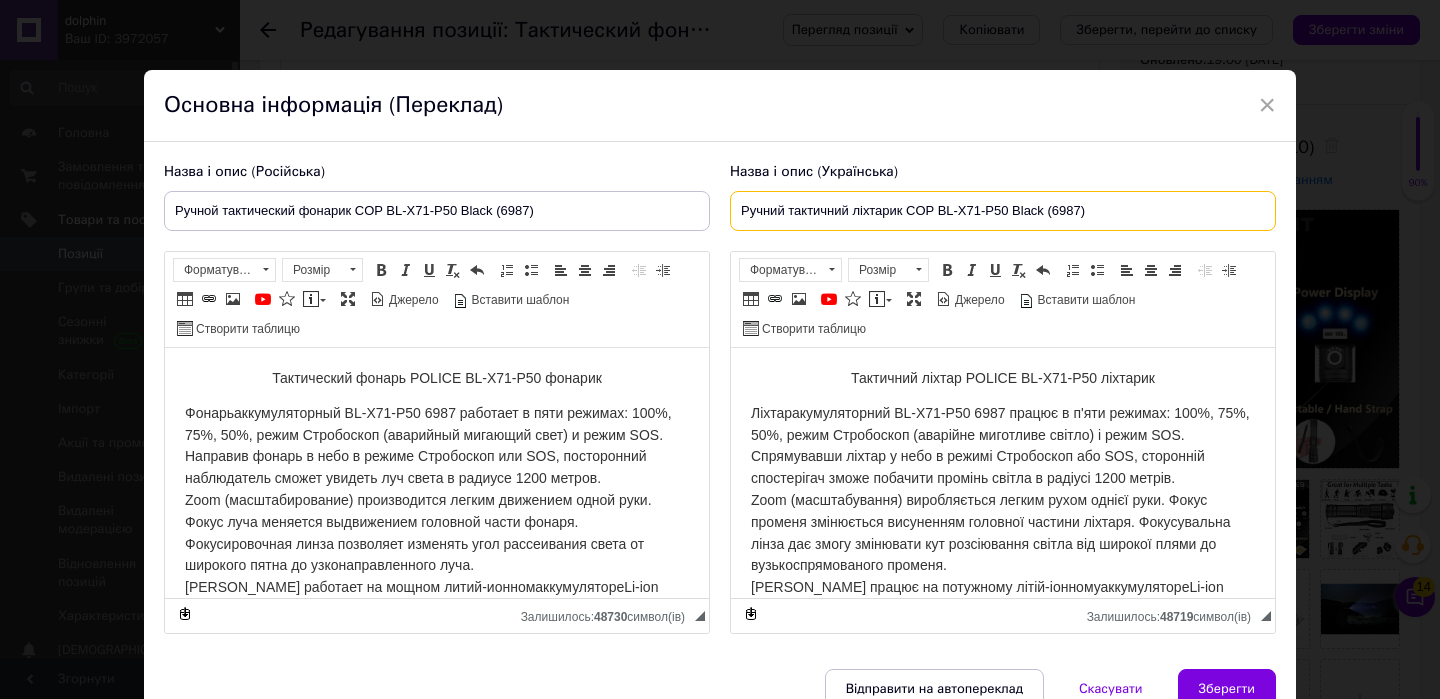 type on "Ручний тактичний ліхтарик COP BL-X71-P50 Black (6987)" 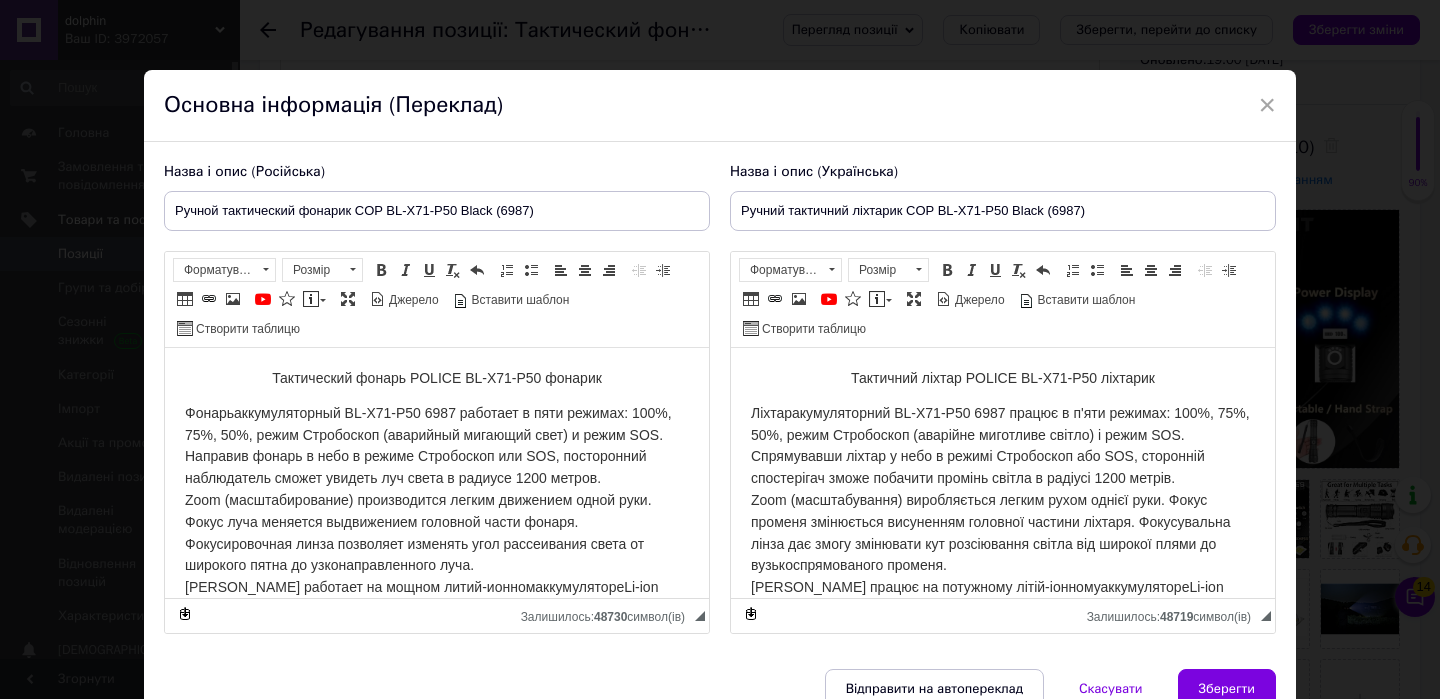 click on "Тактический фонарь POLICE BL-X71-P50 фонарик" at bounding box center (437, 378) 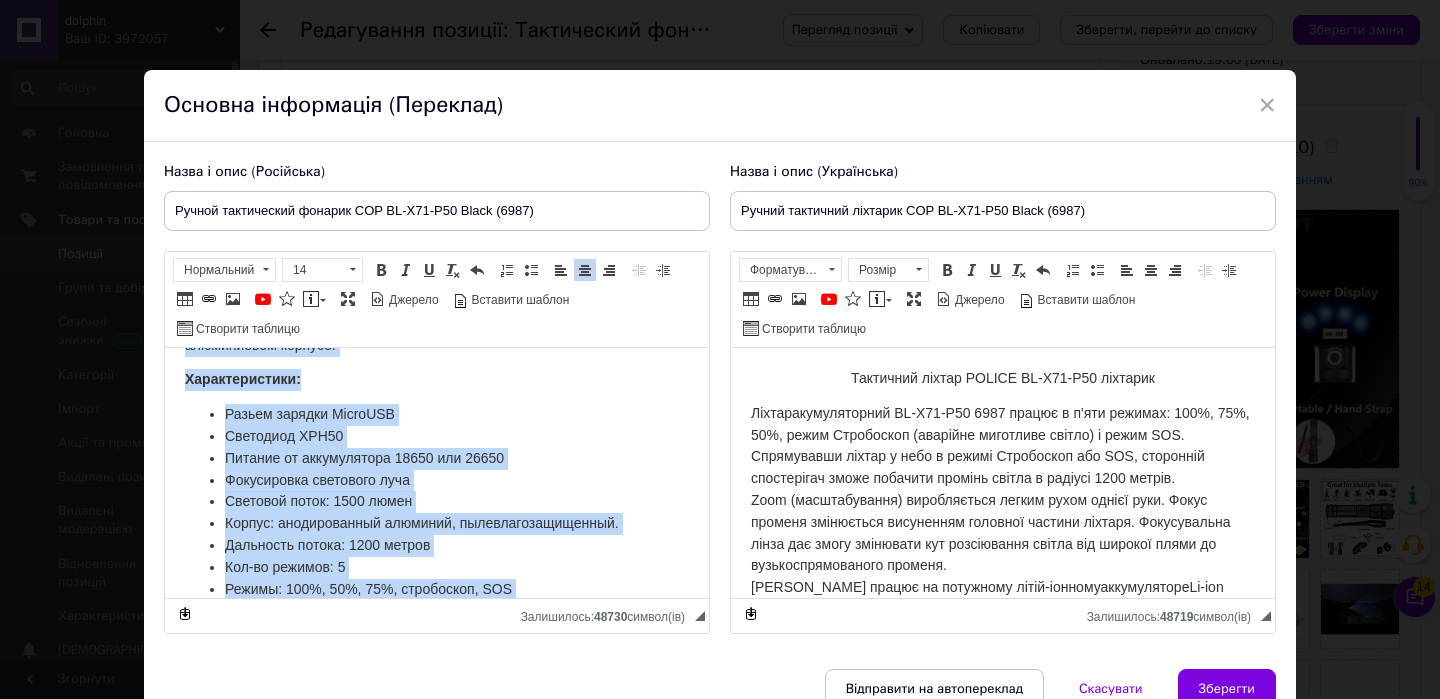 scroll, scrollTop: 634, scrollLeft: 0, axis: vertical 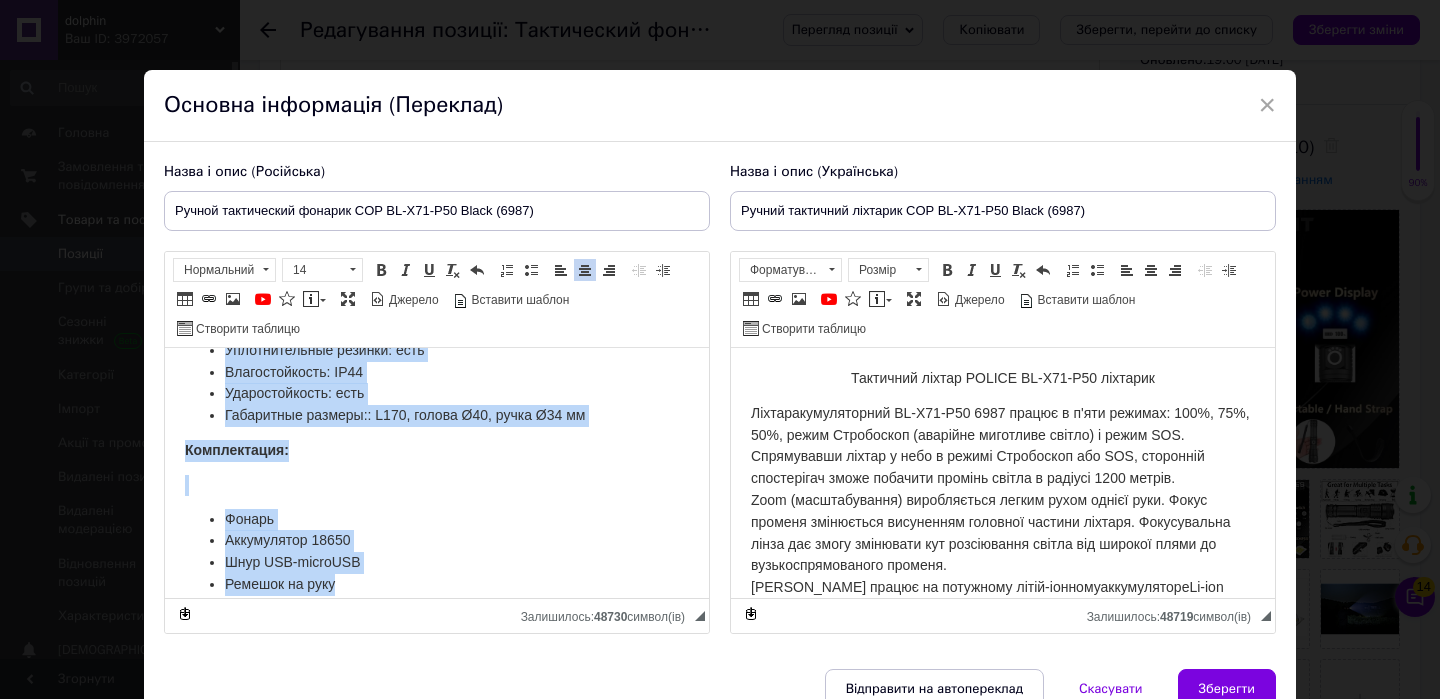 drag, startPoint x: 271, startPoint y: 373, endPoint x: 384, endPoint y: 635, distance: 285.32962 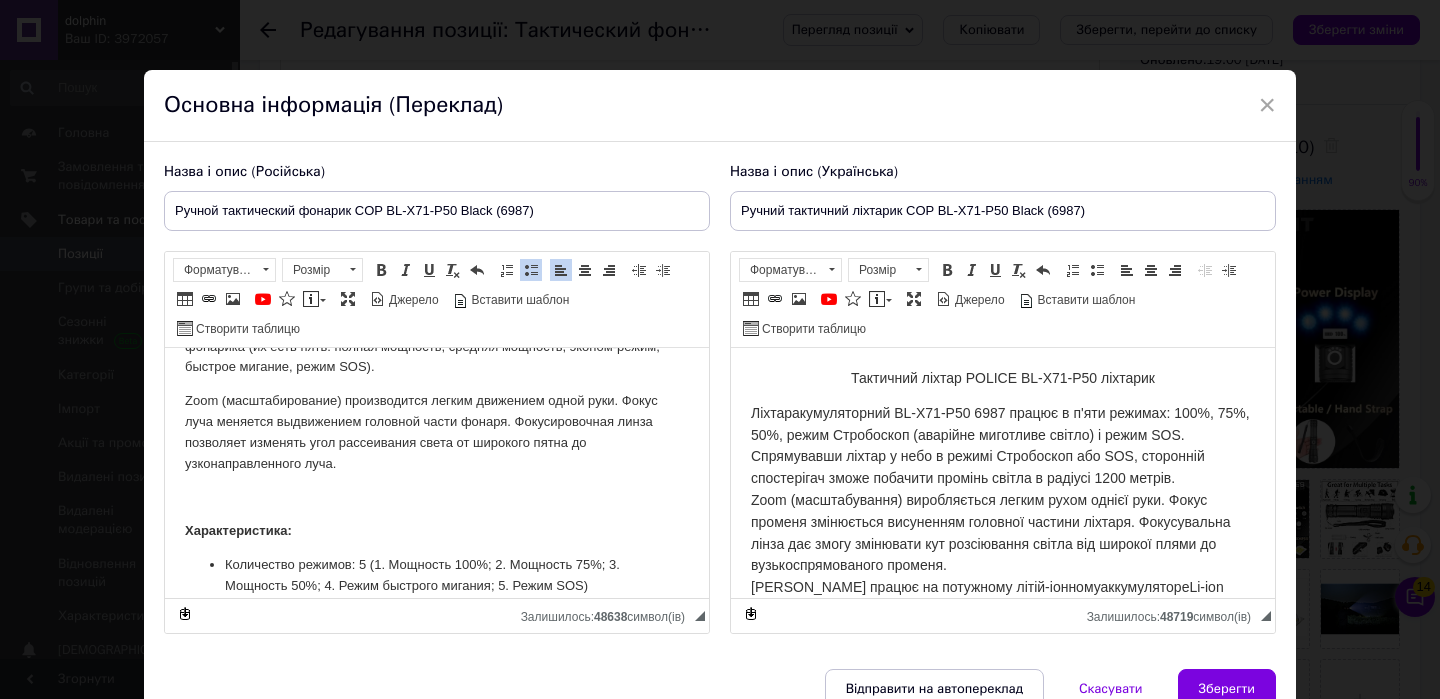 scroll, scrollTop: 0, scrollLeft: 0, axis: both 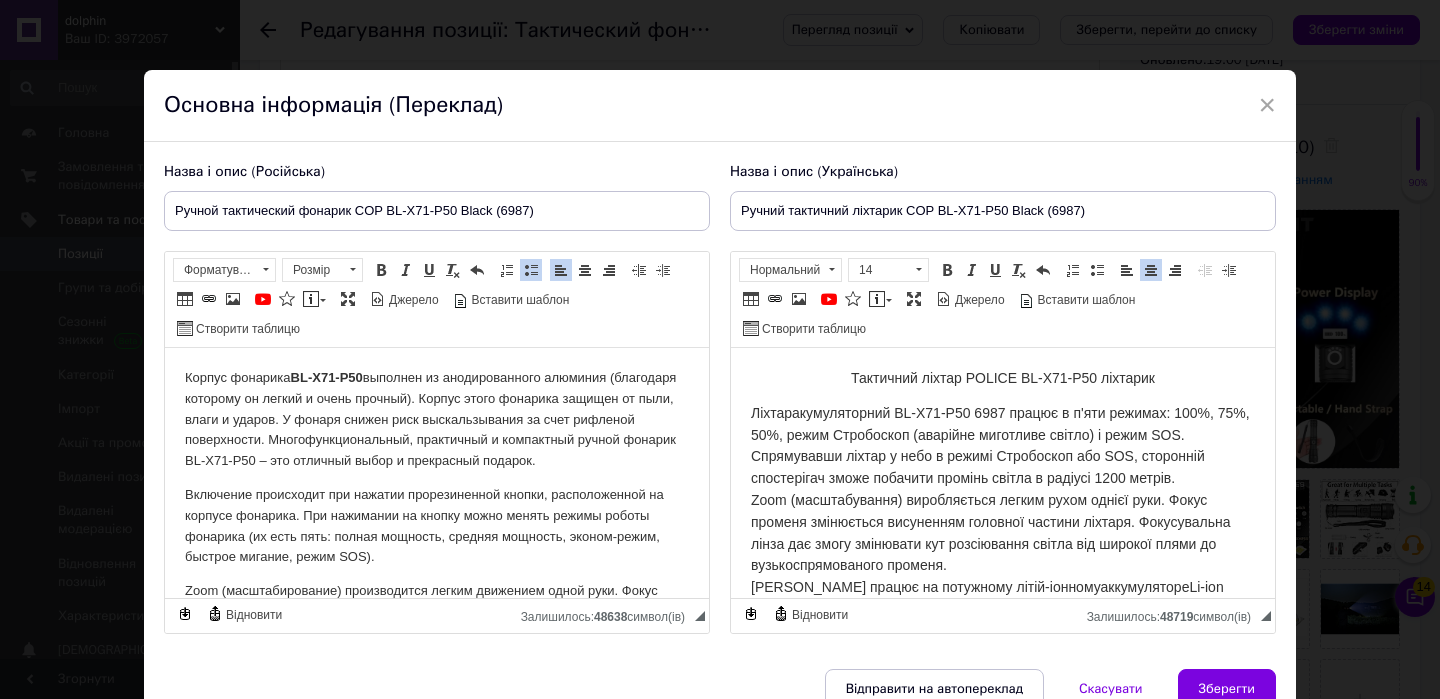 click on "Тактичний ліхтар POLICE BL-X71-P50 ліхтарик" at bounding box center [1003, 379] 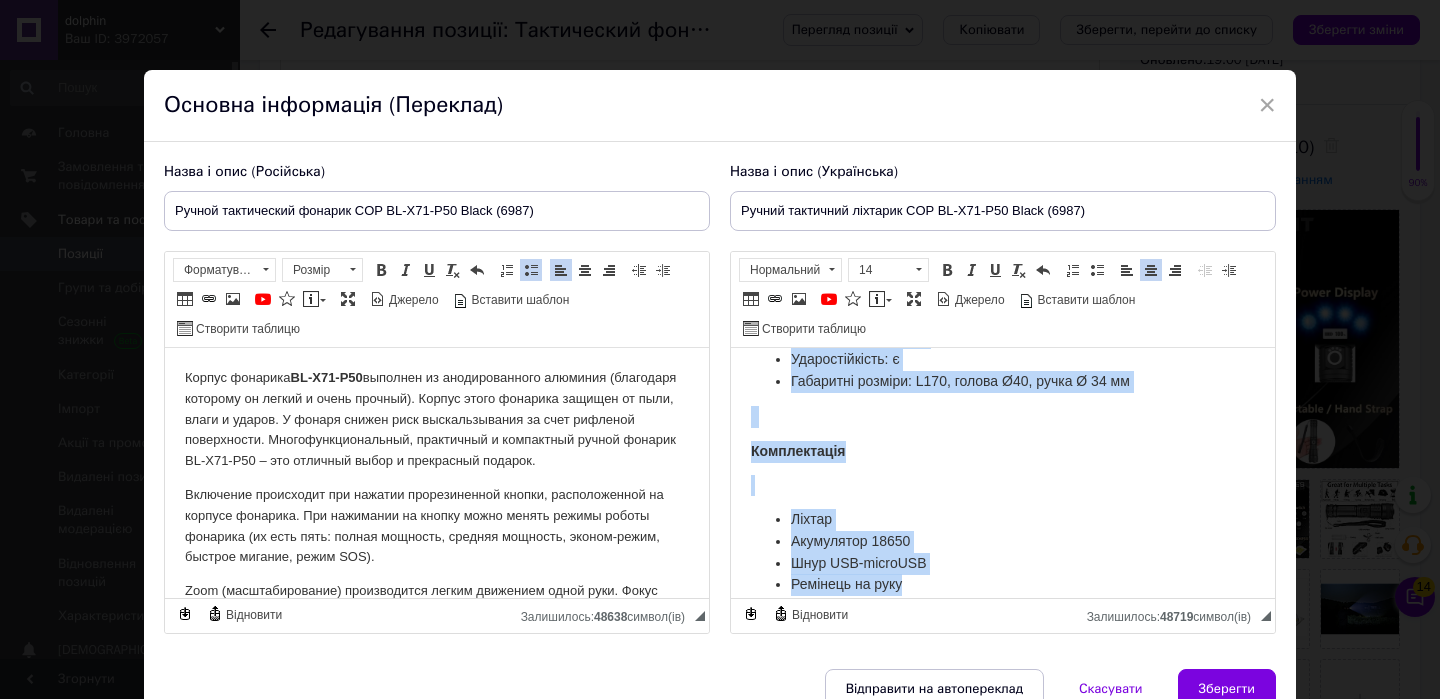 drag, startPoint x: 845, startPoint y: 370, endPoint x: 874, endPoint y: 637, distance: 268.57028 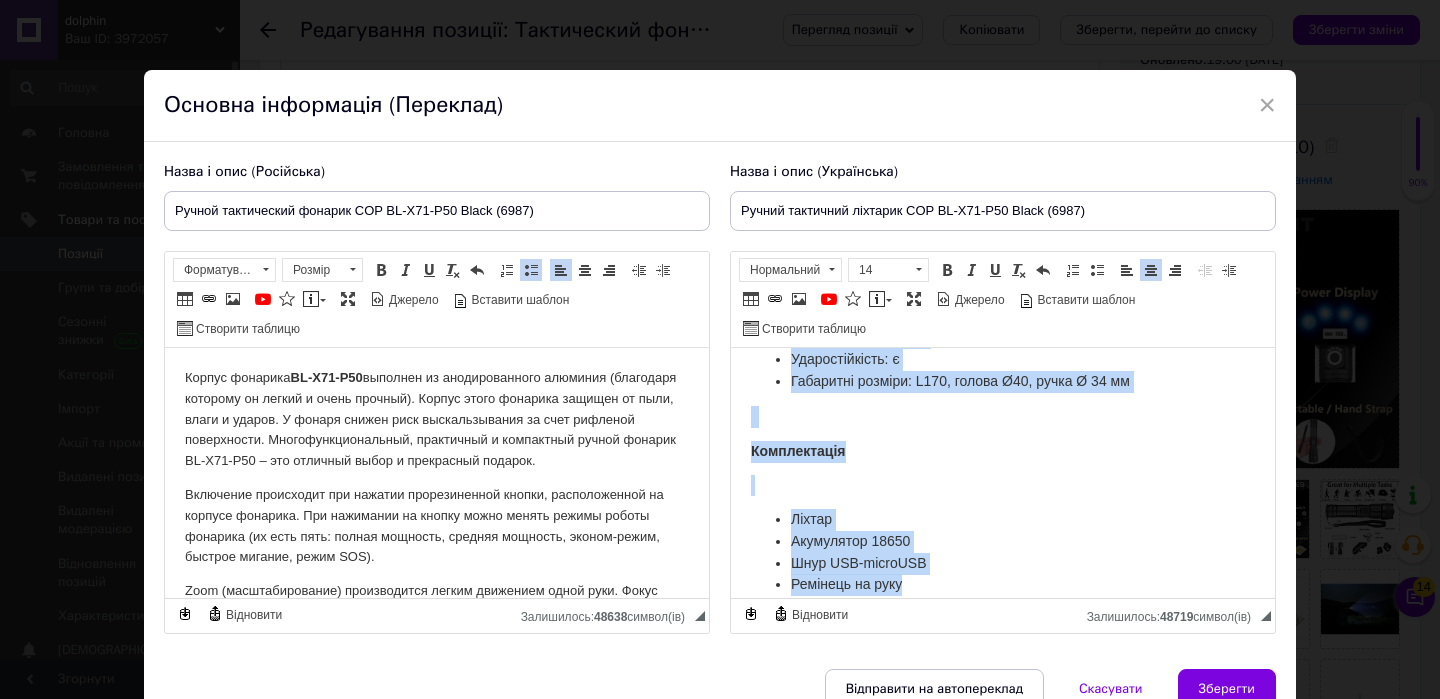 click on "Тактичний ліхтар POLICE BL-X71-P50 ліхтарик Ліхтар  акумуляторний BL-X71-P50 6987 працює в п'яти режимах: 100%, 75%, 50%, режим Стробоскоп (аварійне миготливе світло) і режим SOS. Спрямувавши ліхтар у небо в режимі Стробоскоп або SOS, сторонній спостерігач зможе побачити промінь світла в радіусі 1200 метрів. Zoom (масштабування) виробляється легким рухом однієї руки. Фокус променя змінюється висуненням головної частини ліхтаря. Фокусувальна лінза дає змогу змінювати кут розсіювання світла від широкої плями до вузькоспрямованого променя. [PERSON_NAME] працює на потужному літій-іонному" at bounding box center [1003, 130] 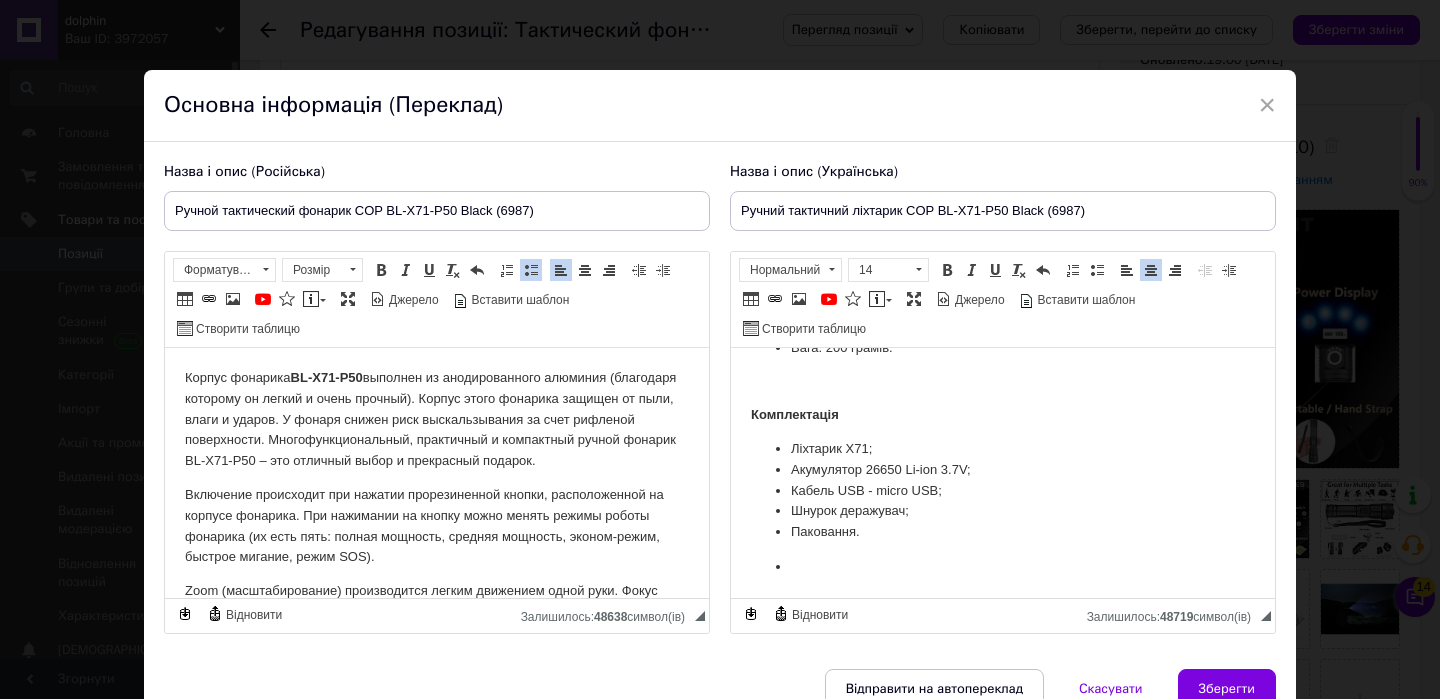 scroll, scrollTop: 656, scrollLeft: 0, axis: vertical 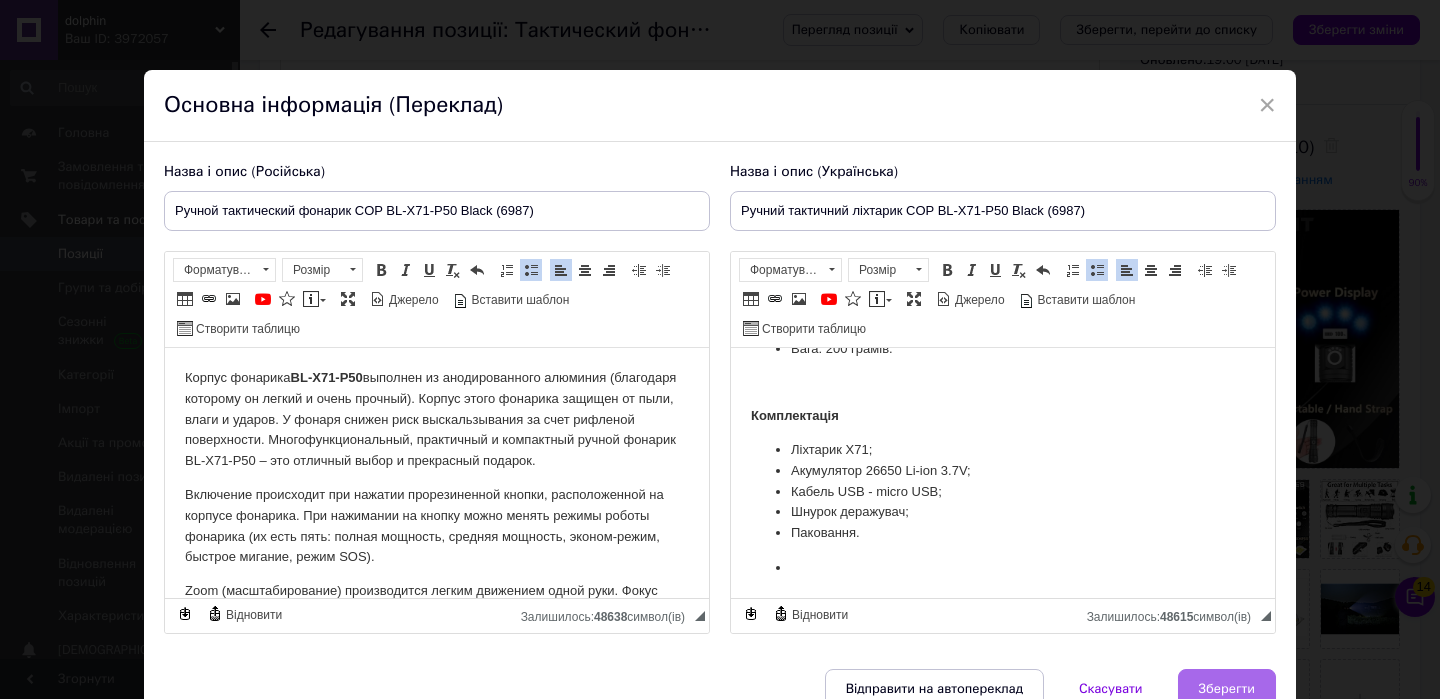 click on "Зберегти" at bounding box center (1227, 689) 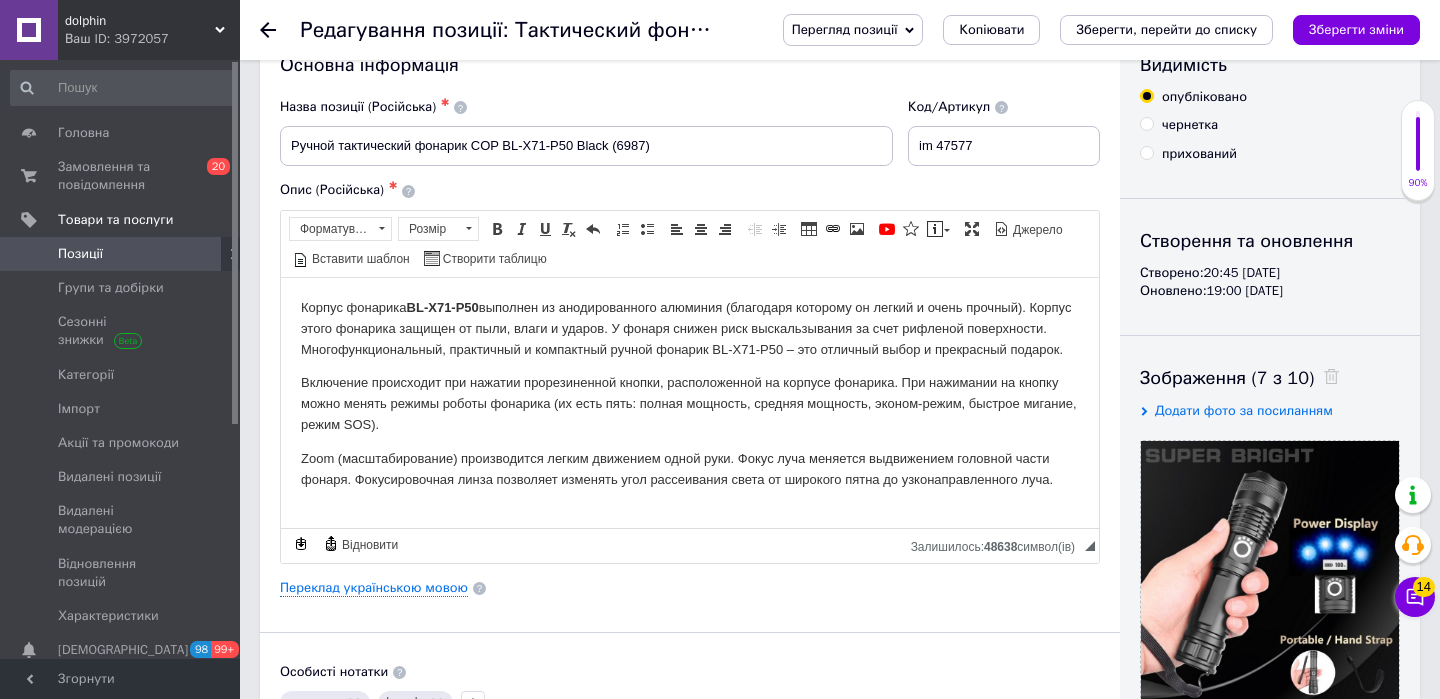 scroll, scrollTop: 37, scrollLeft: 0, axis: vertical 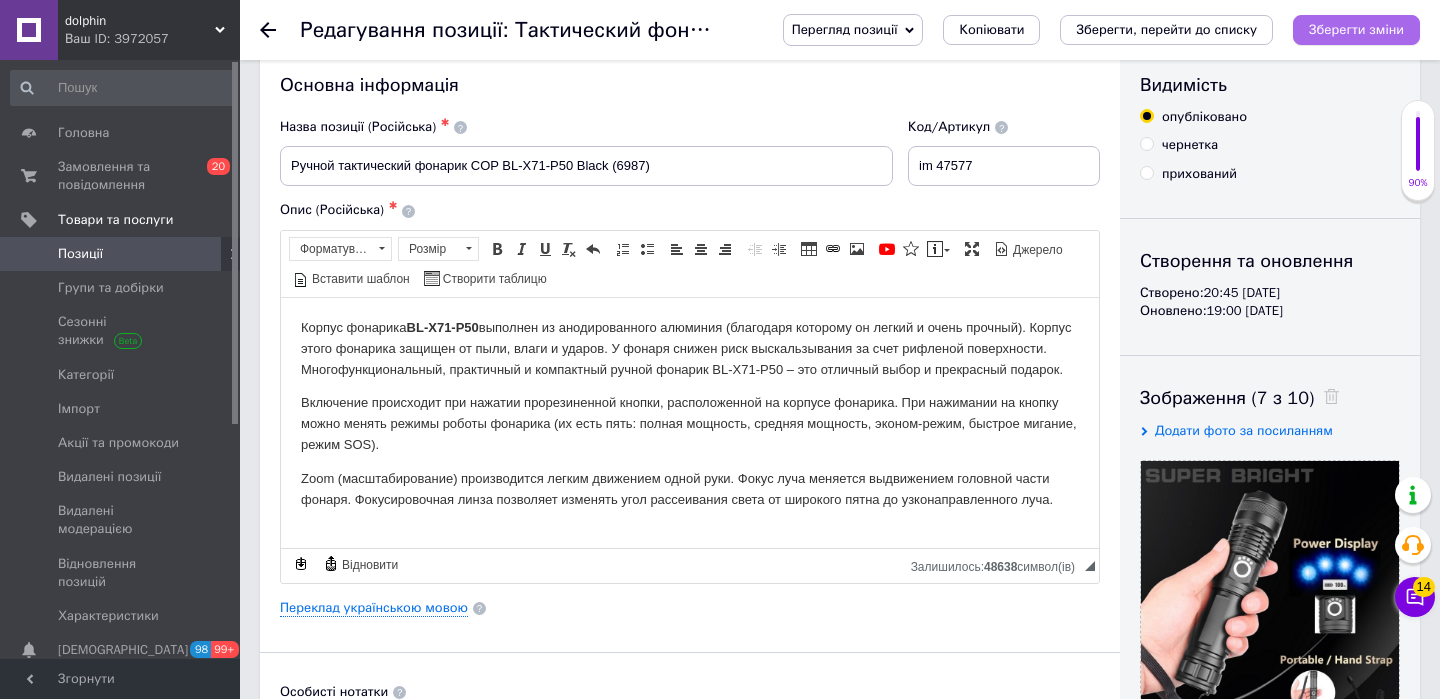 click on "Зберегти зміни" at bounding box center (1356, 29) 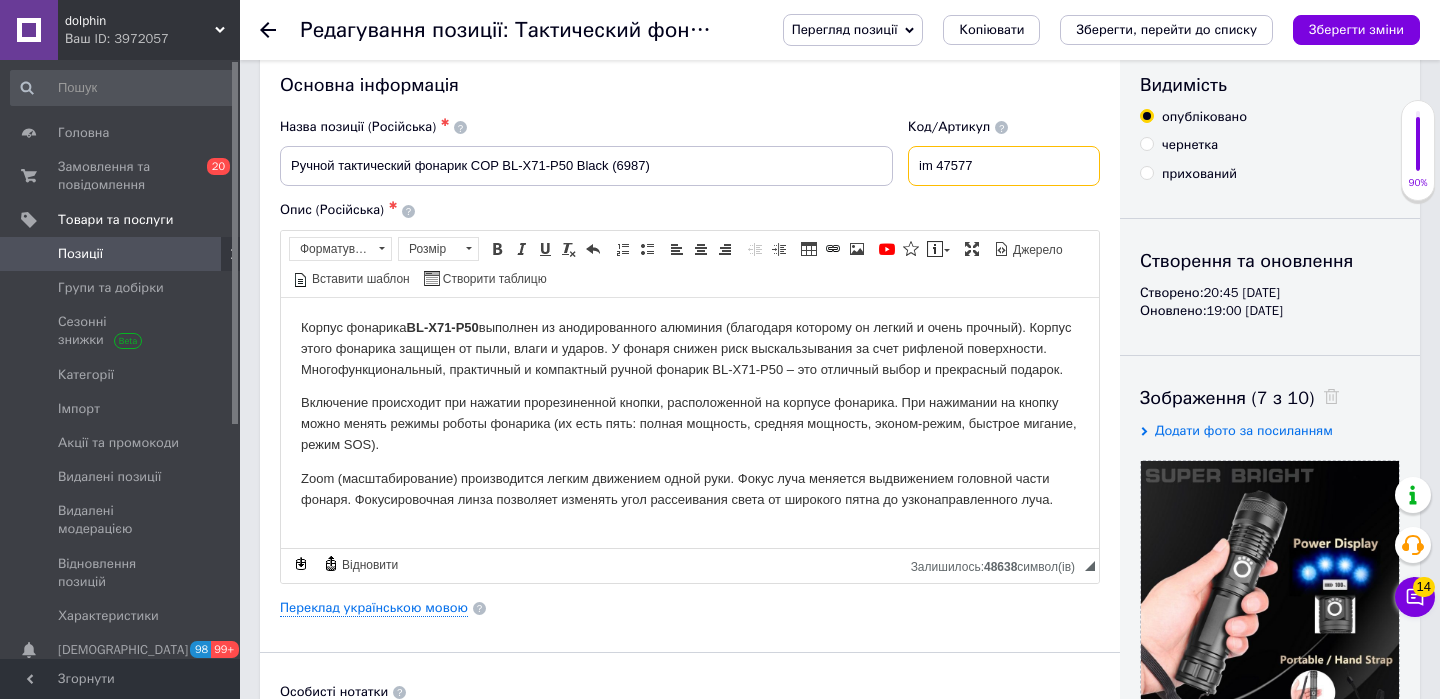 click on "im 47577" at bounding box center [1004, 166] 